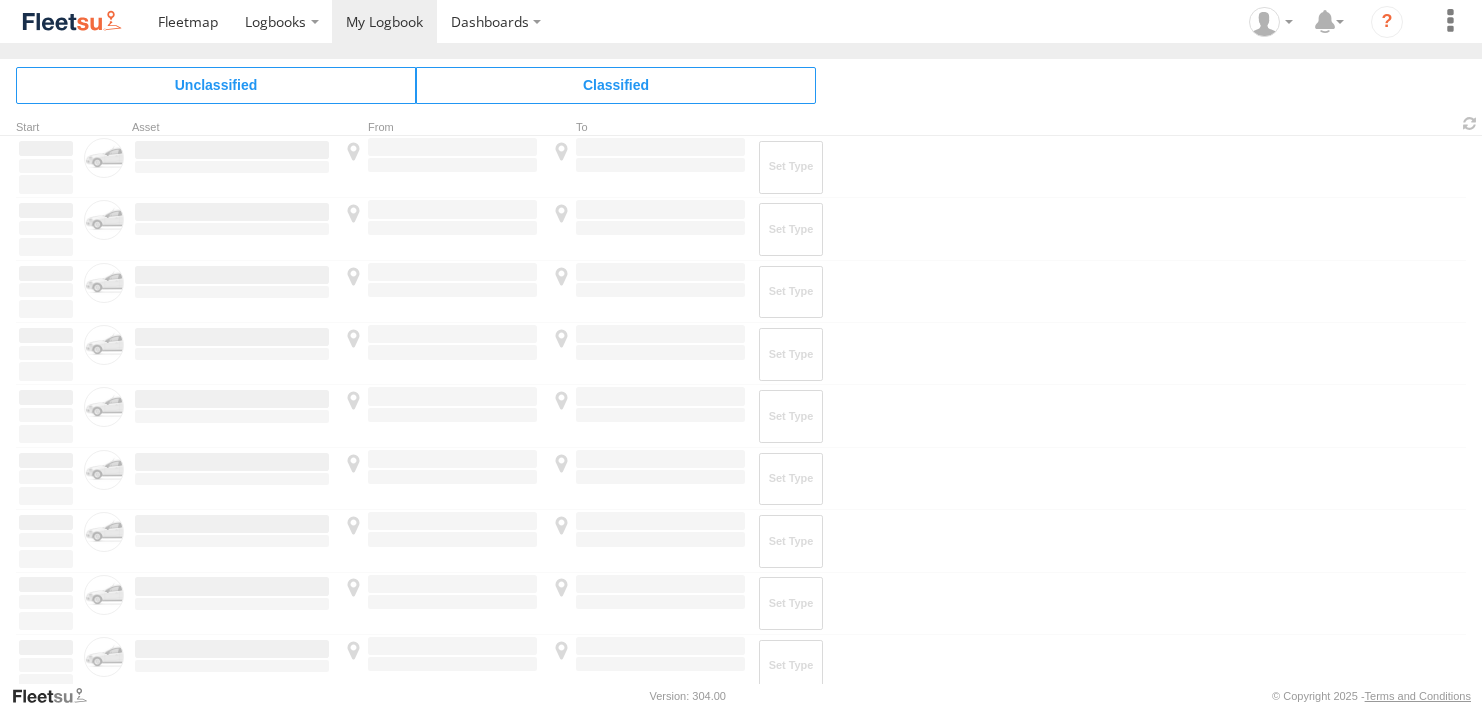 scroll, scrollTop: 0, scrollLeft: 0, axis: both 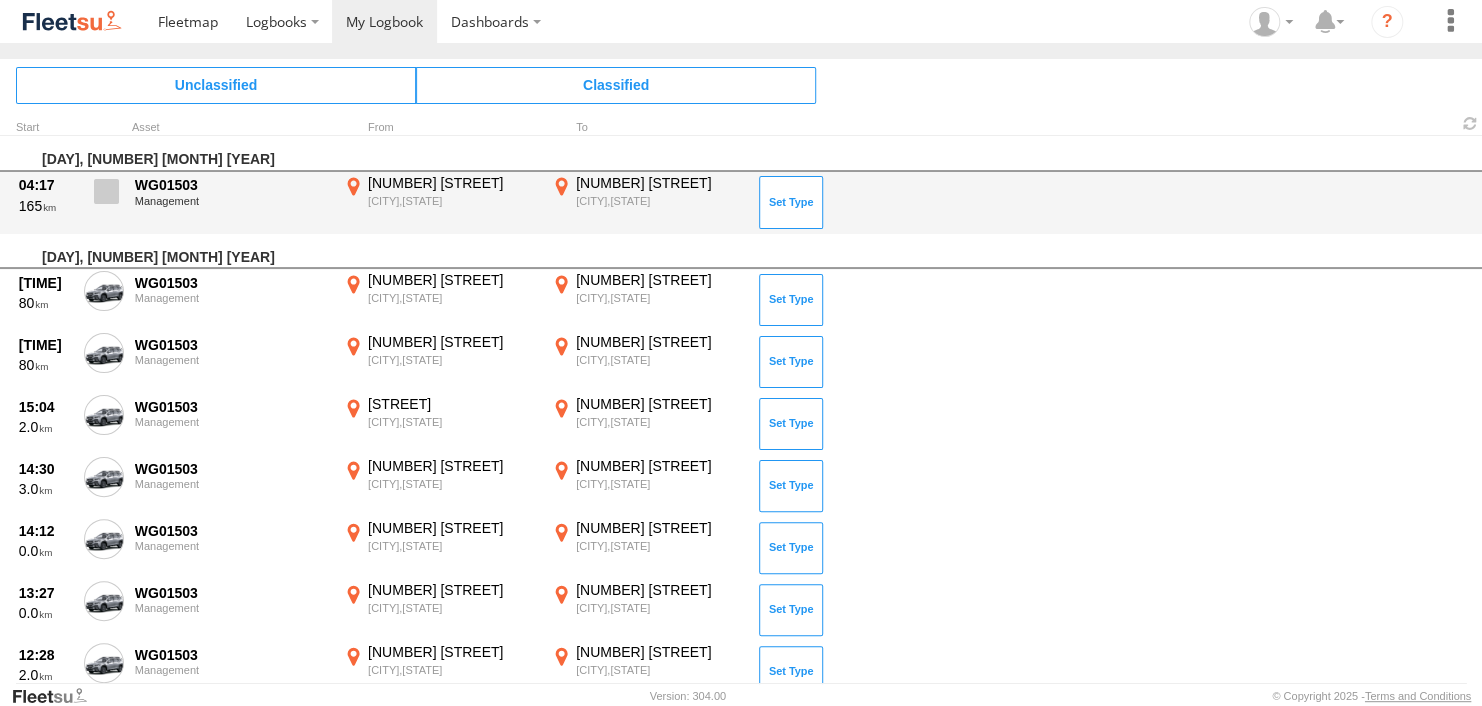 click at bounding box center [106, 191] 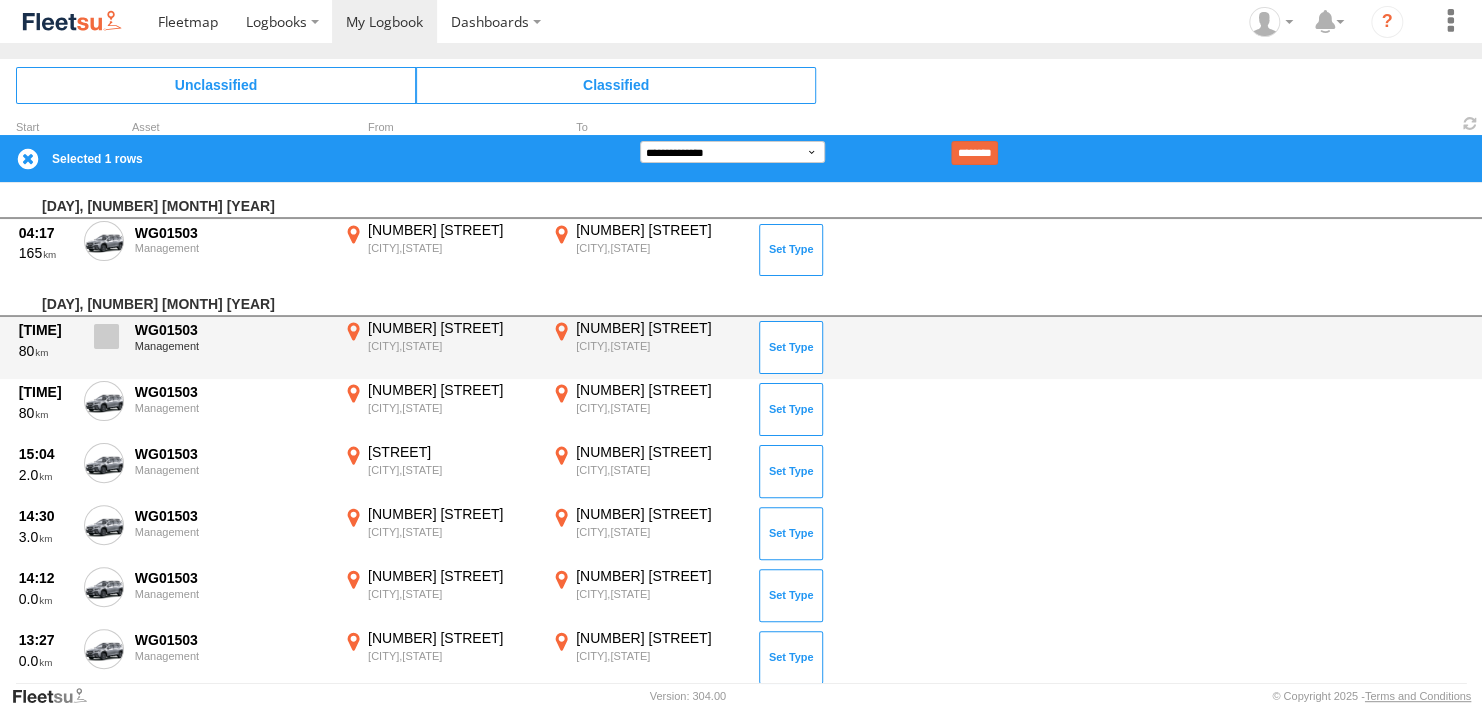click at bounding box center [106, 336] 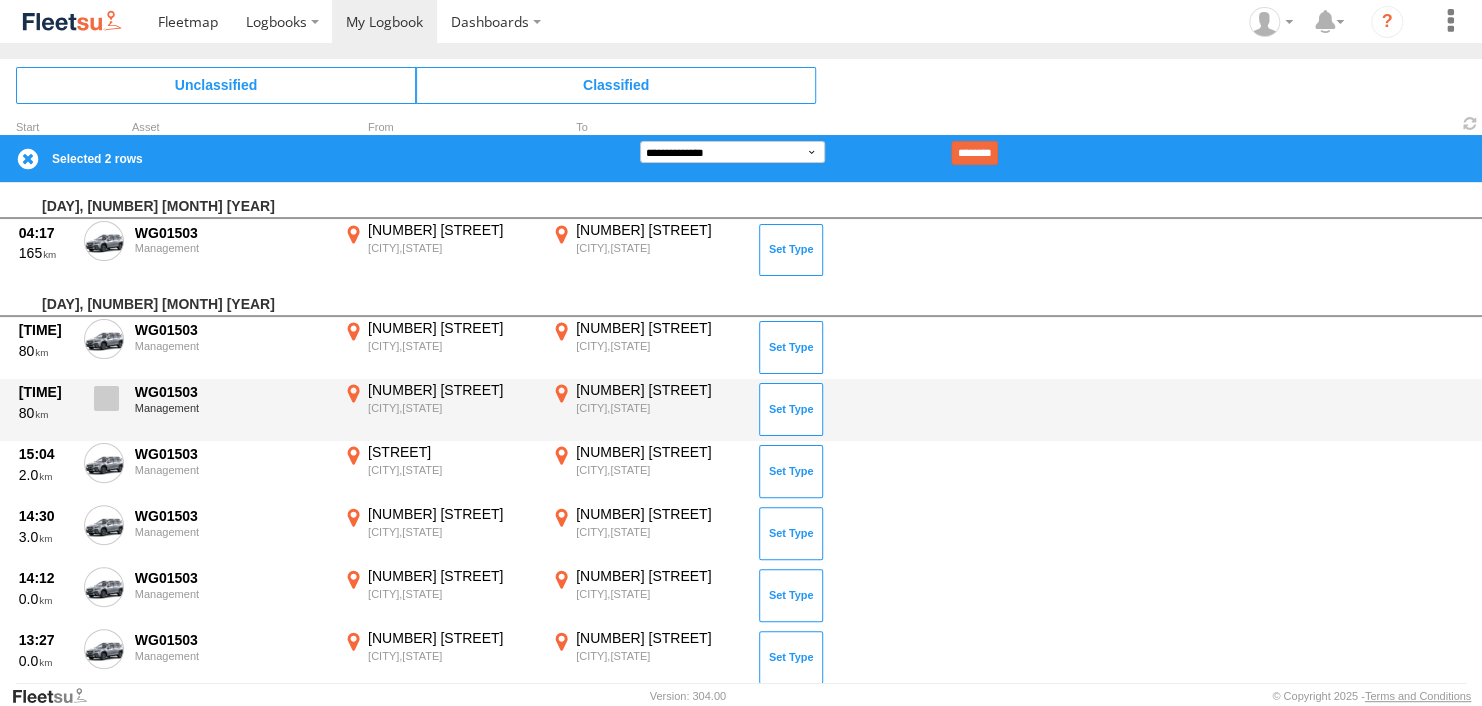 click at bounding box center (106, 398) 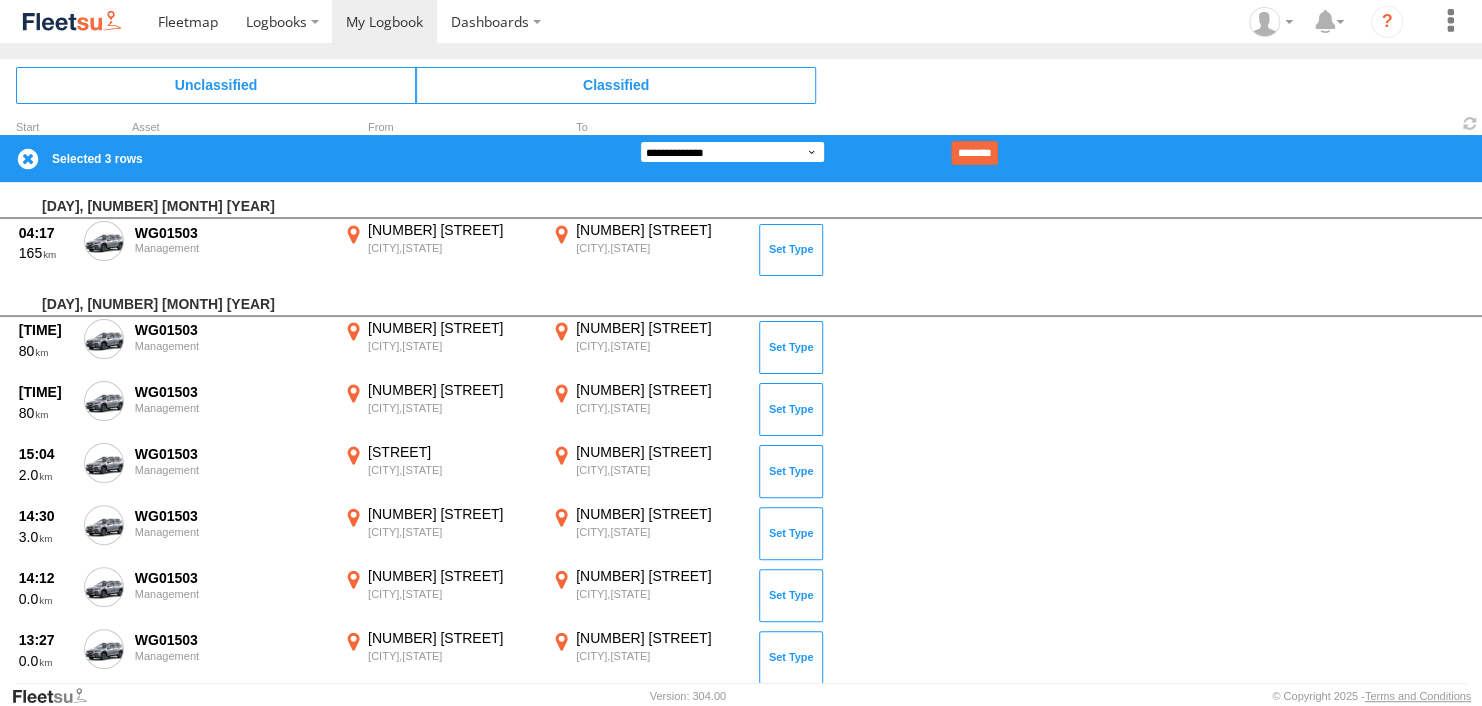click on "**********" at bounding box center [732, 152] 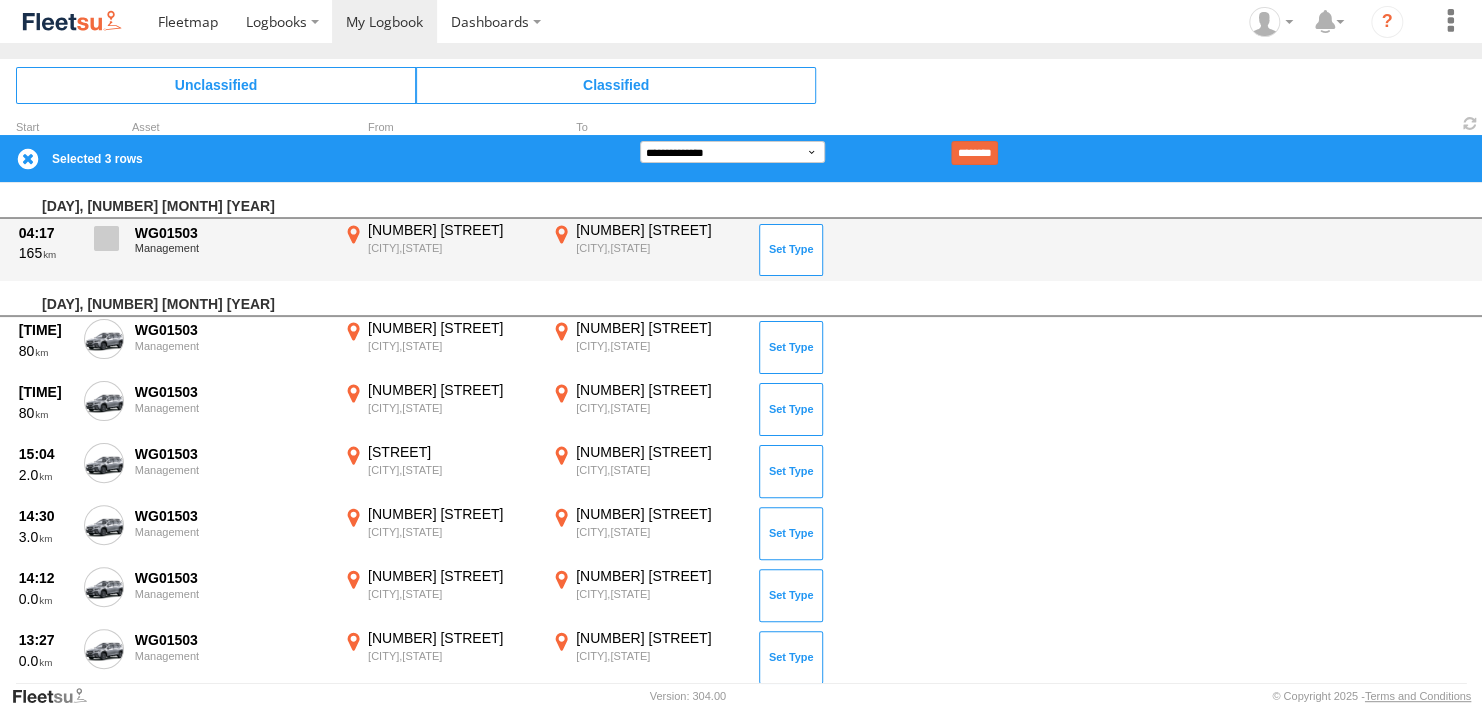 click at bounding box center (106, 238) 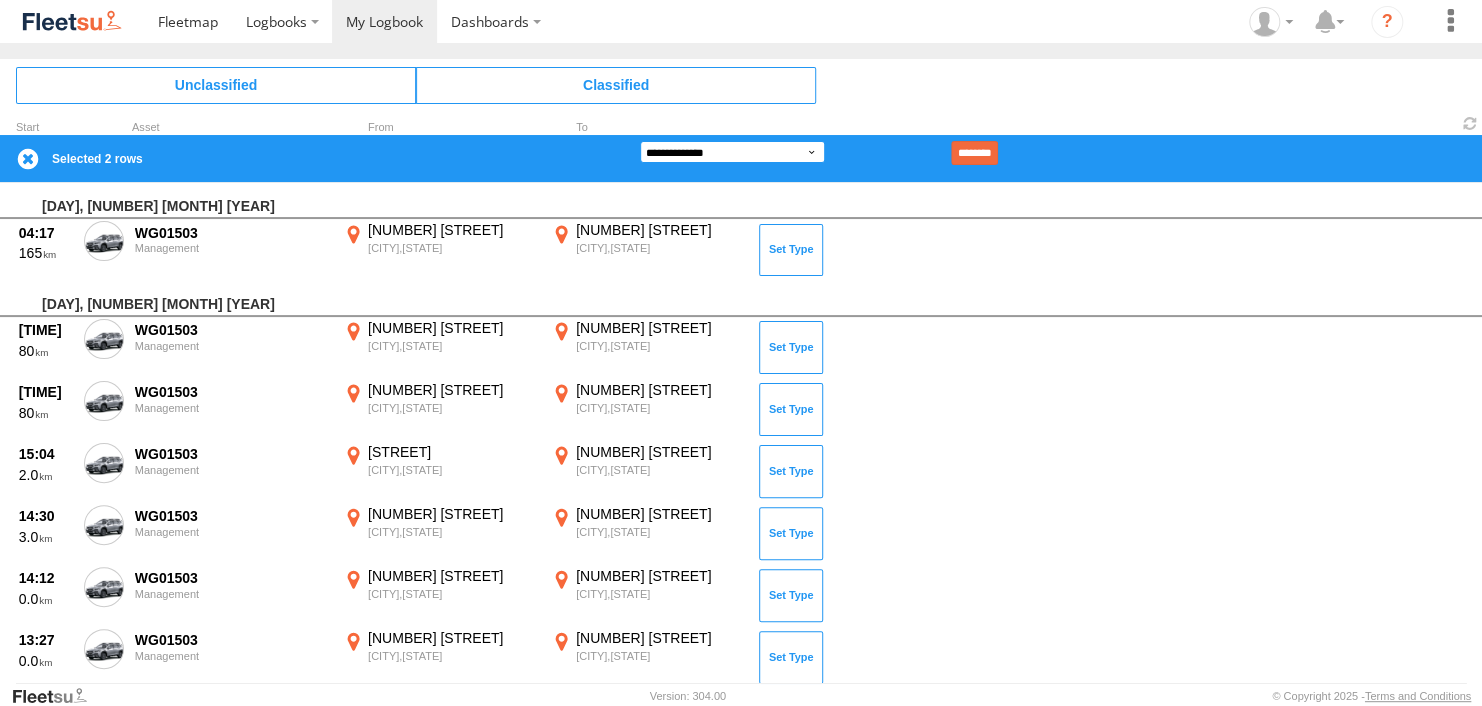 click on "**********" at bounding box center (732, 152) 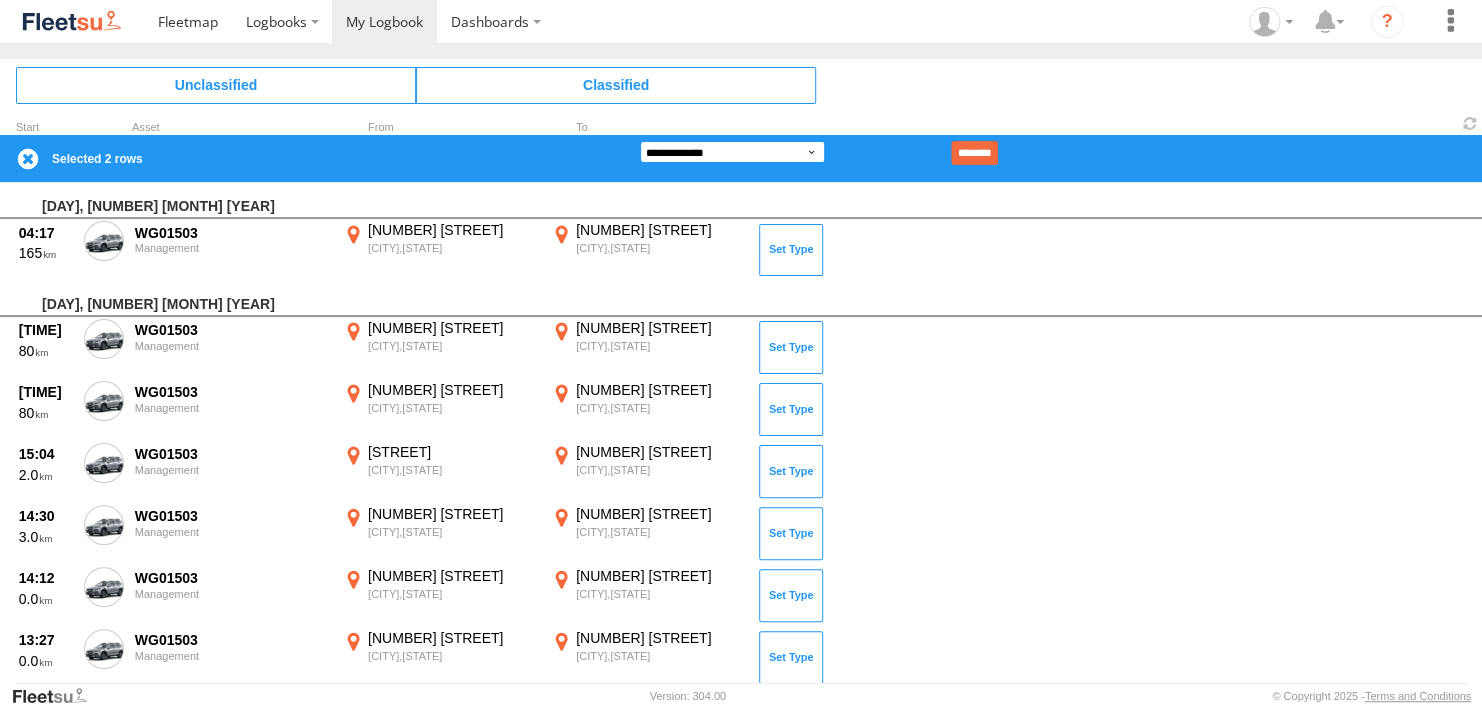 click on "**********" at bounding box center (732, 152) 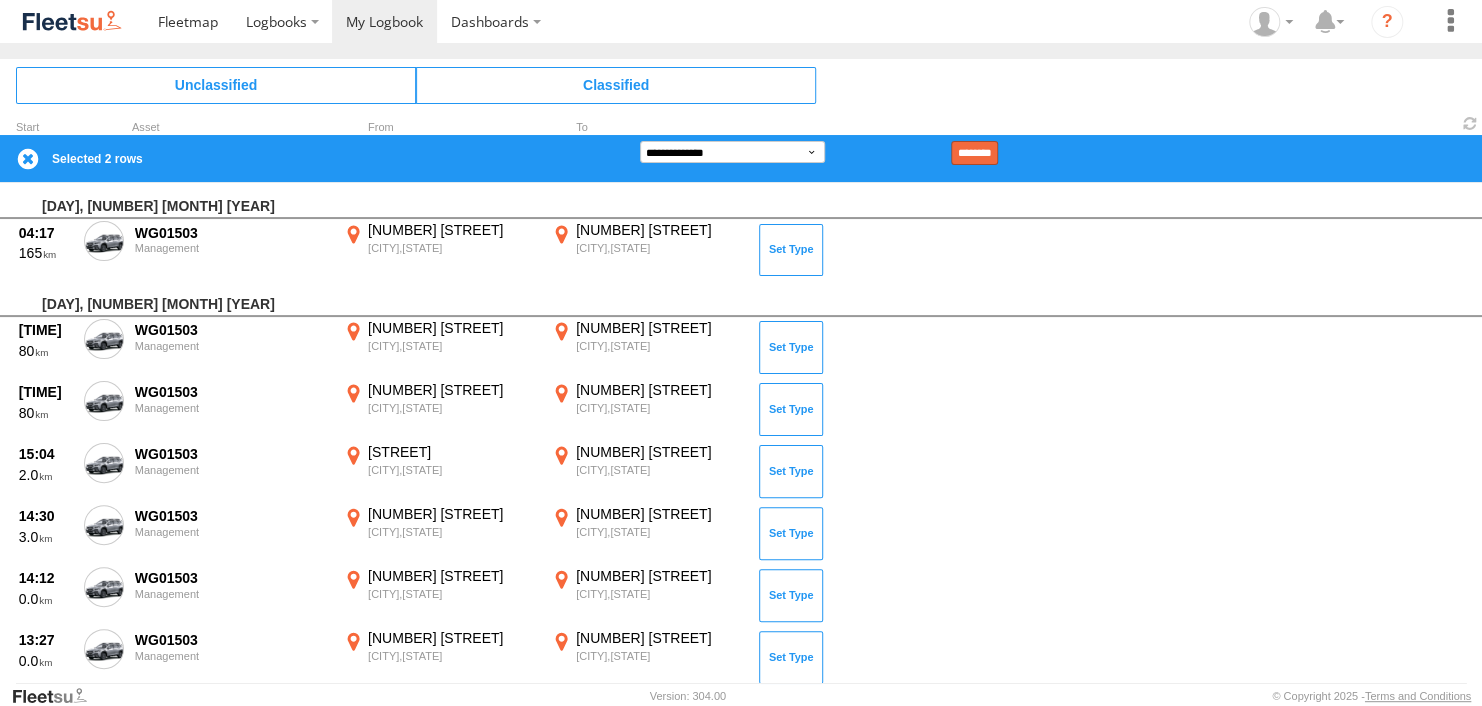 click on "********" at bounding box center (974, 153) 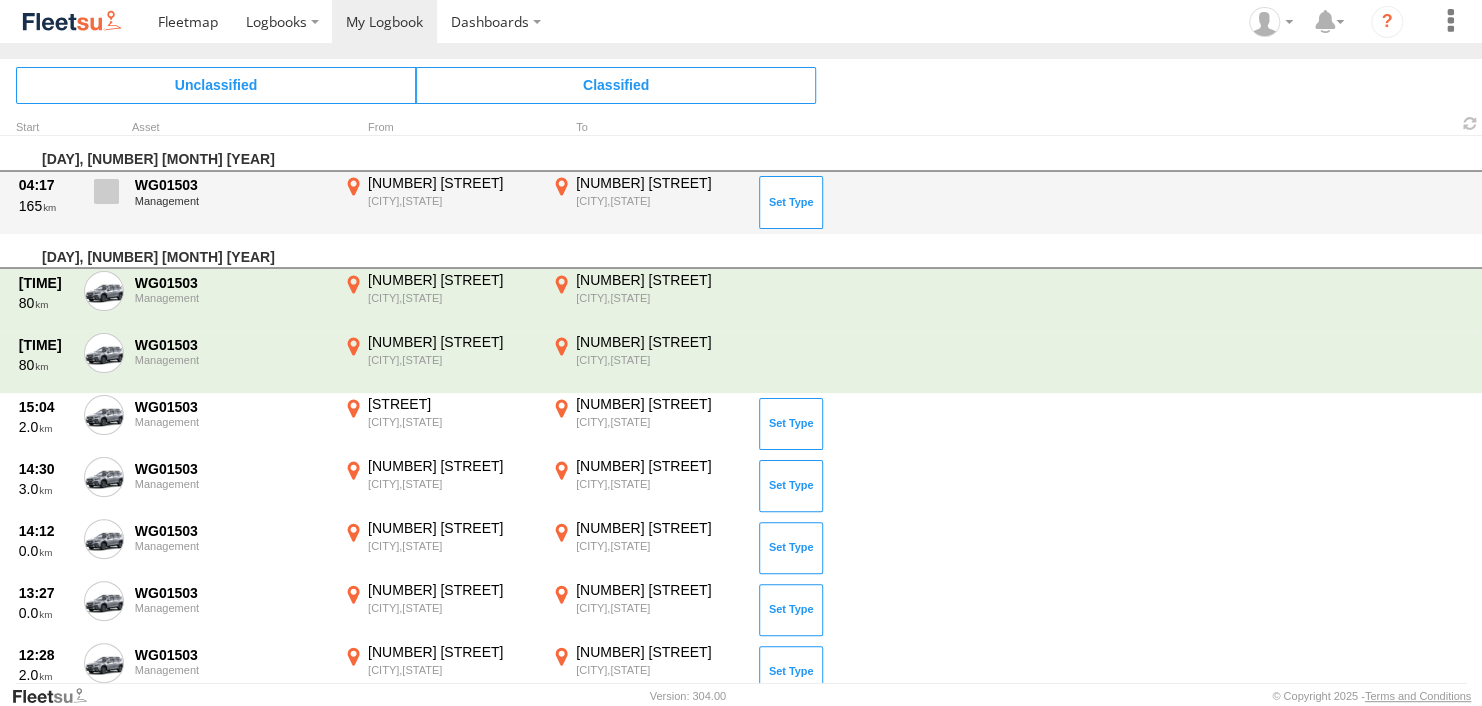 click at bounding box center [106, 191] 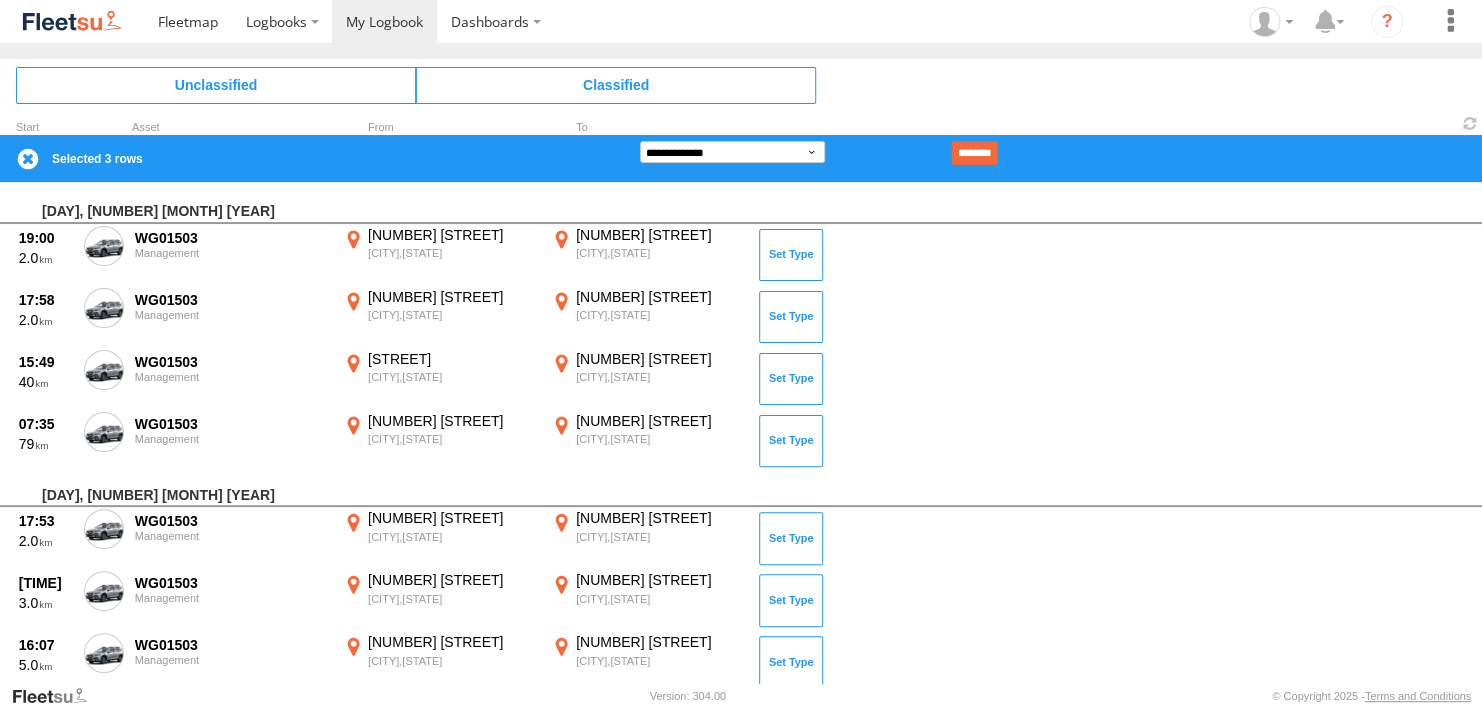 scroll, scrollTop: 1786, scrollLeft: 0, axis: vertical 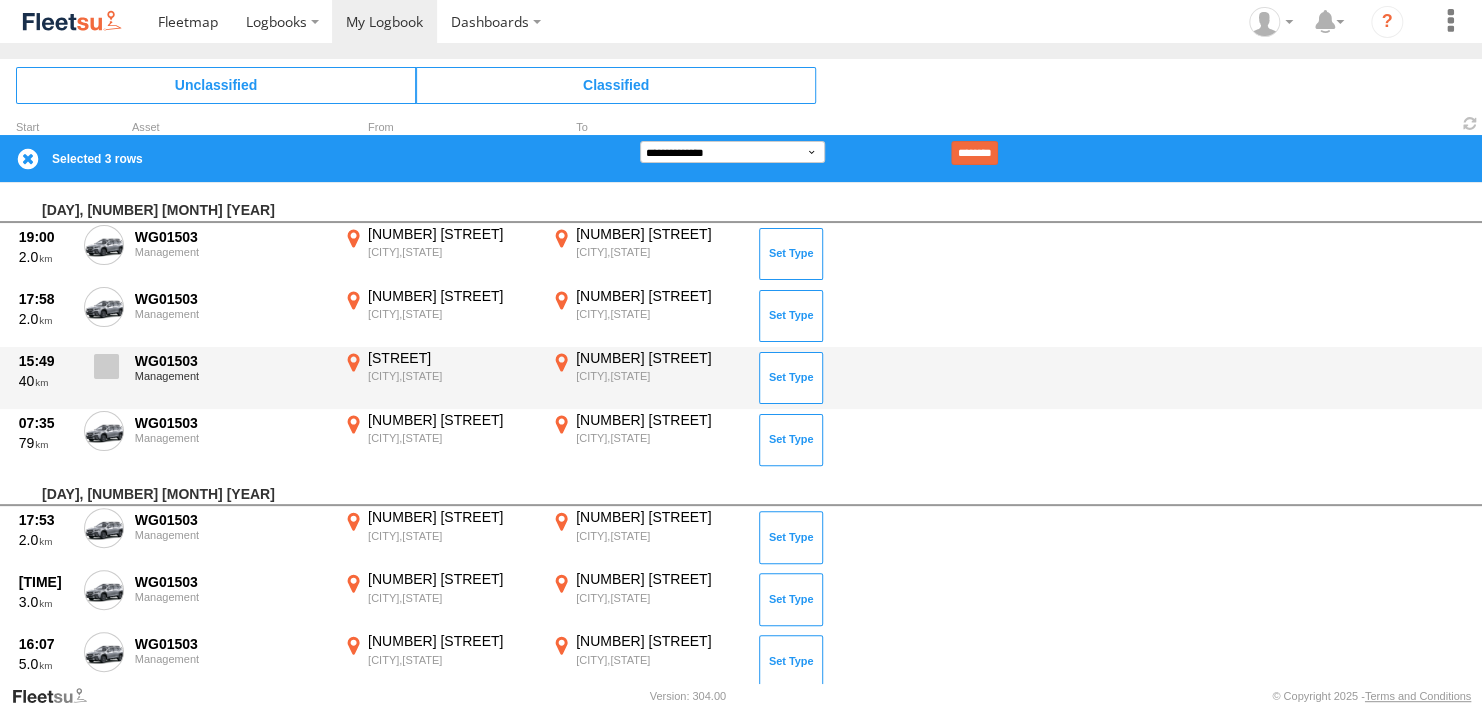 click at bounding box center [106, 366] 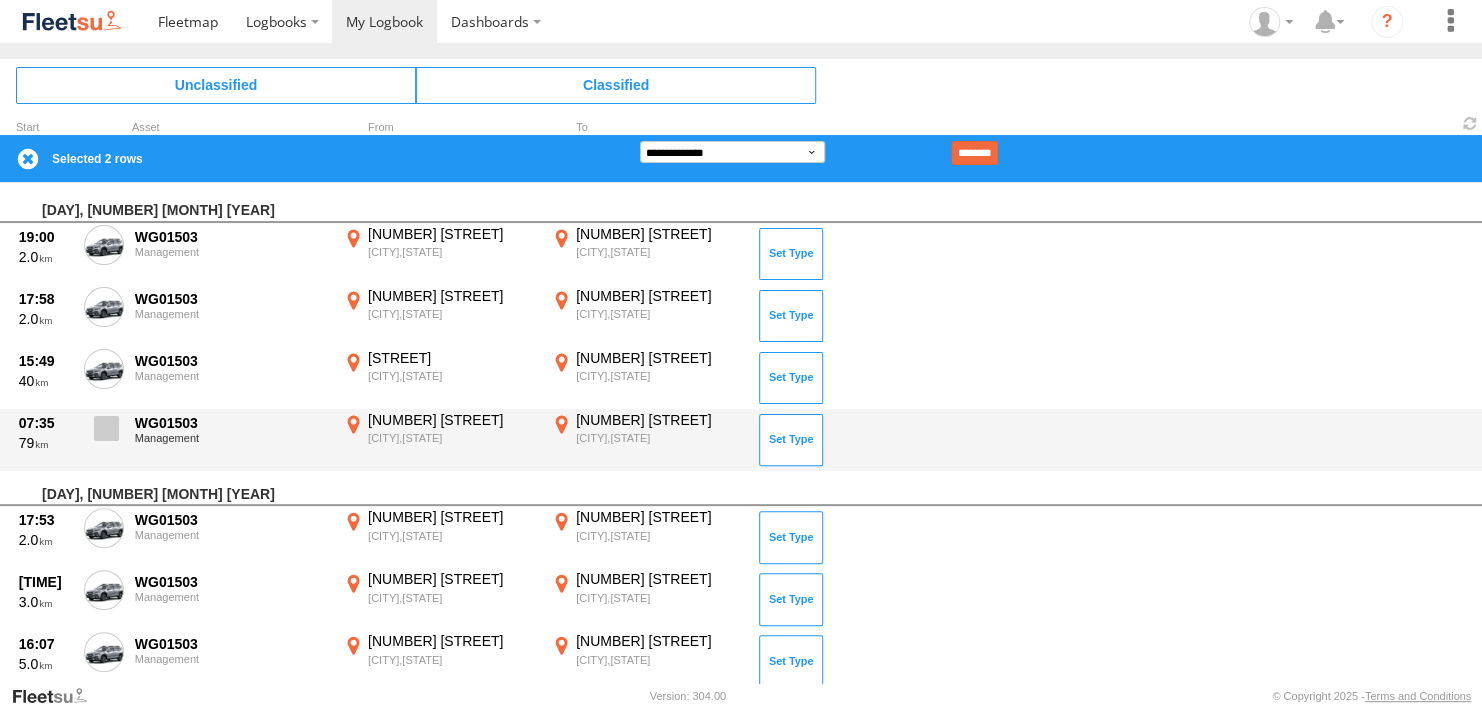 click at bounding box center (106, 428) 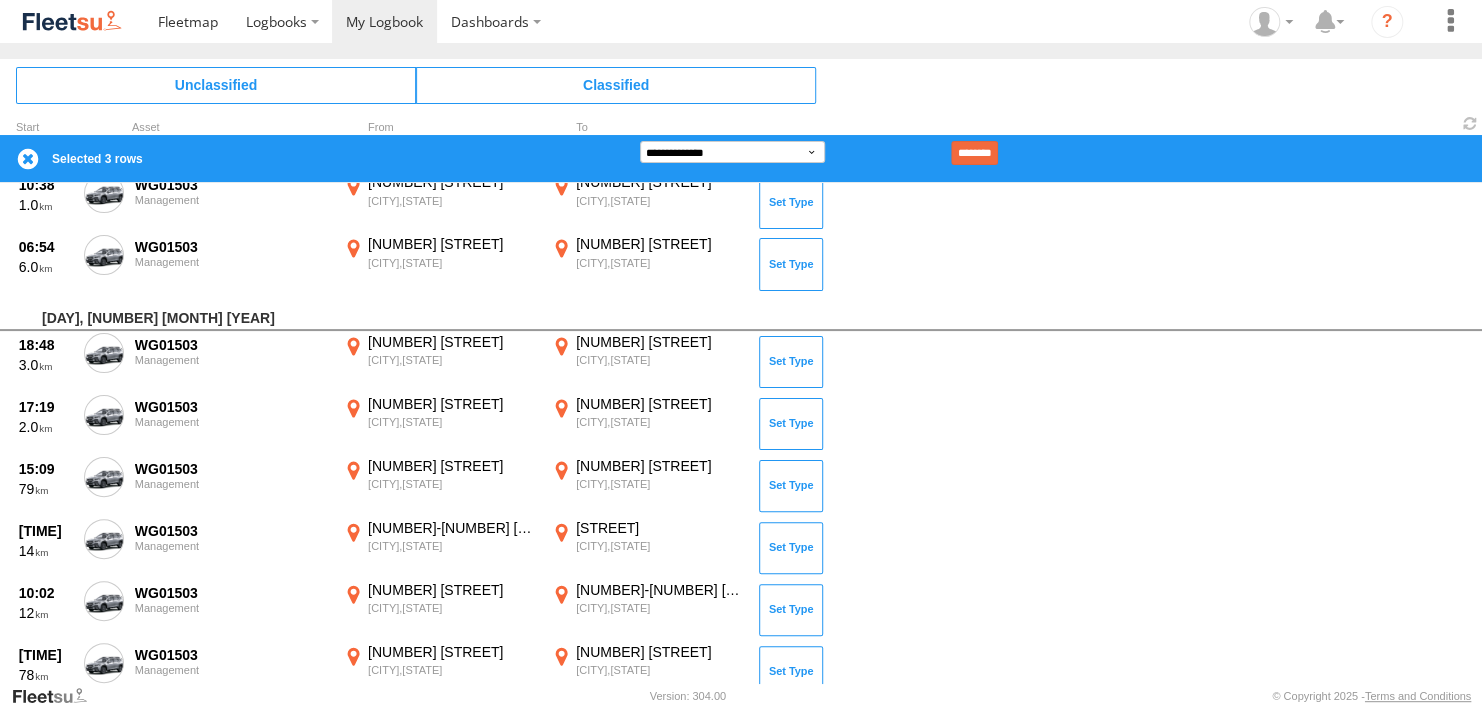 scroll, scrollTop: 2453, scrollLeft: 0, axis: vertical 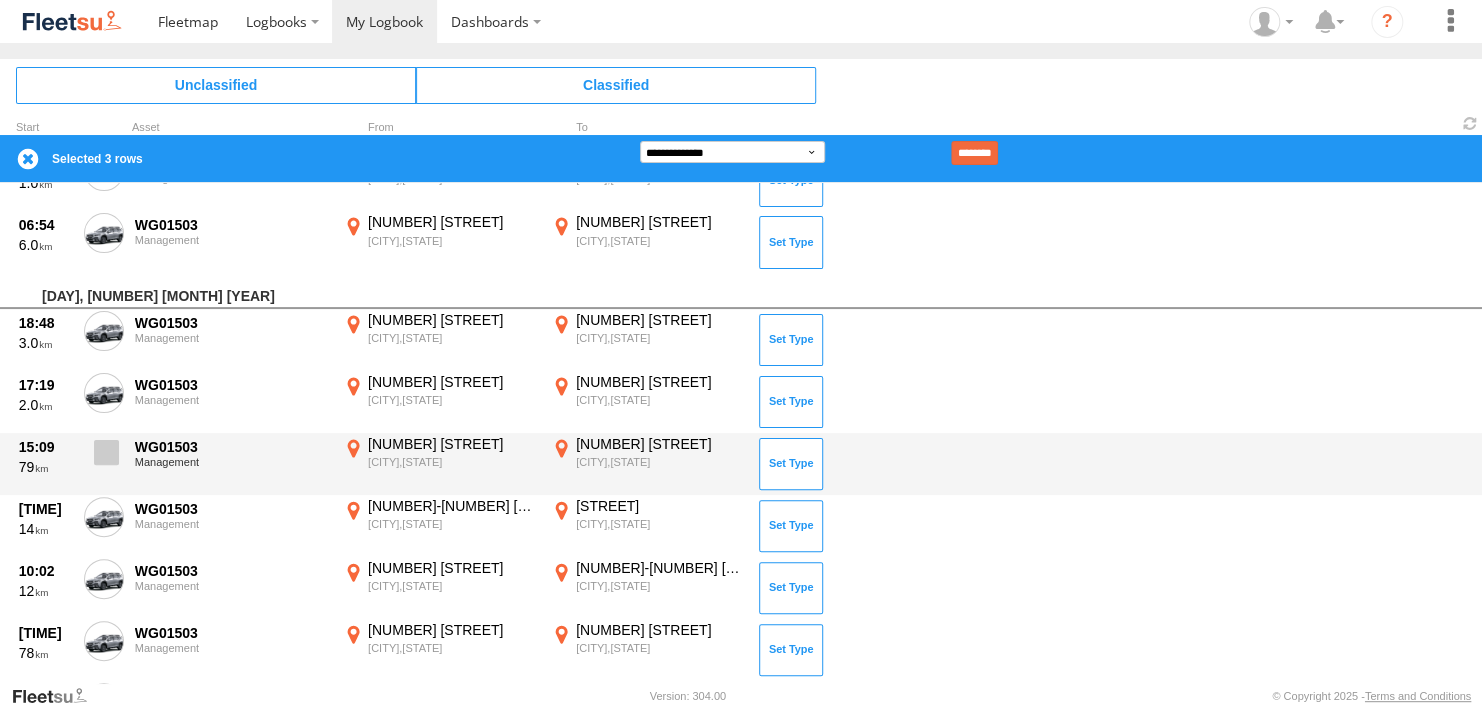 click at bounding box center (106, 452) 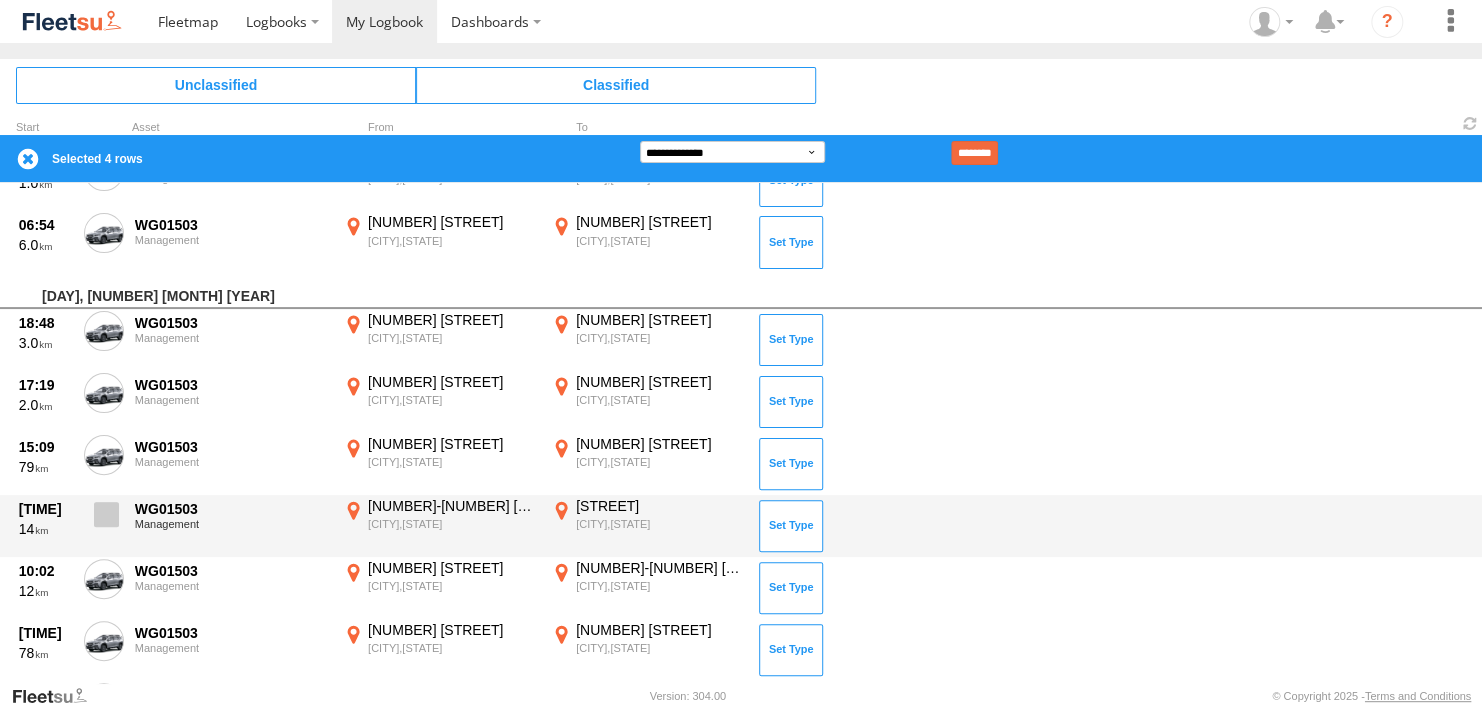 click at bounding box center (106, 514) 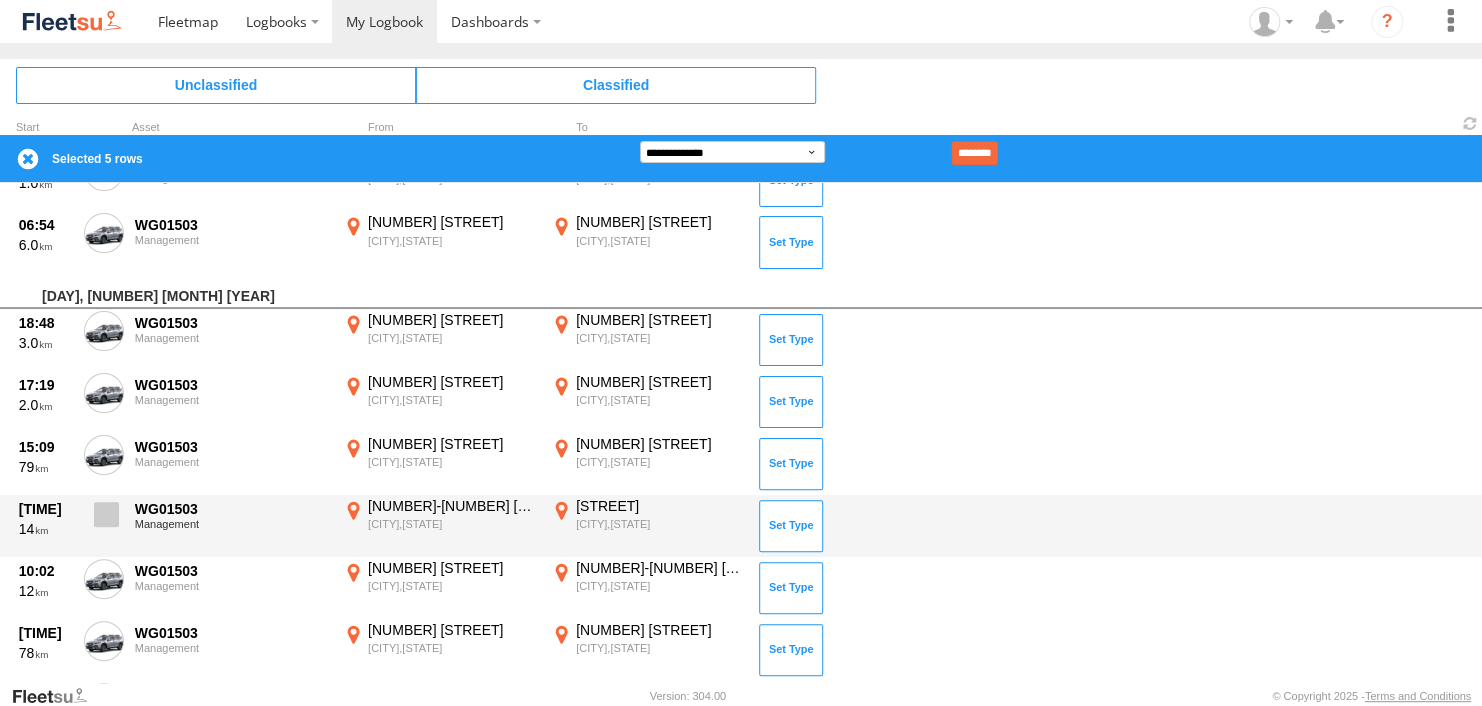 click at bounding box center [106, 514] 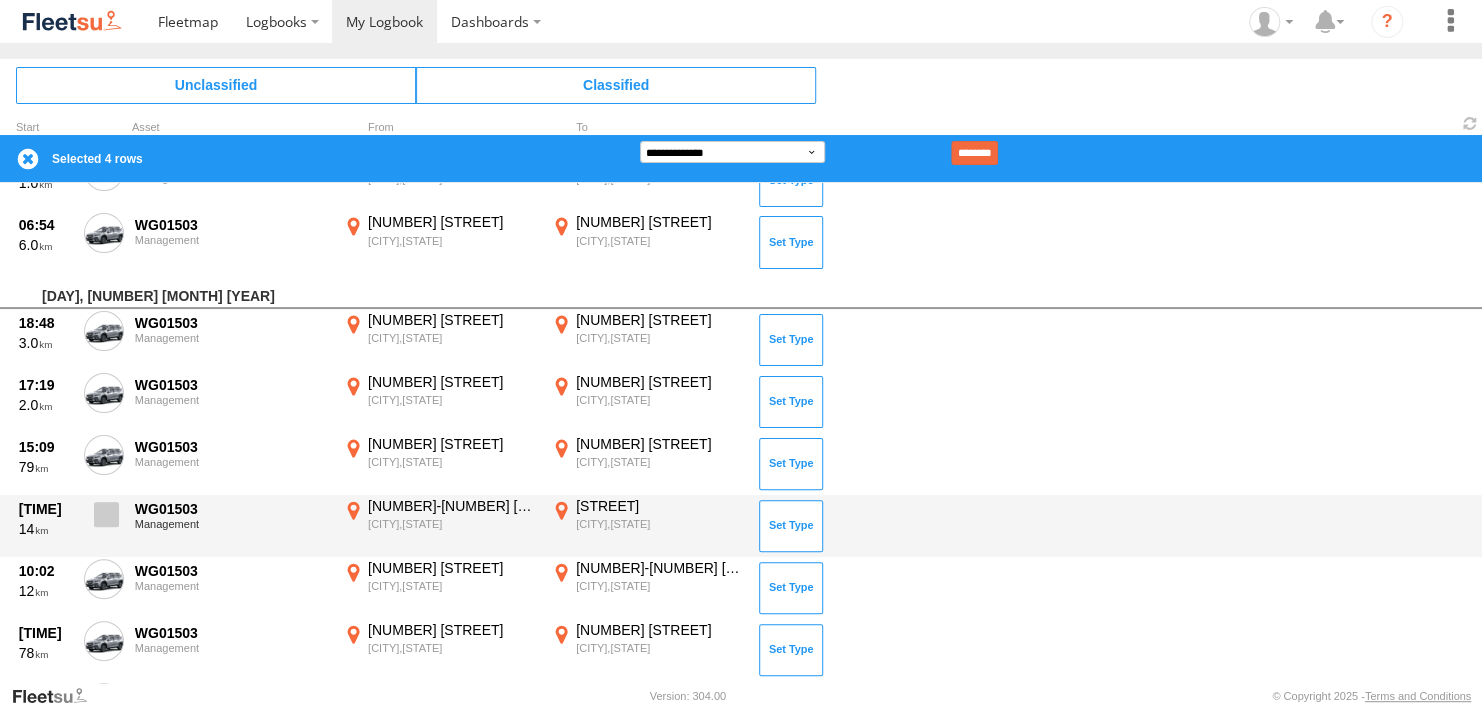 click at bounding box center (106, 514) 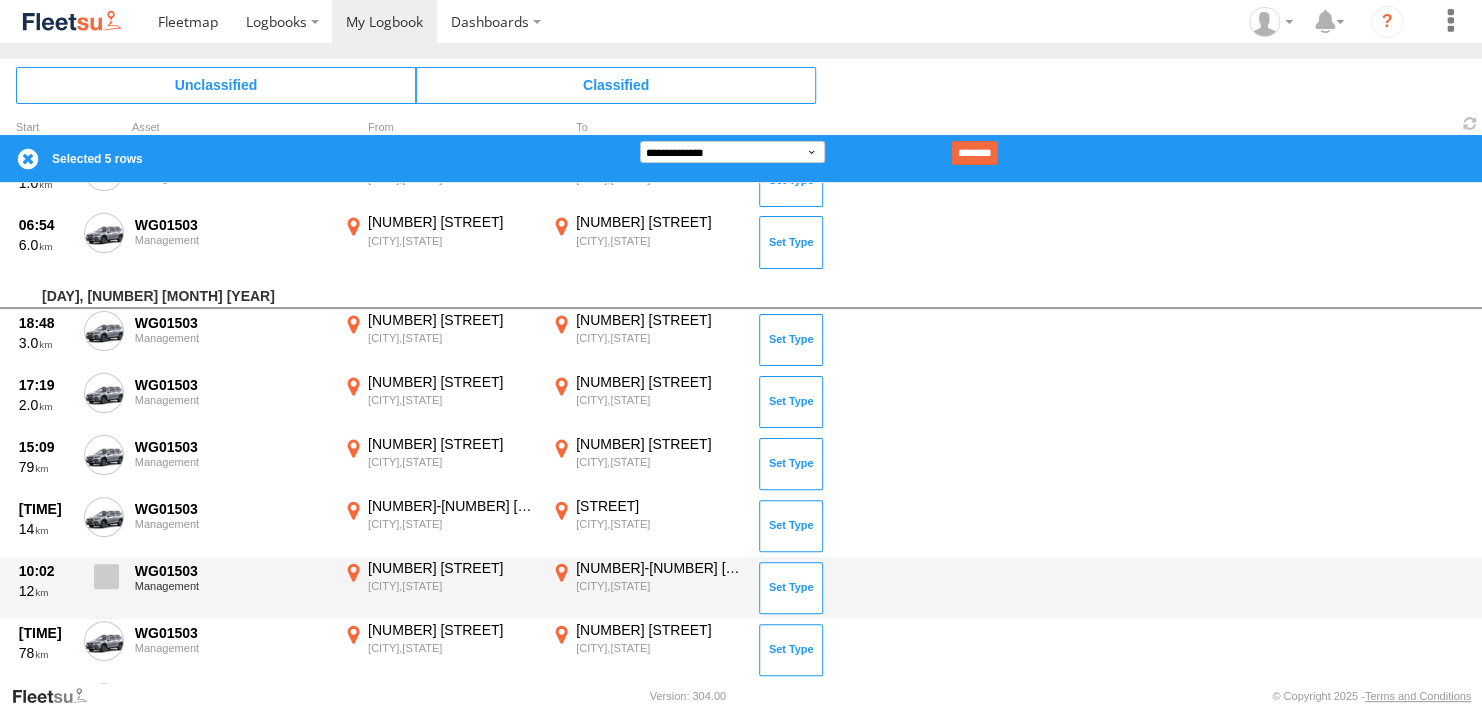 click at bounding box center (106, 576) 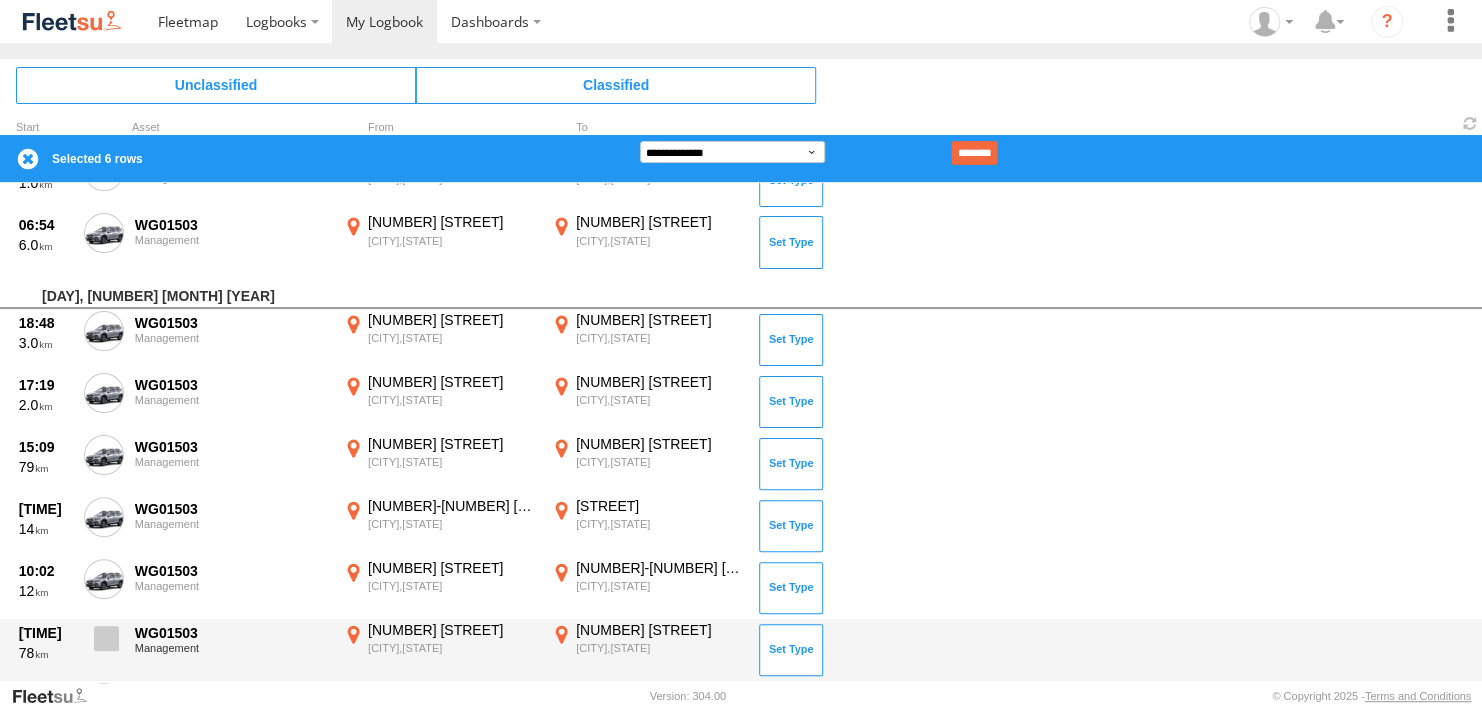 click at bounding box center (106, 638) 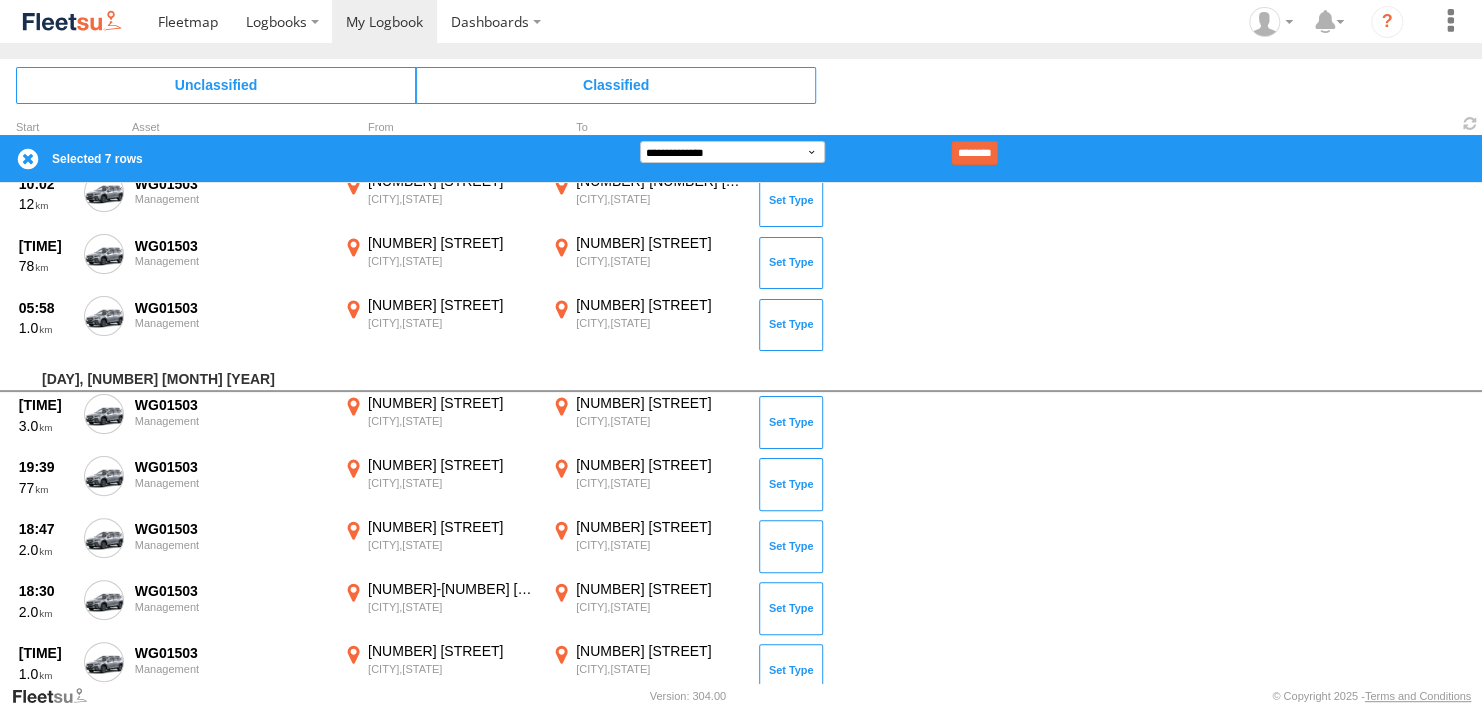 scroll, scrollTop: 2861, scrollLeft: 0, axis: vertical 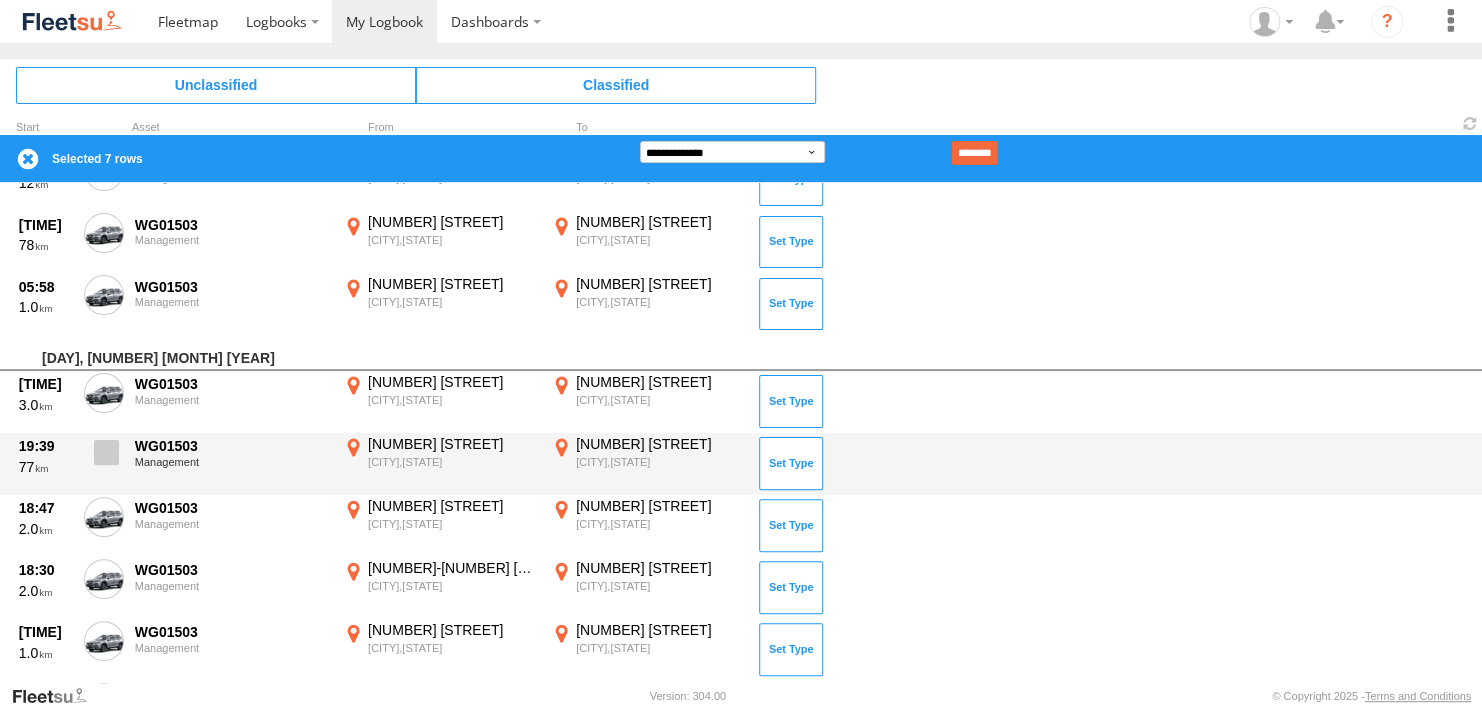 click at bounding box center [106, 452] 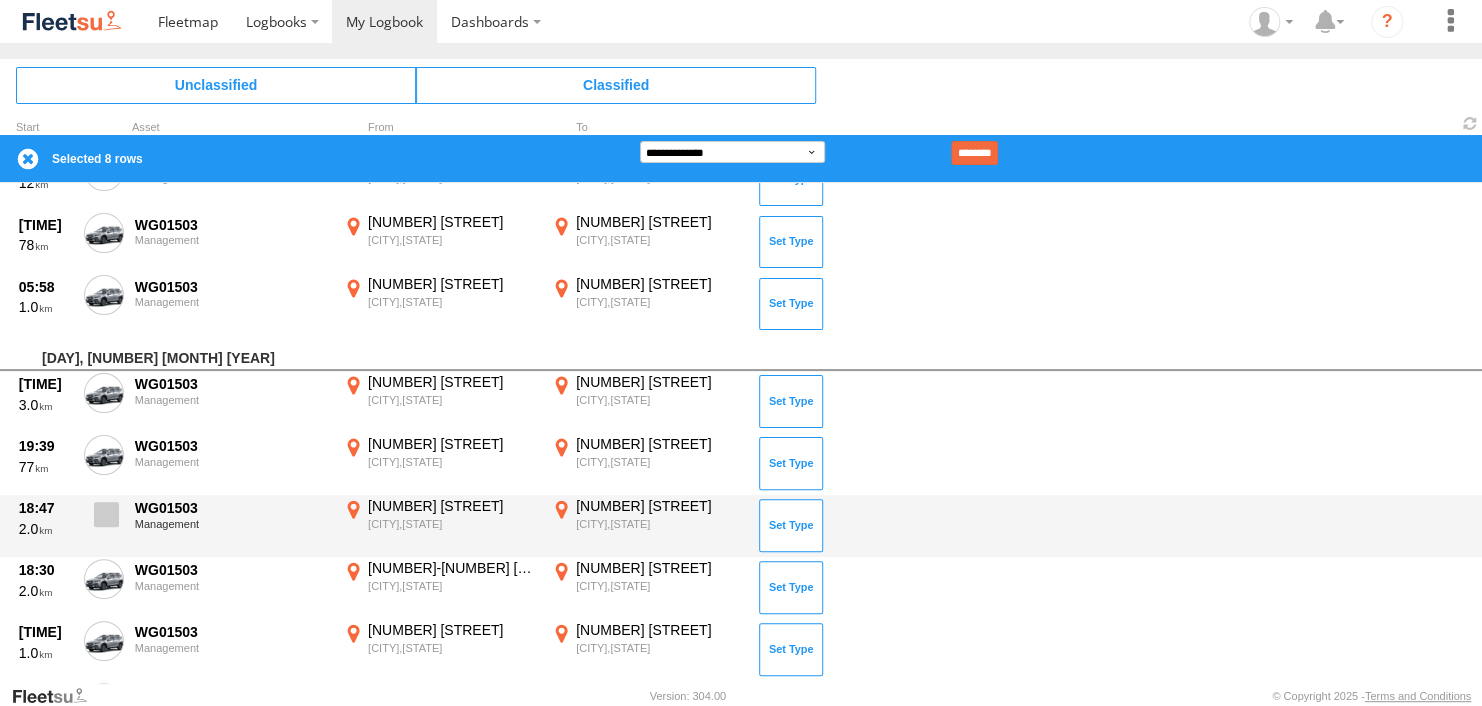 click at bounding box center [106, 514] 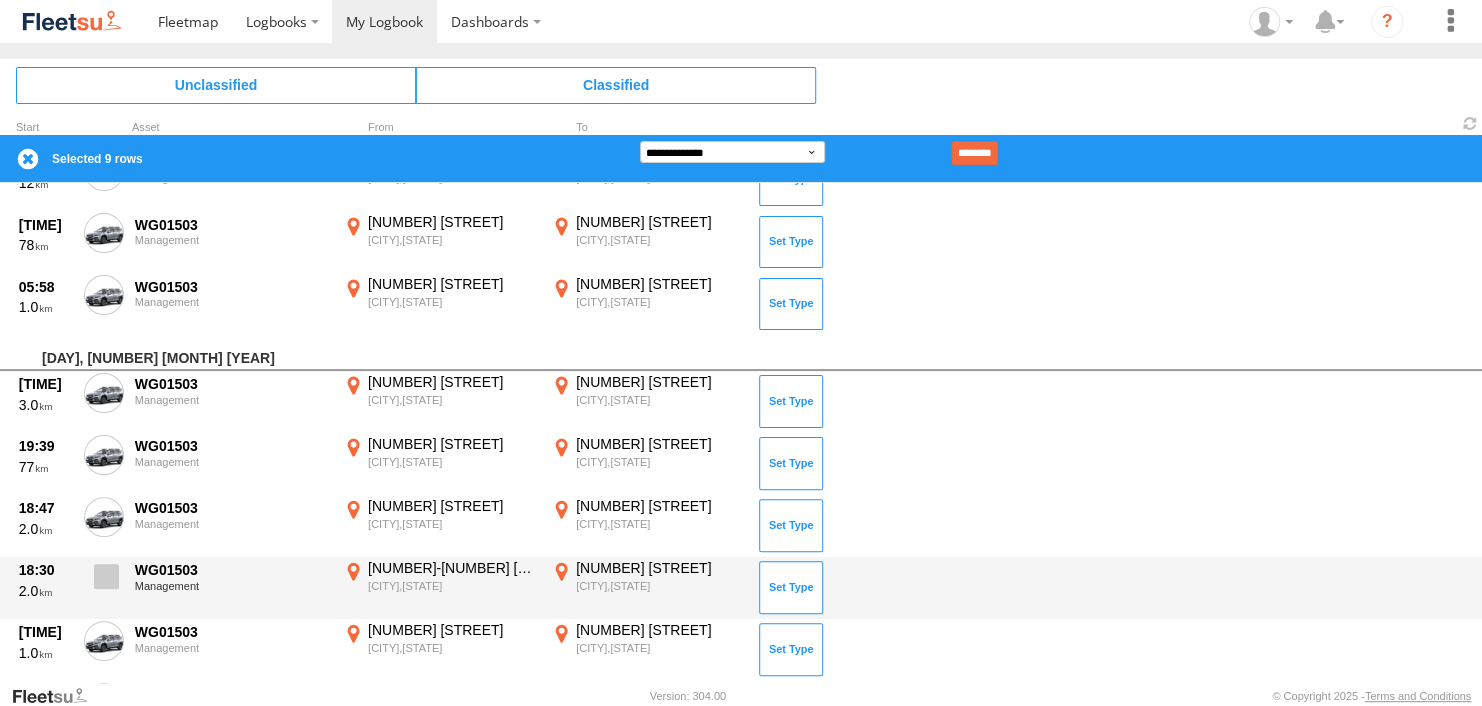 click at bounding box center [106, 576] 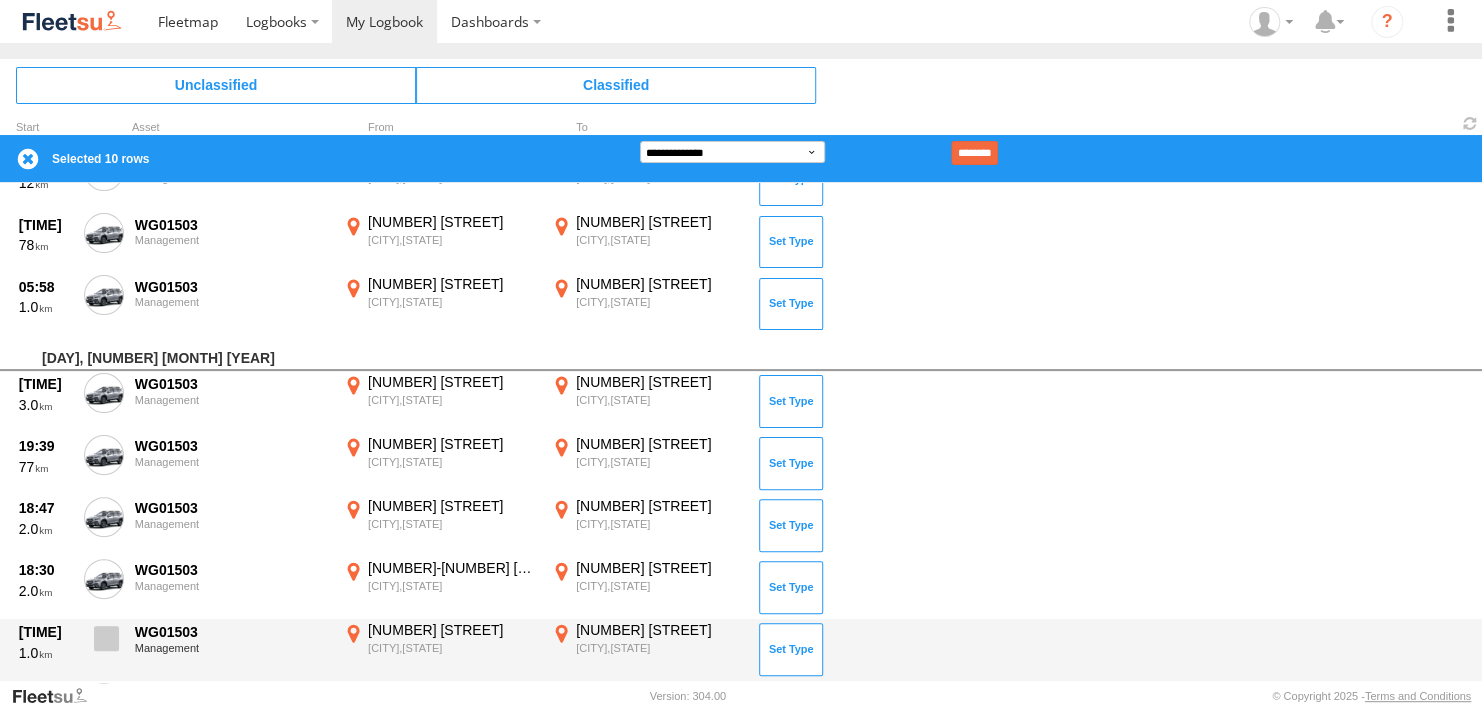 click at bounding box center [106, 638] 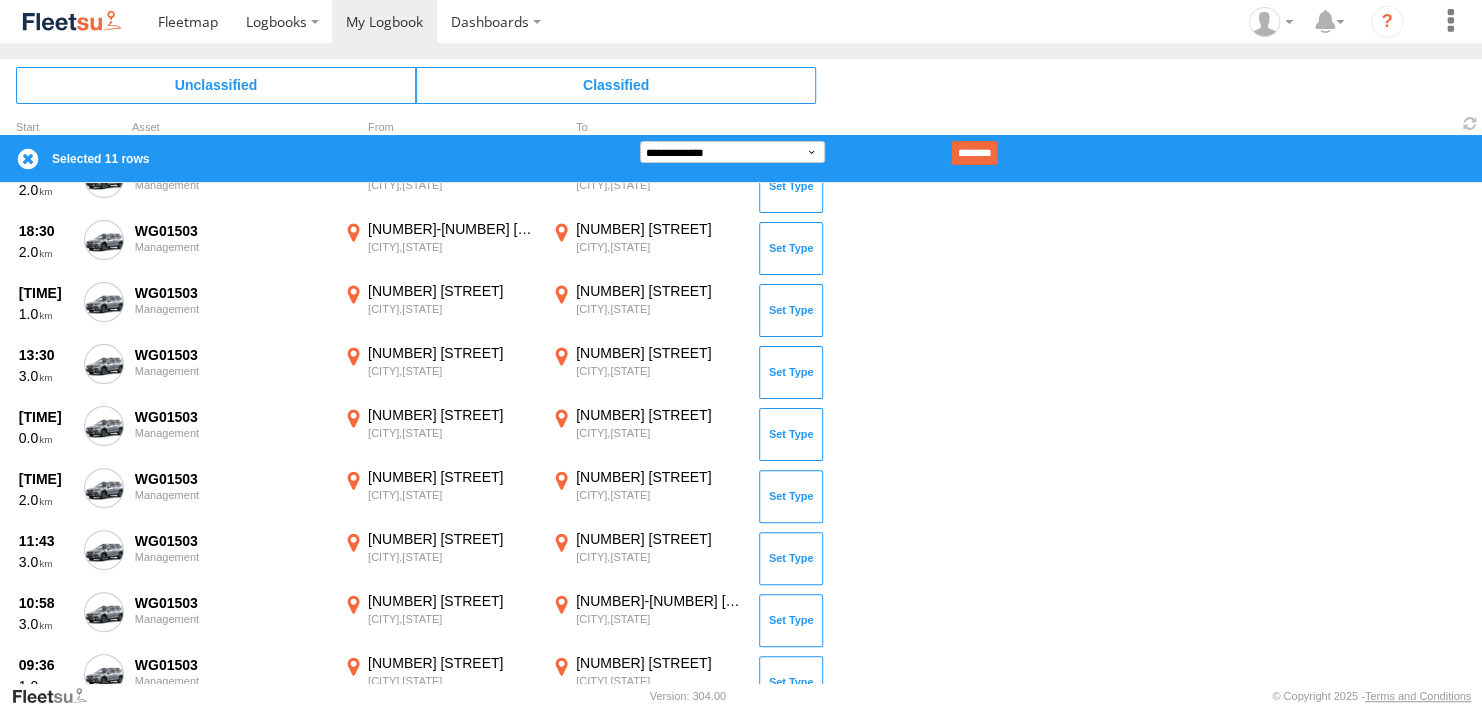 scroll, scrollTop: 3178, scrollLeft: 0, axis: vertical 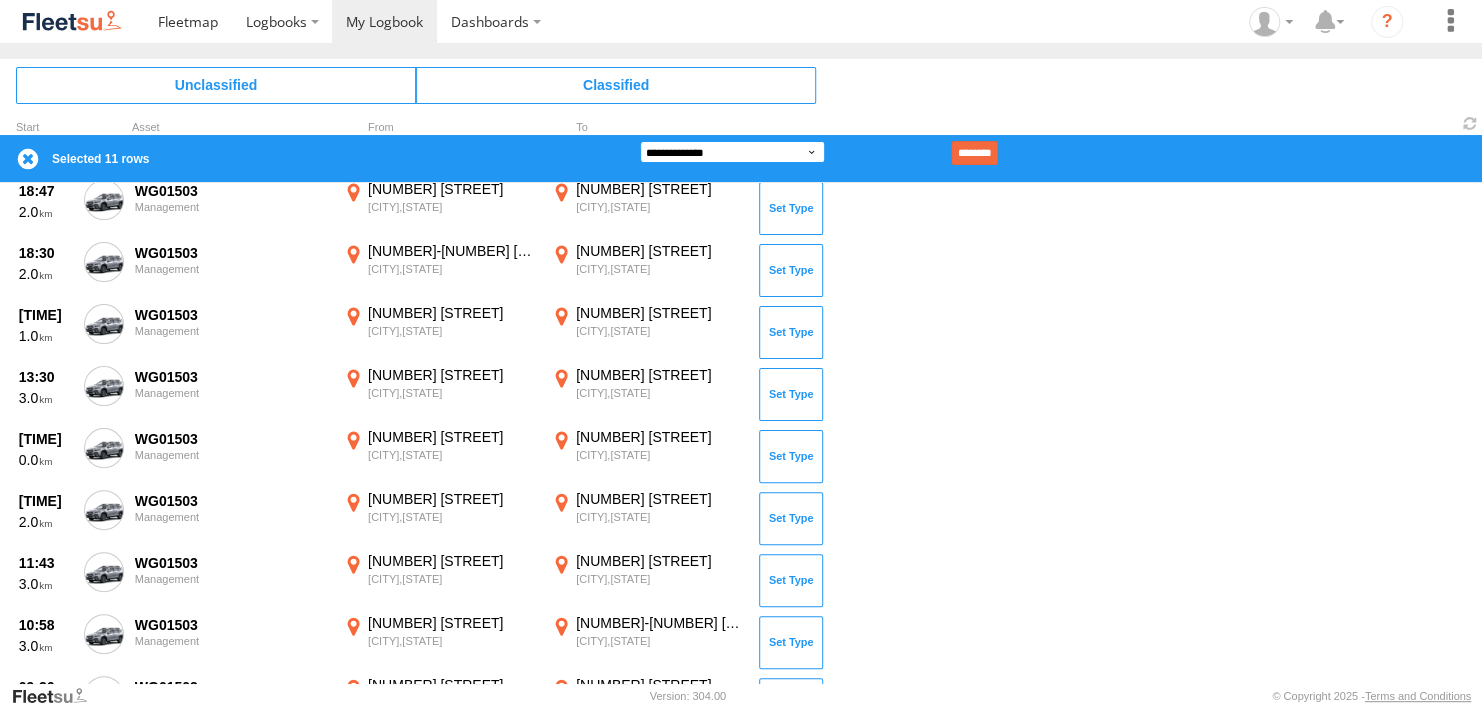 click on "**********" at bounding box center (732, 152) 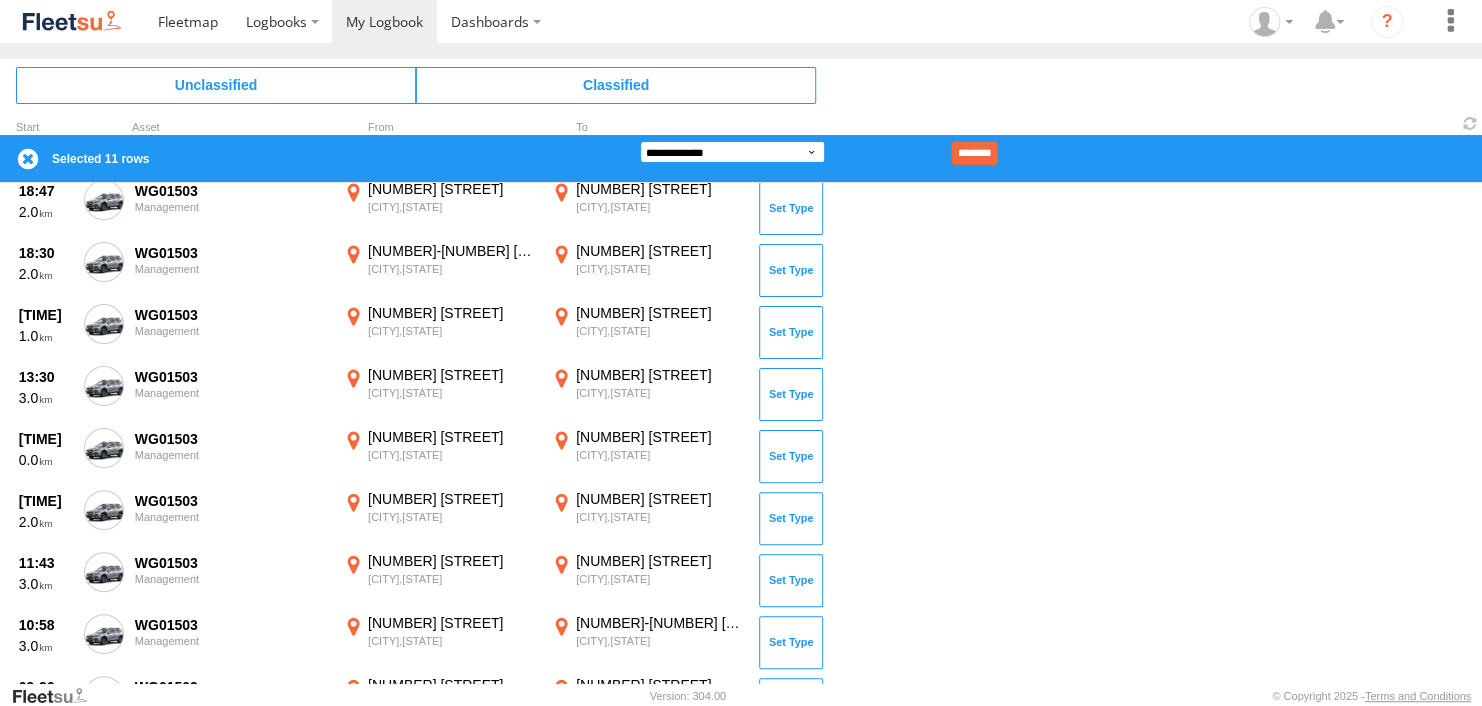 click on "**********" at bounding box center (732, 152) 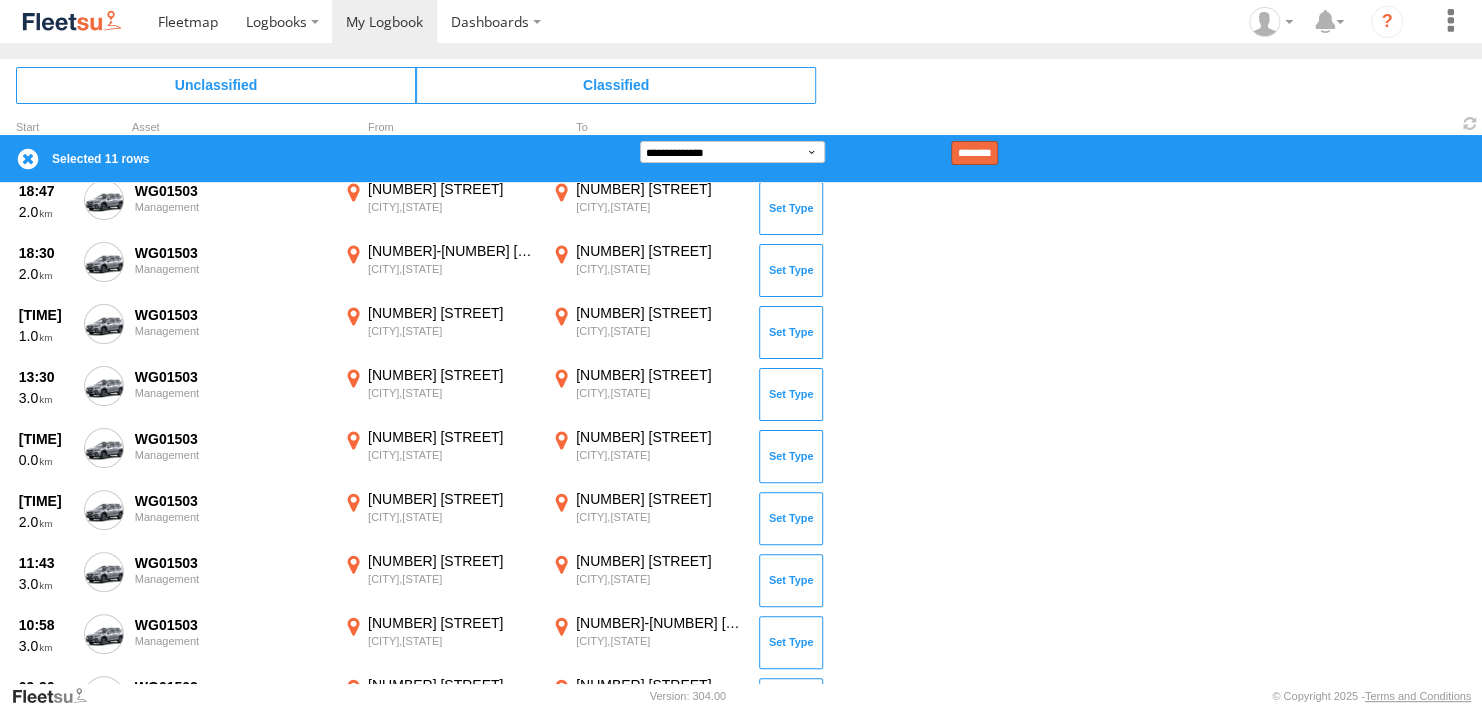 click on "********" at bounding box center [974, 153] 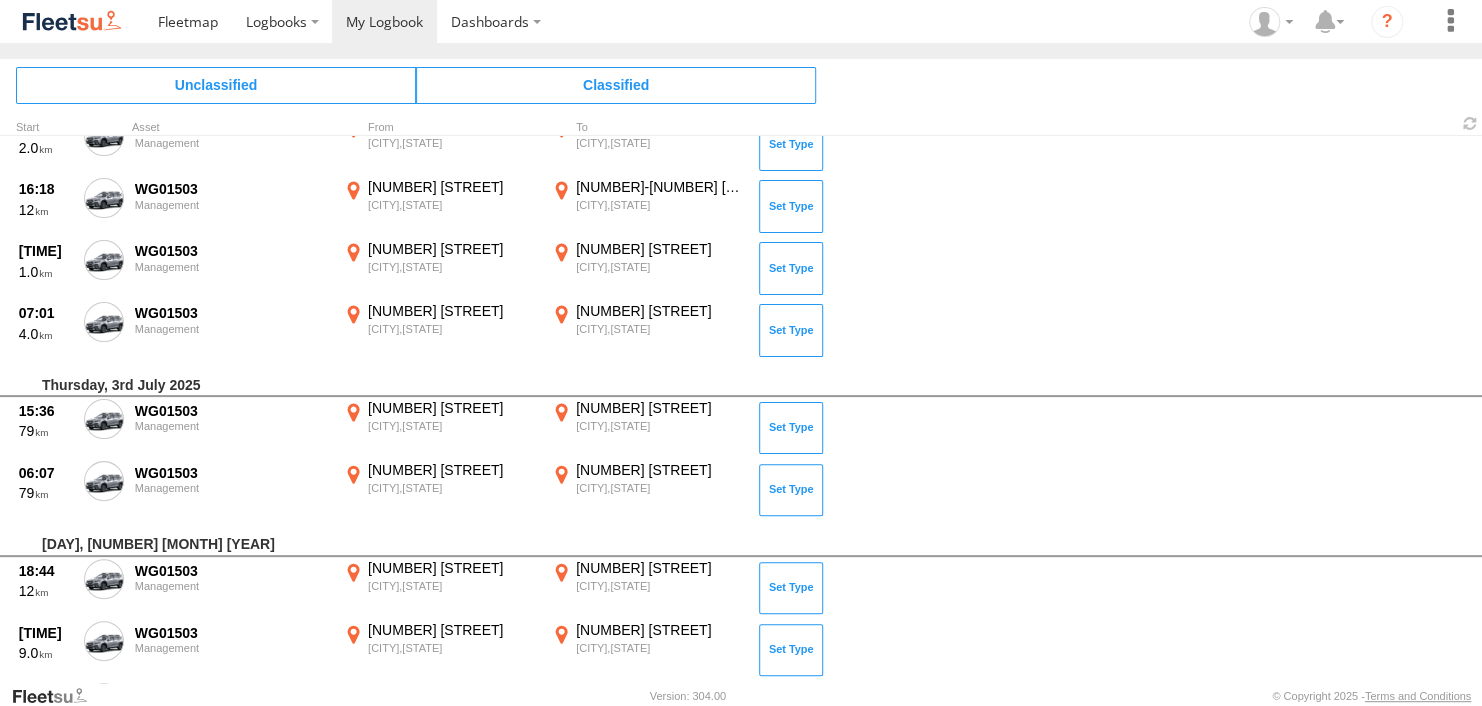 scroll, scrollTop: 5572, scrollLeft: 0, axis: vertical 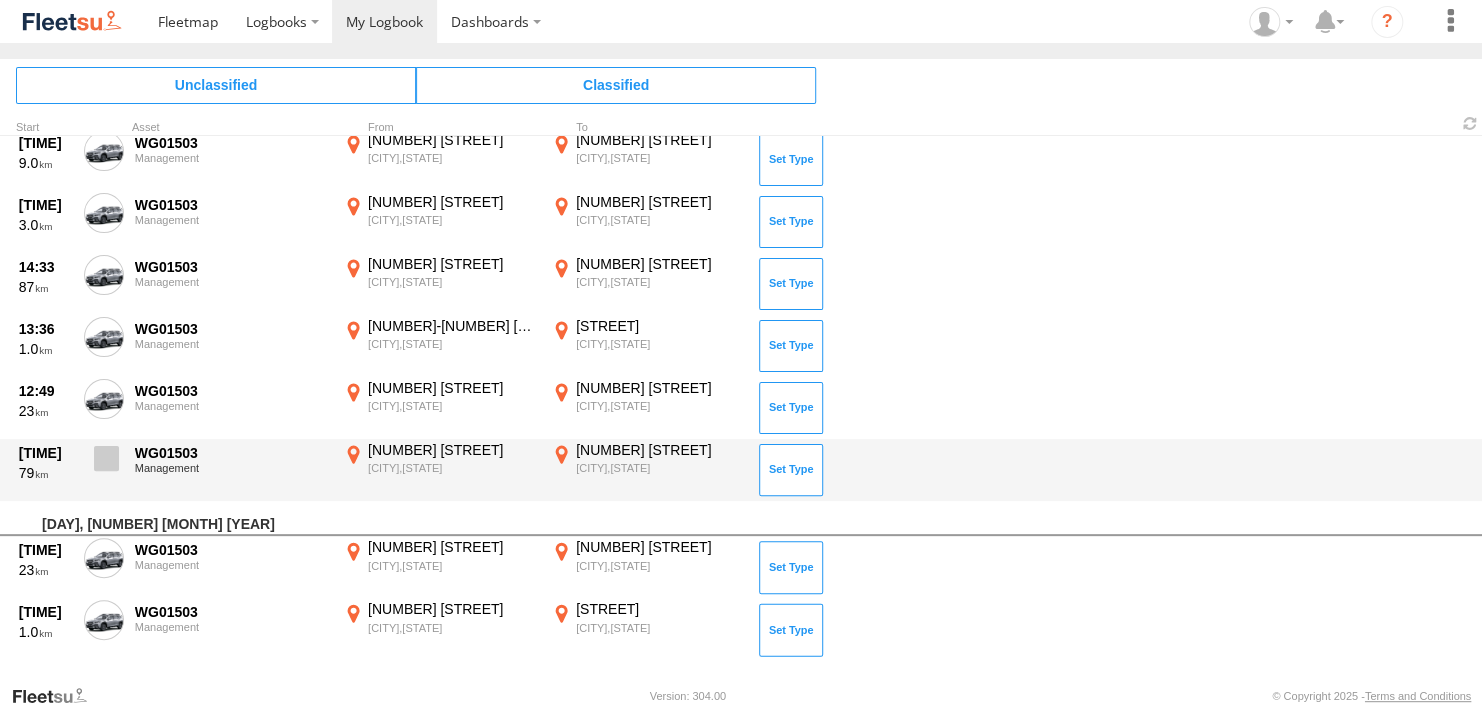 click at bounding box center [106, 458] 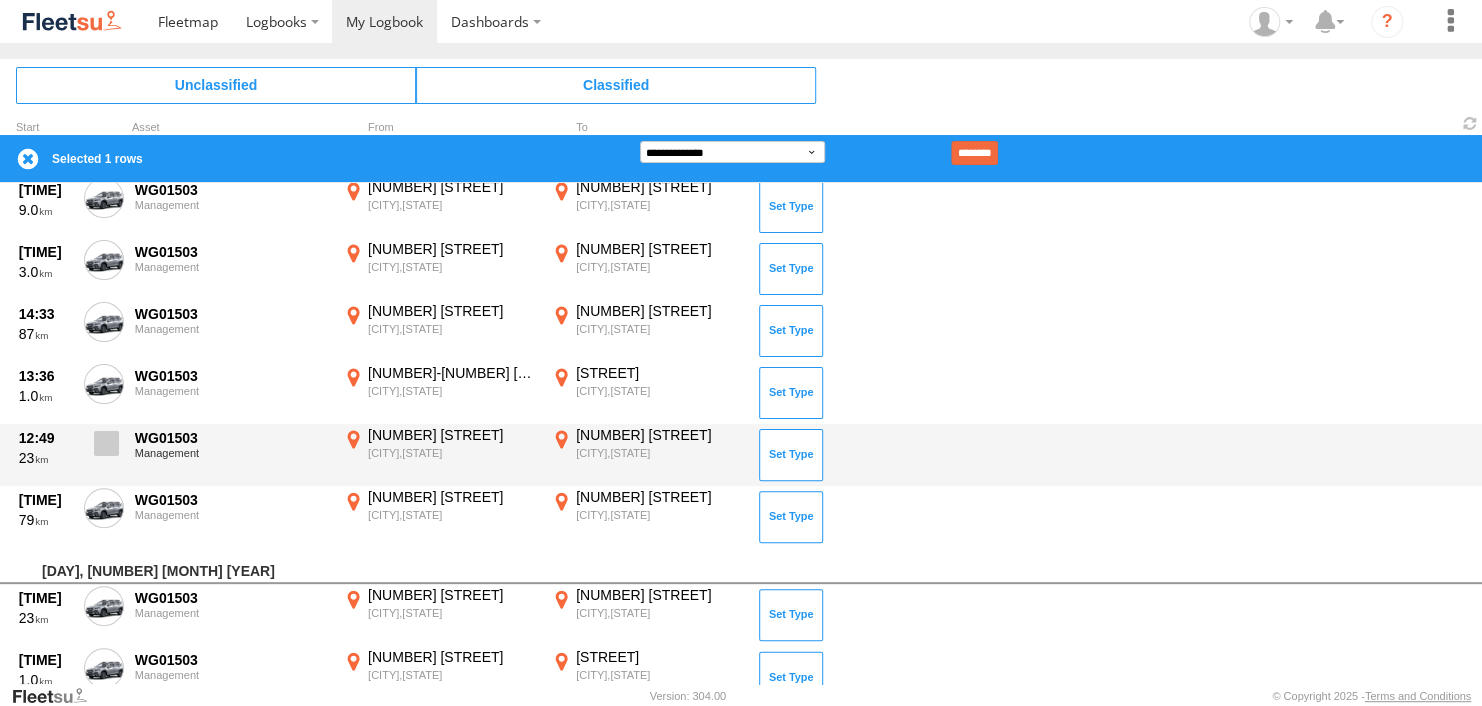click at bounding box center [106, 443] 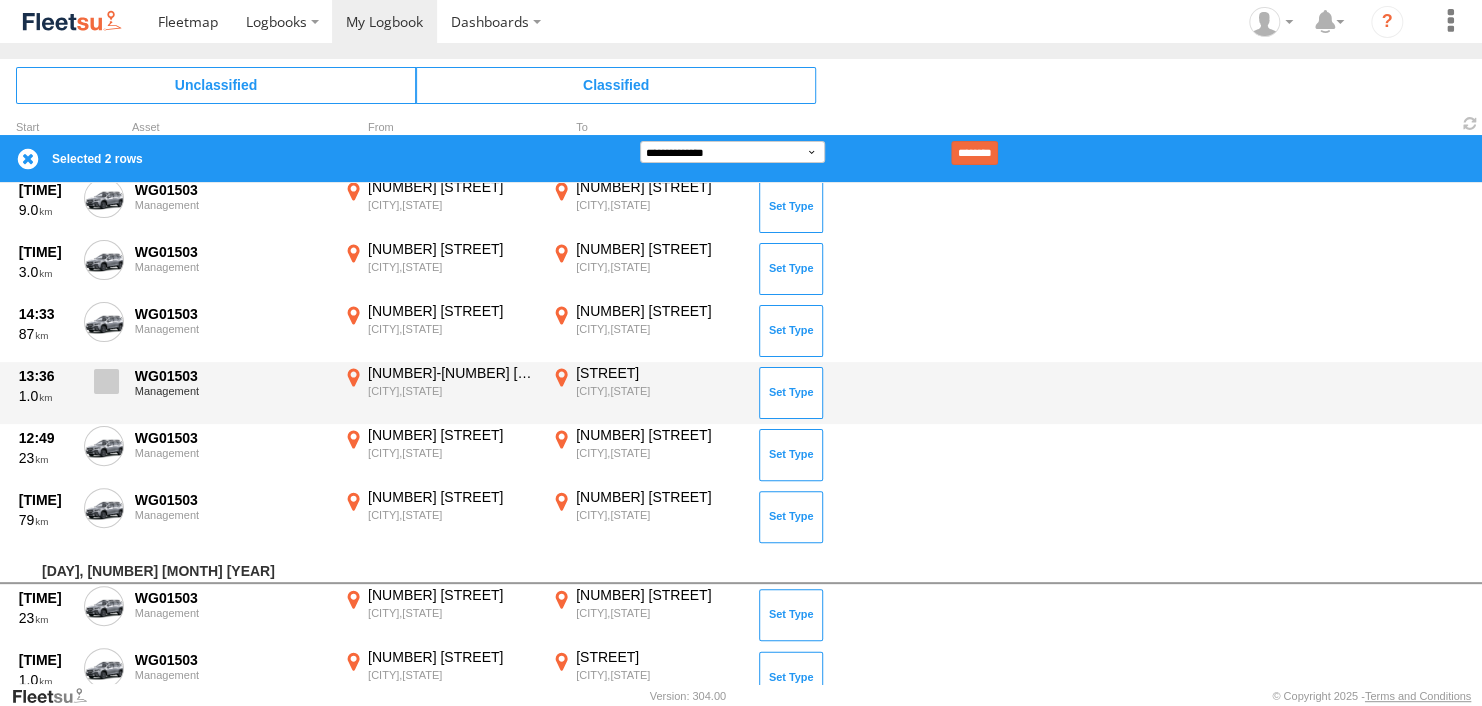 click at bounding box center [106, 381] 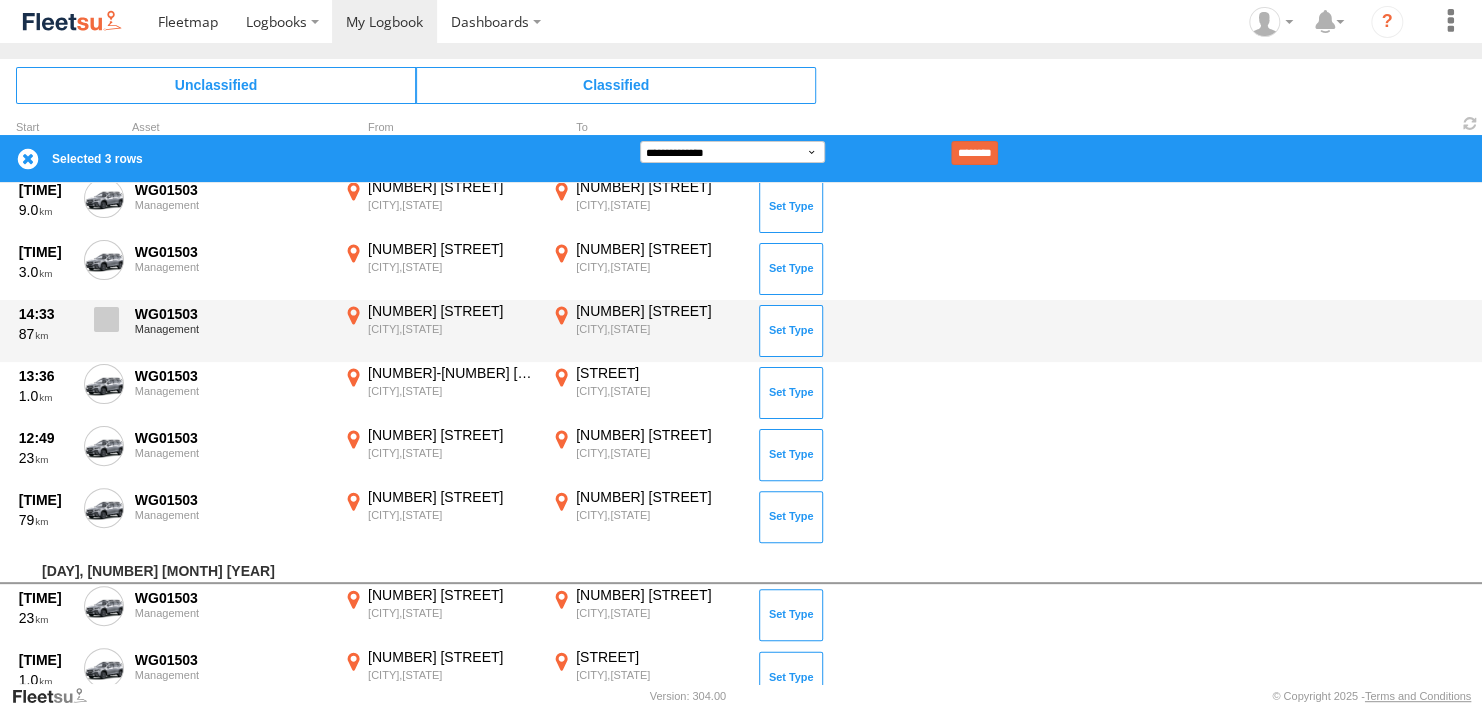 click at bounding box center (106, 319) 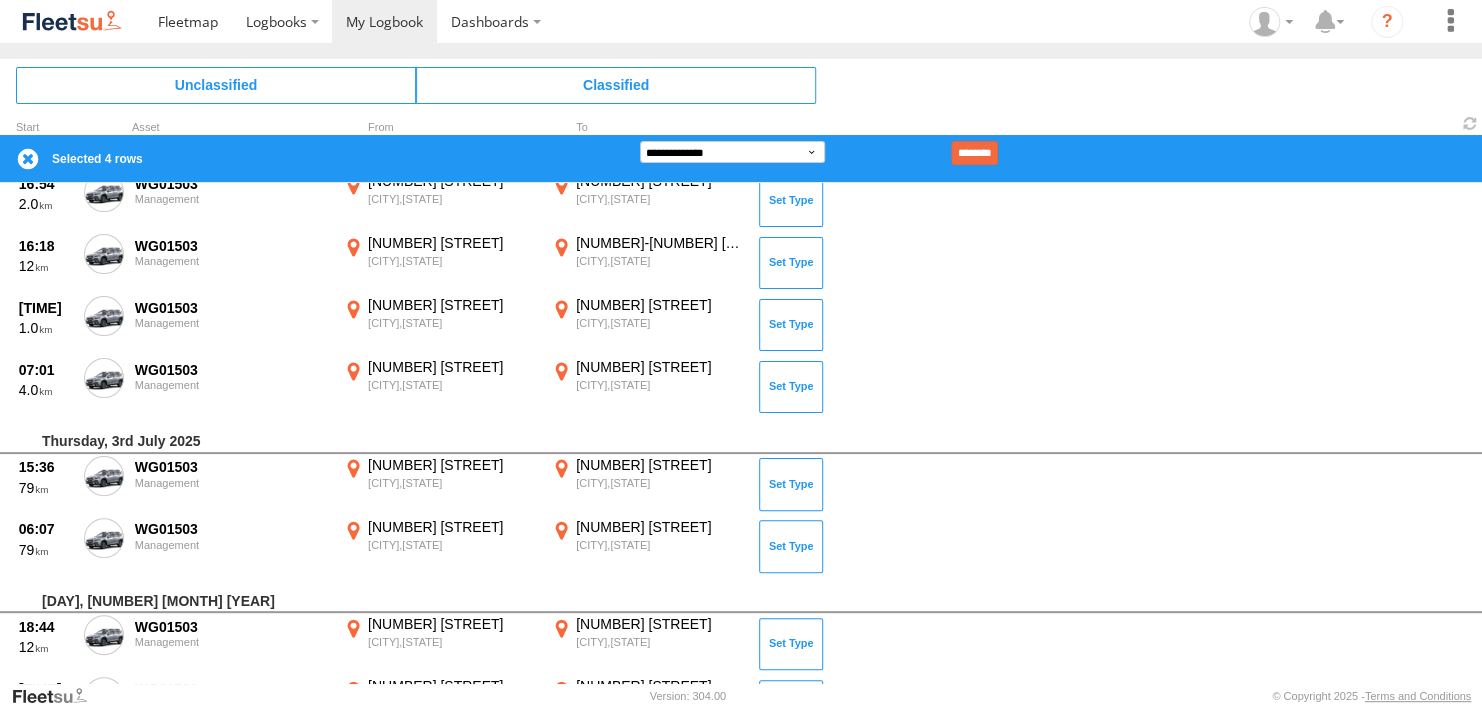 scroll, scrollTop: 5053, scrollLeft: 0, axis: vertical 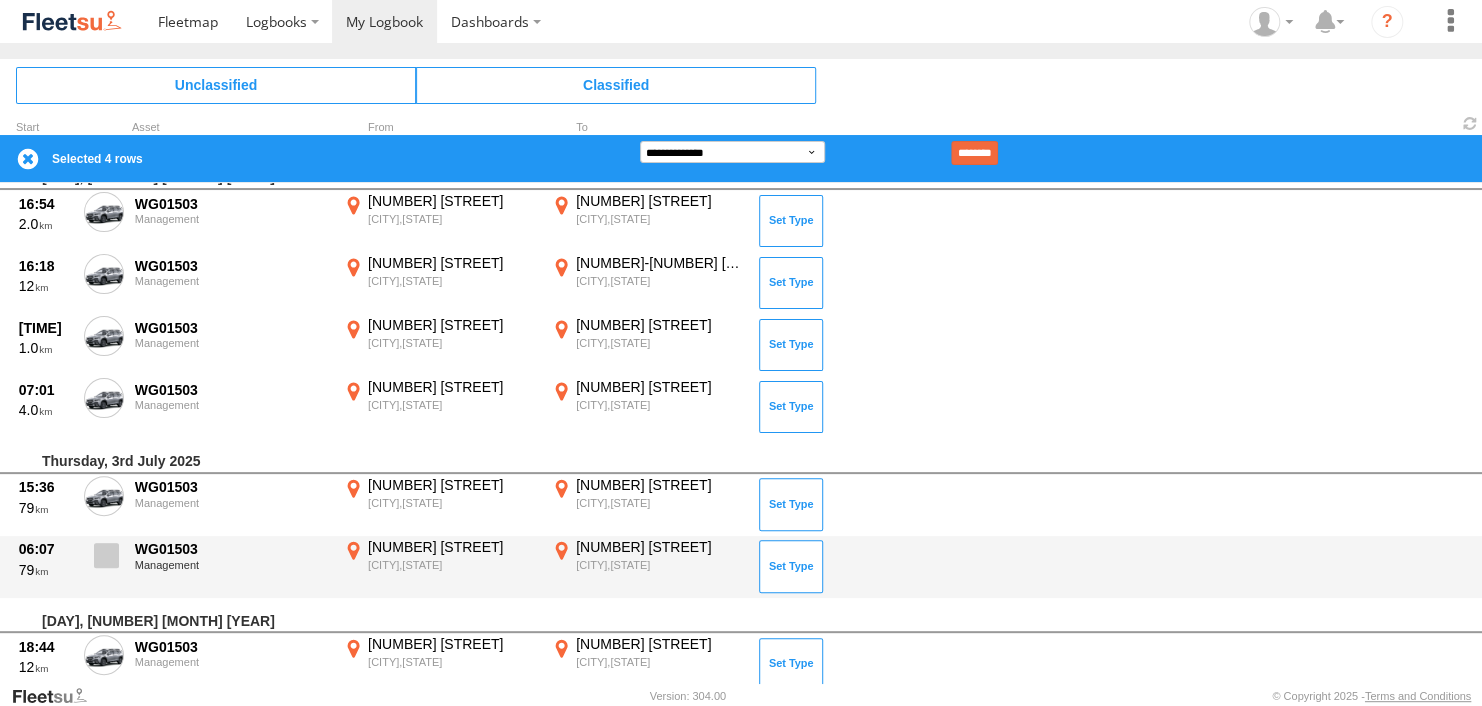 click at bounding box center [106, 555] 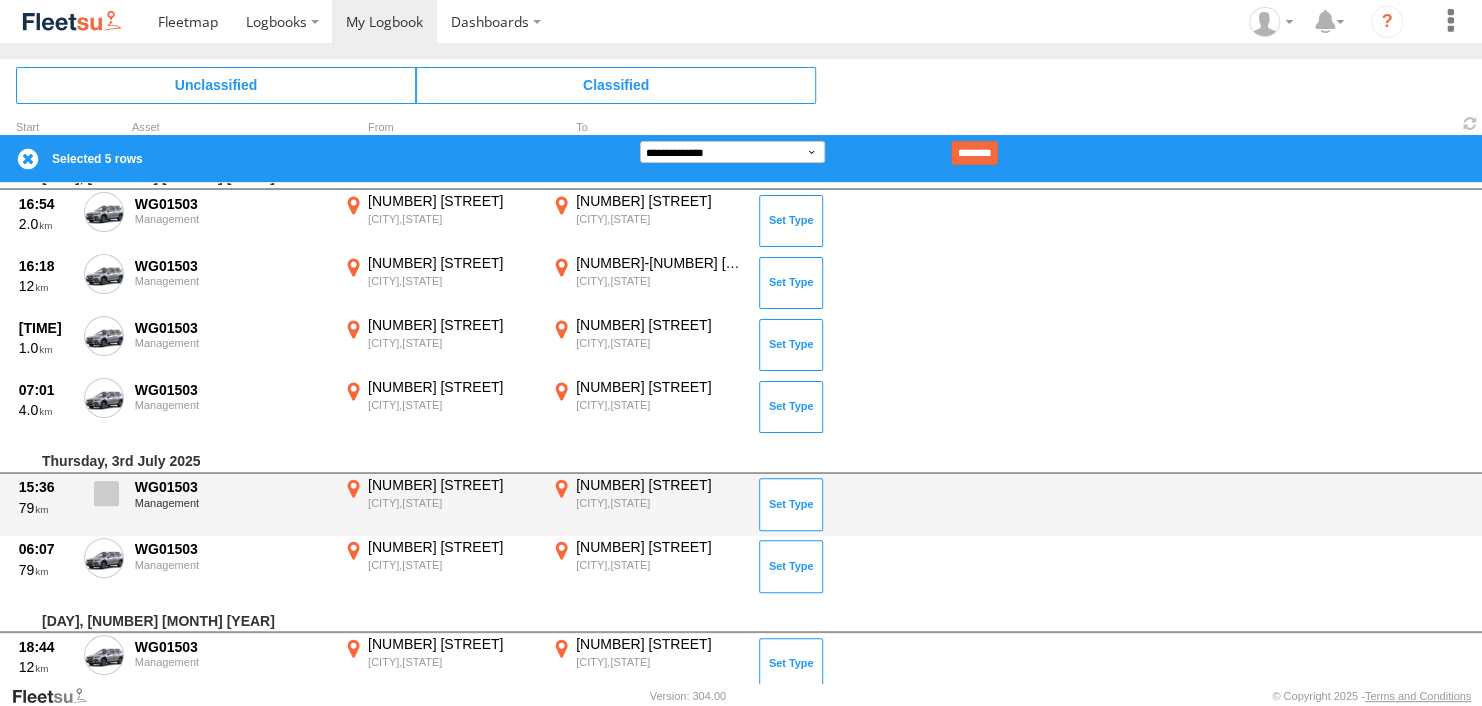 click at bounding box center (106, 493) 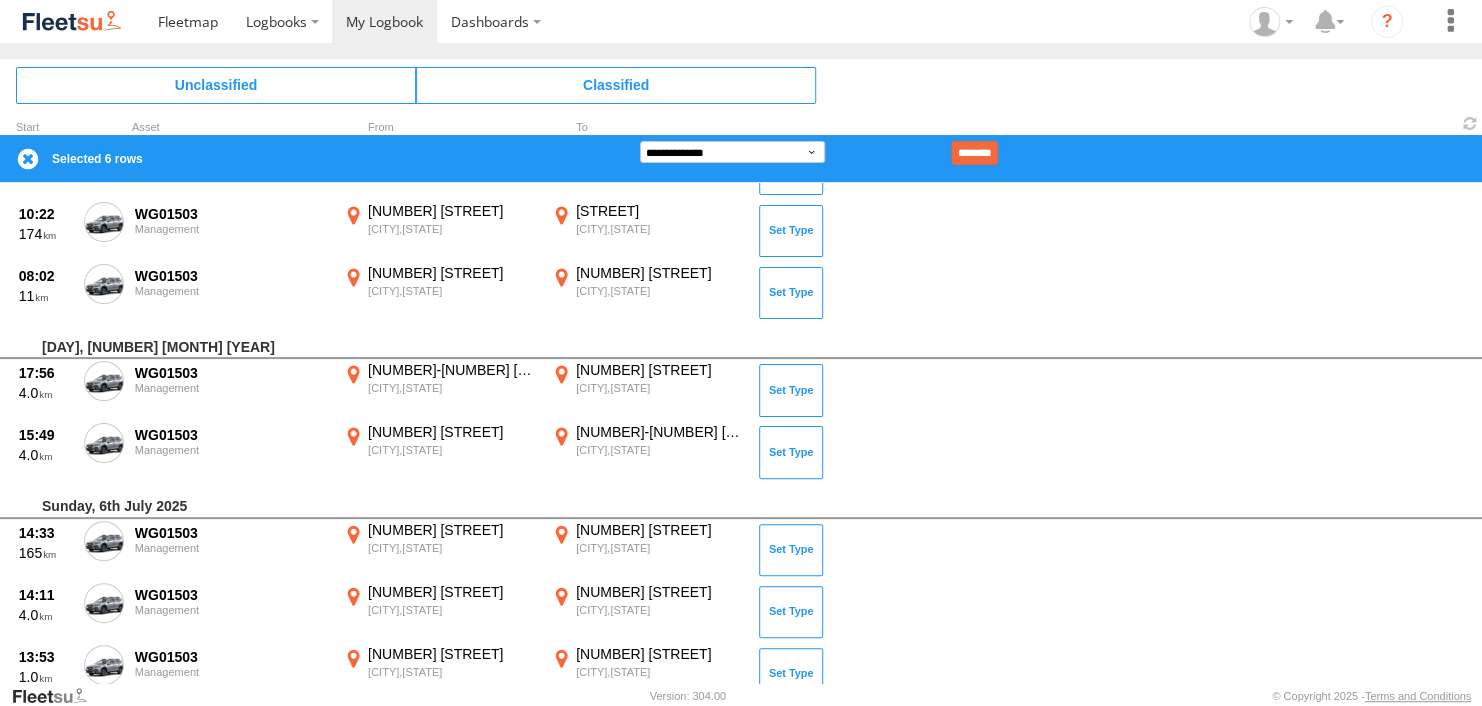 scroll, scrollTop: 3756, scrollLeft: 0, axis: vertical 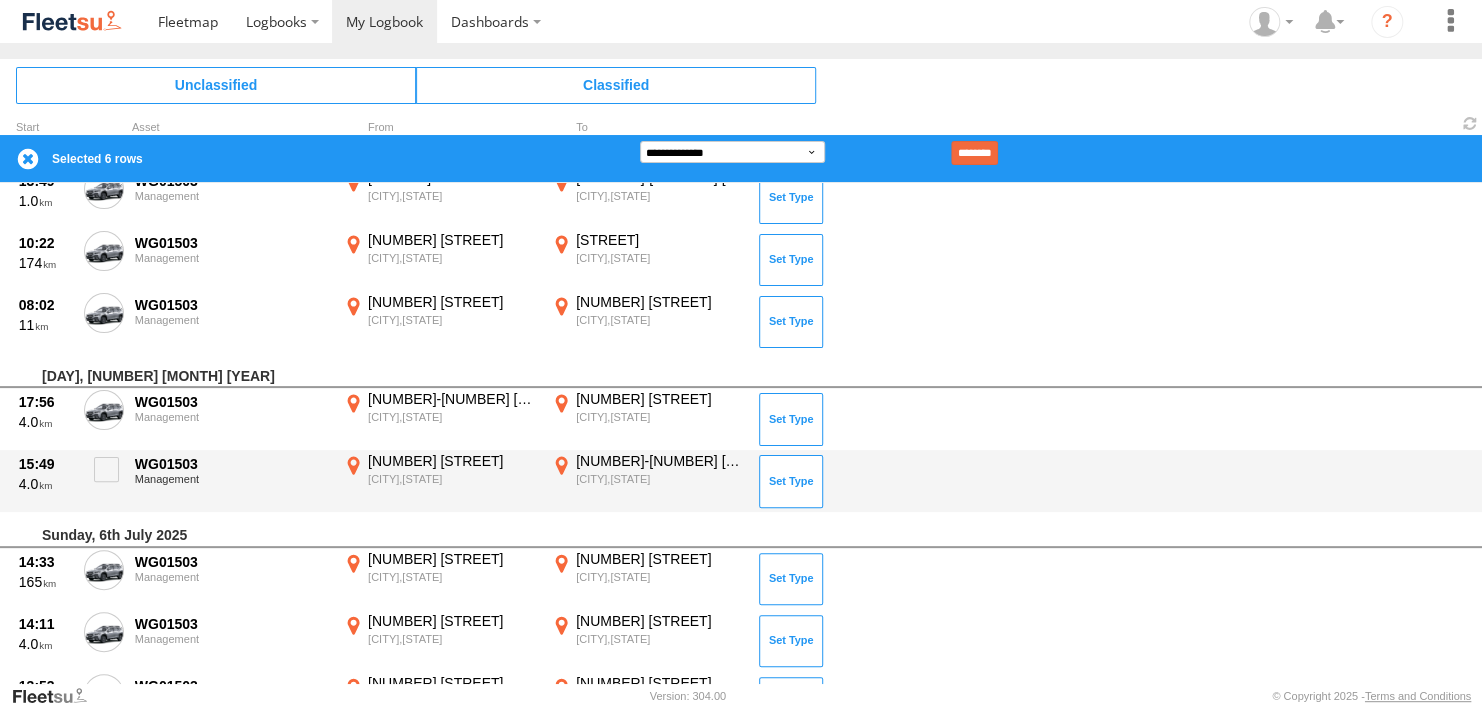 drag, startPoint x: 1474, startPoint y: 502, endPoint x: 1473, endPoint y: 450, distance: 52.009613 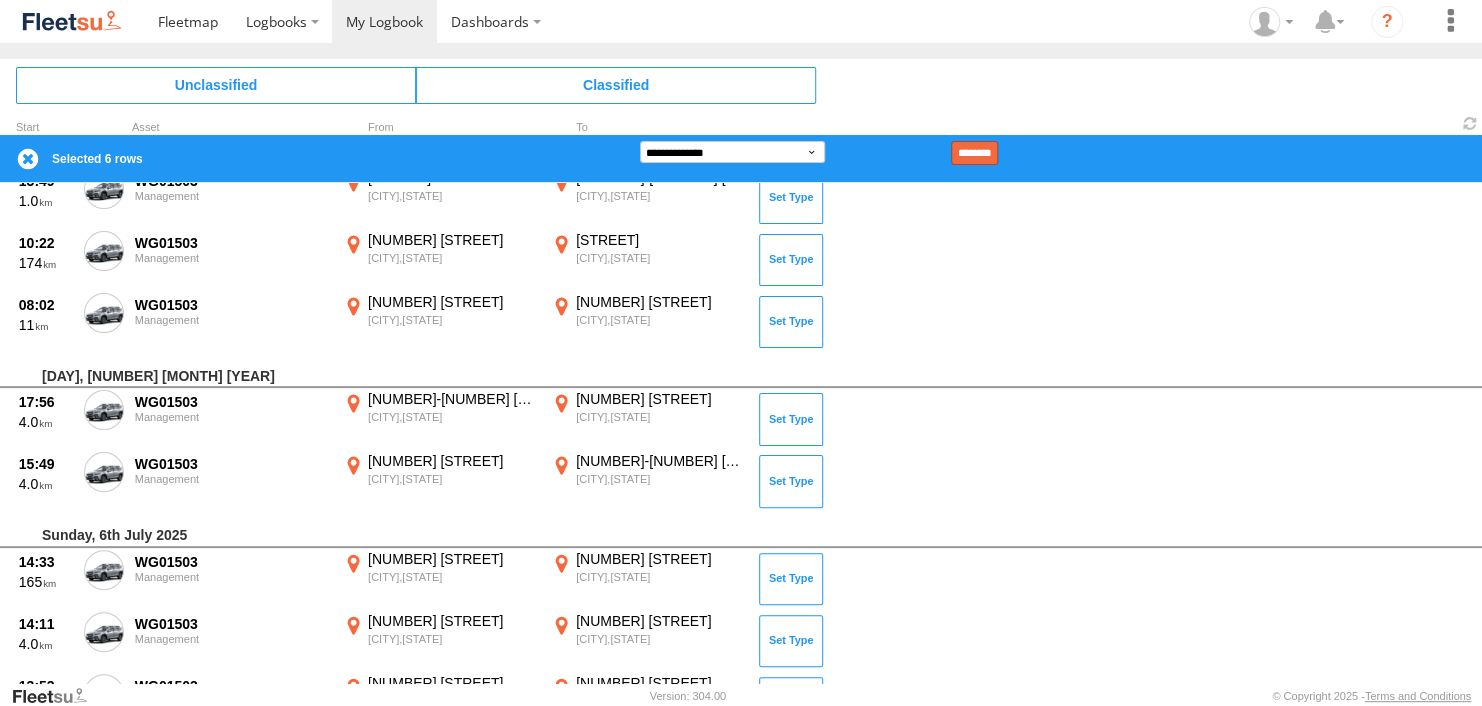 click on "********" at bounding box center [974, 153] 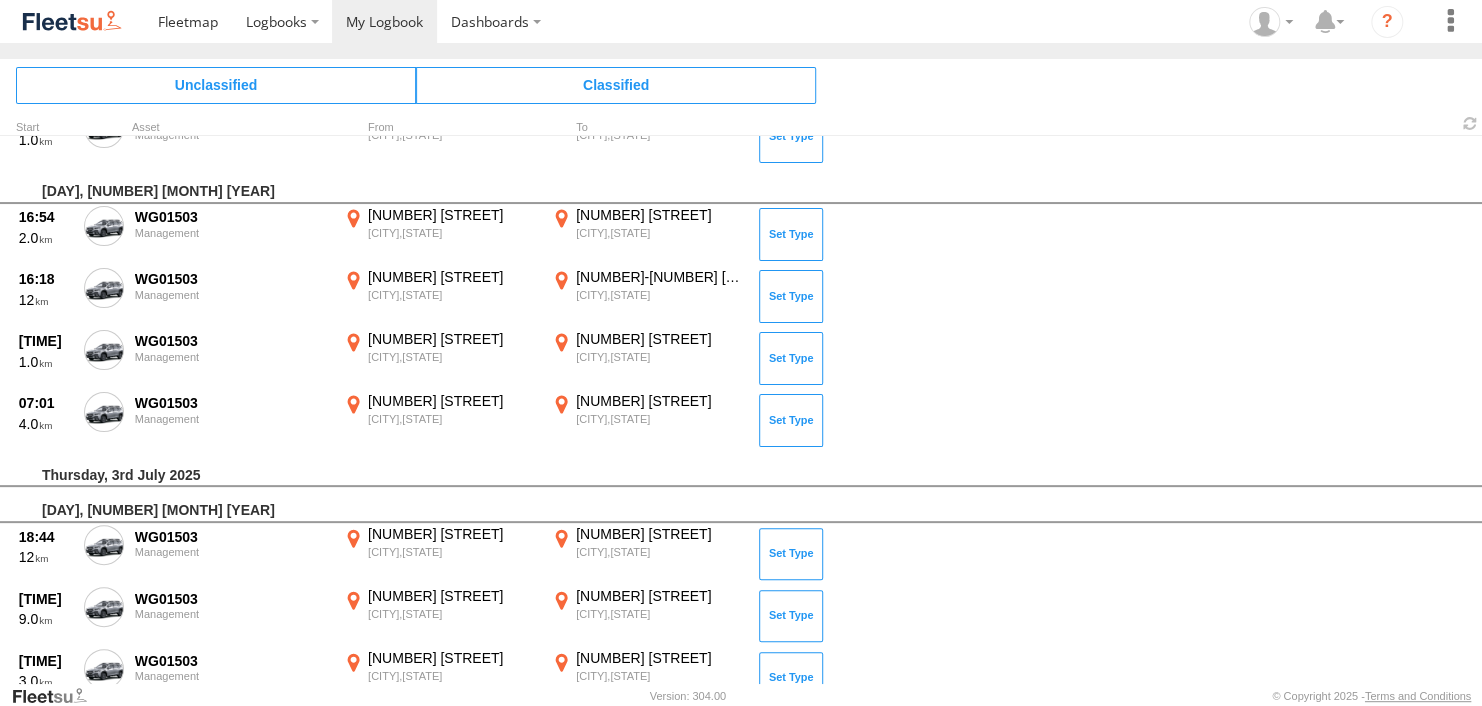 scroll, scrollTop: 5200, scrollLeft: 0, axis: vertical 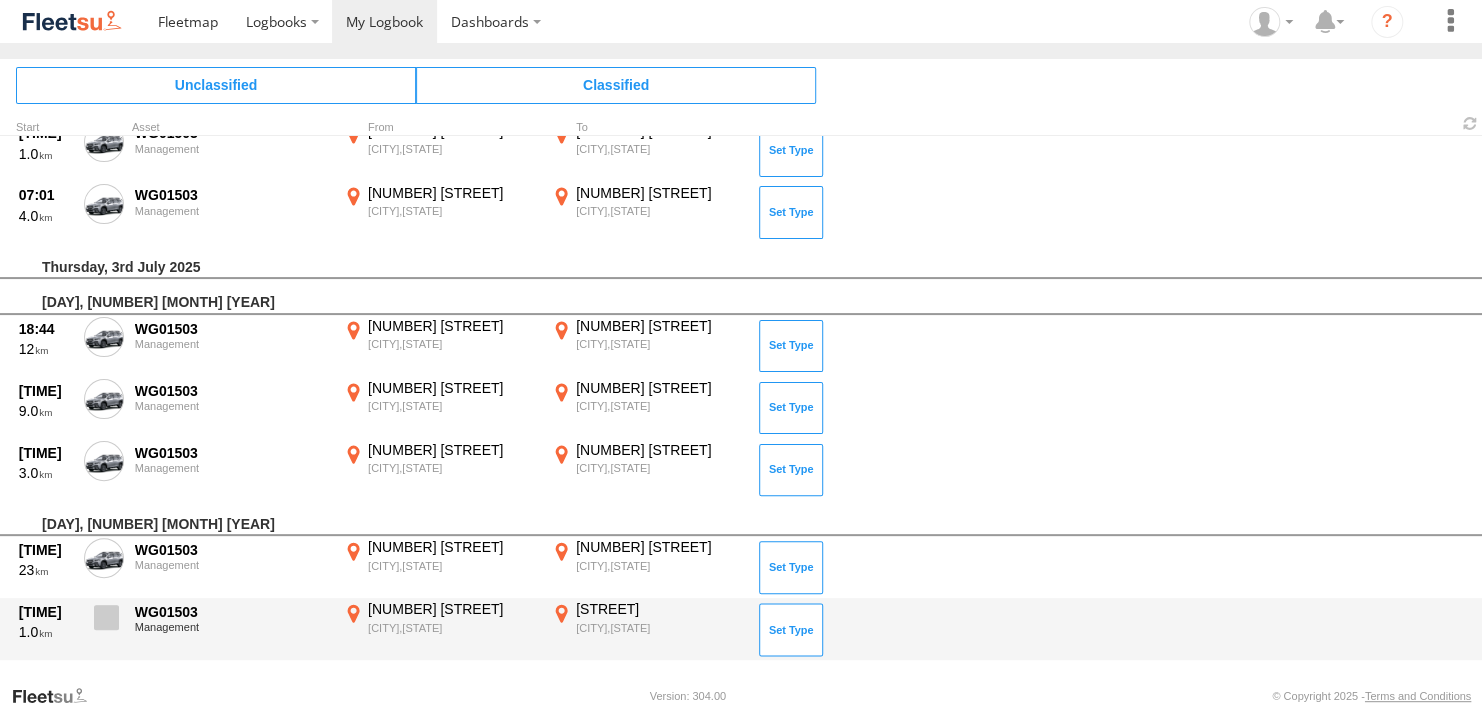 click at bounding box center (106, 617) 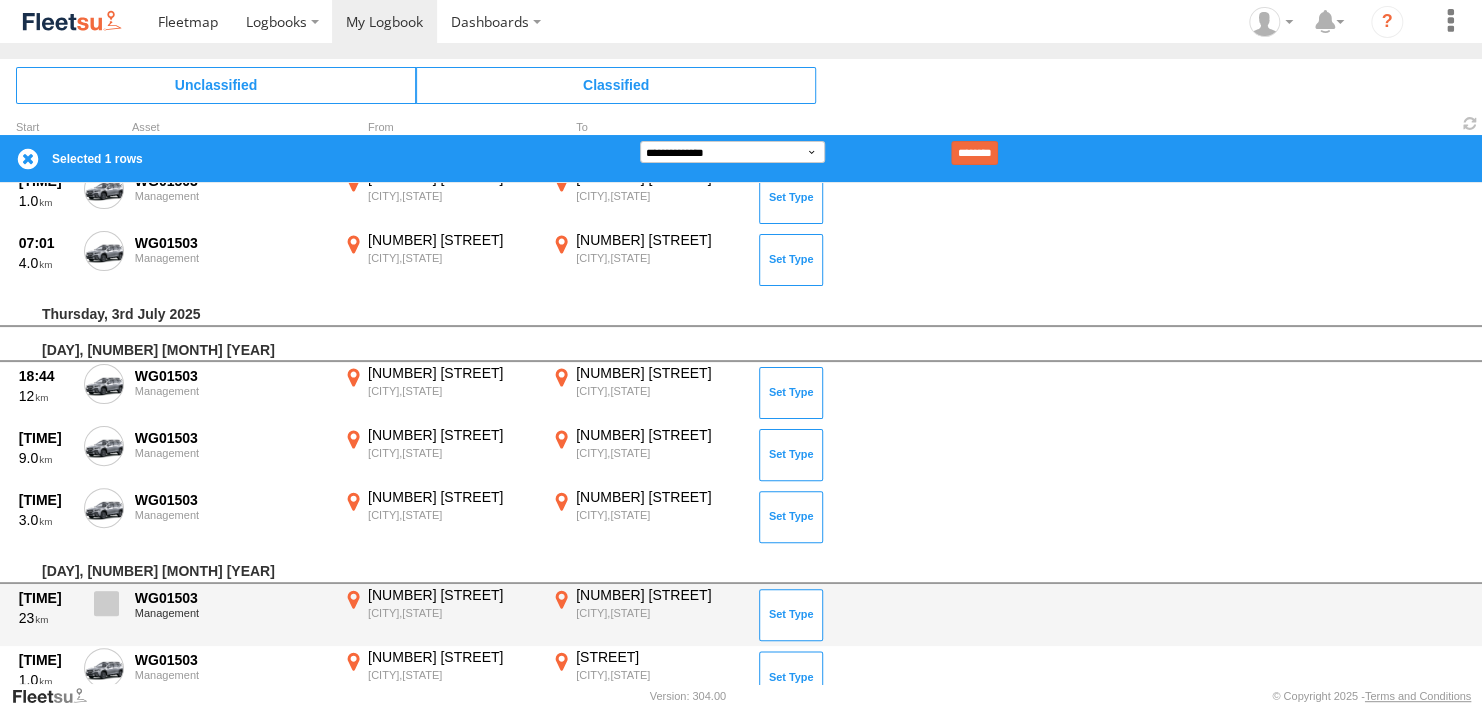 click at bounding box center (106, 603) 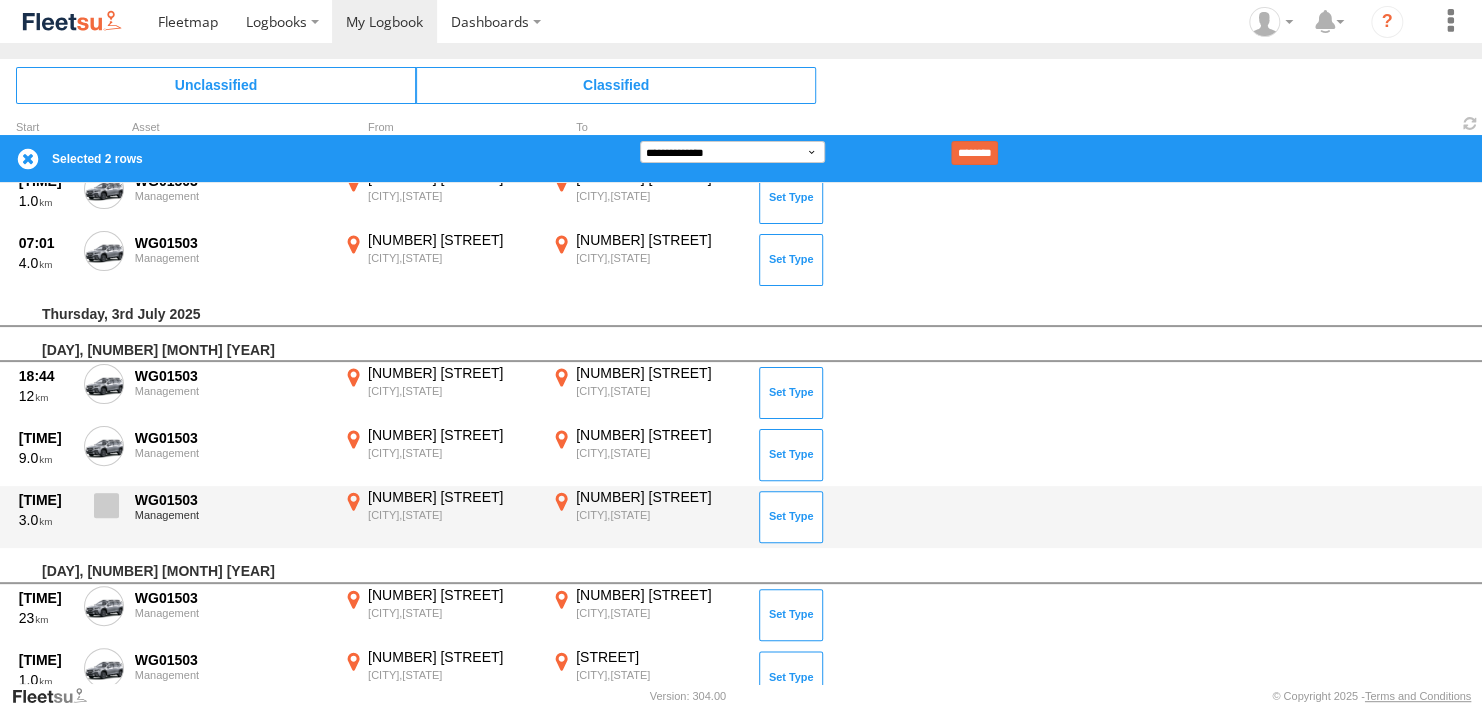 click at bounding box center (106, 505) 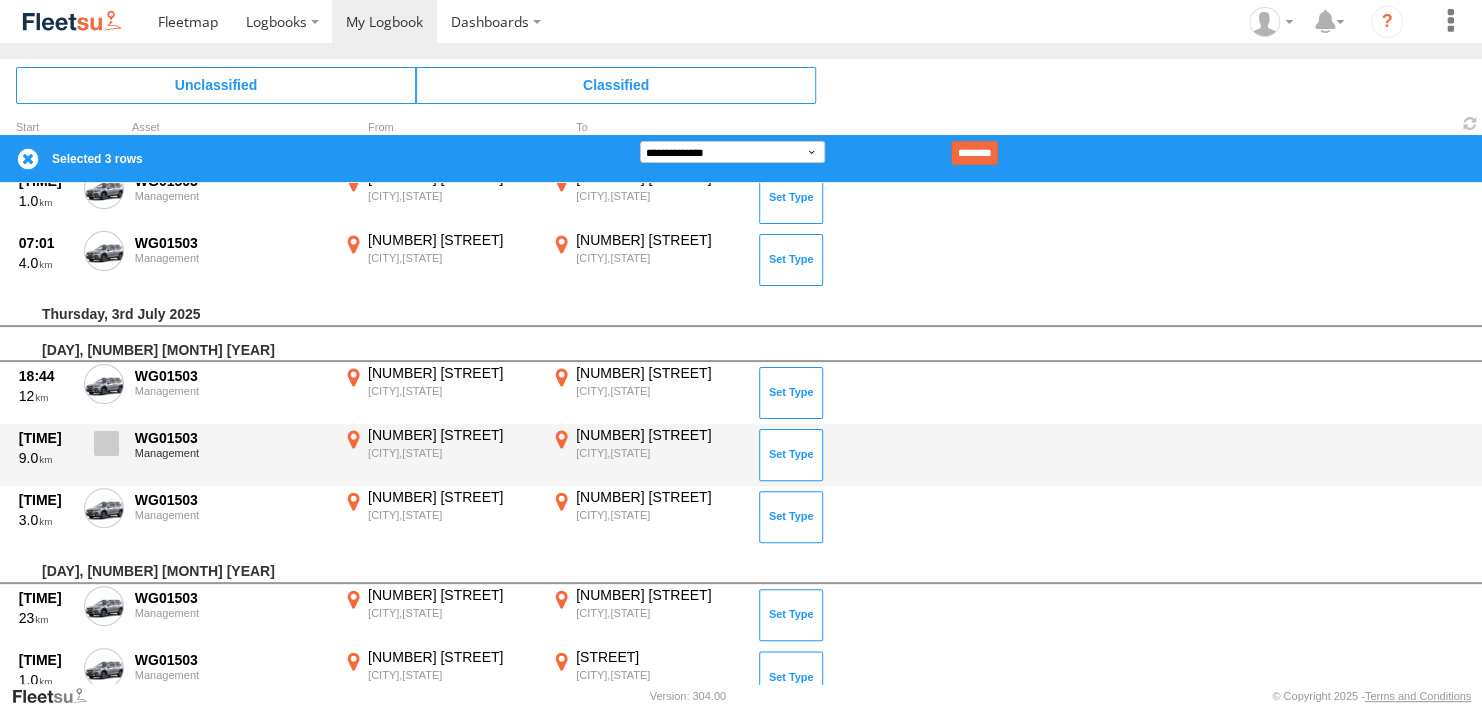 click at bounding box center (106, 443) 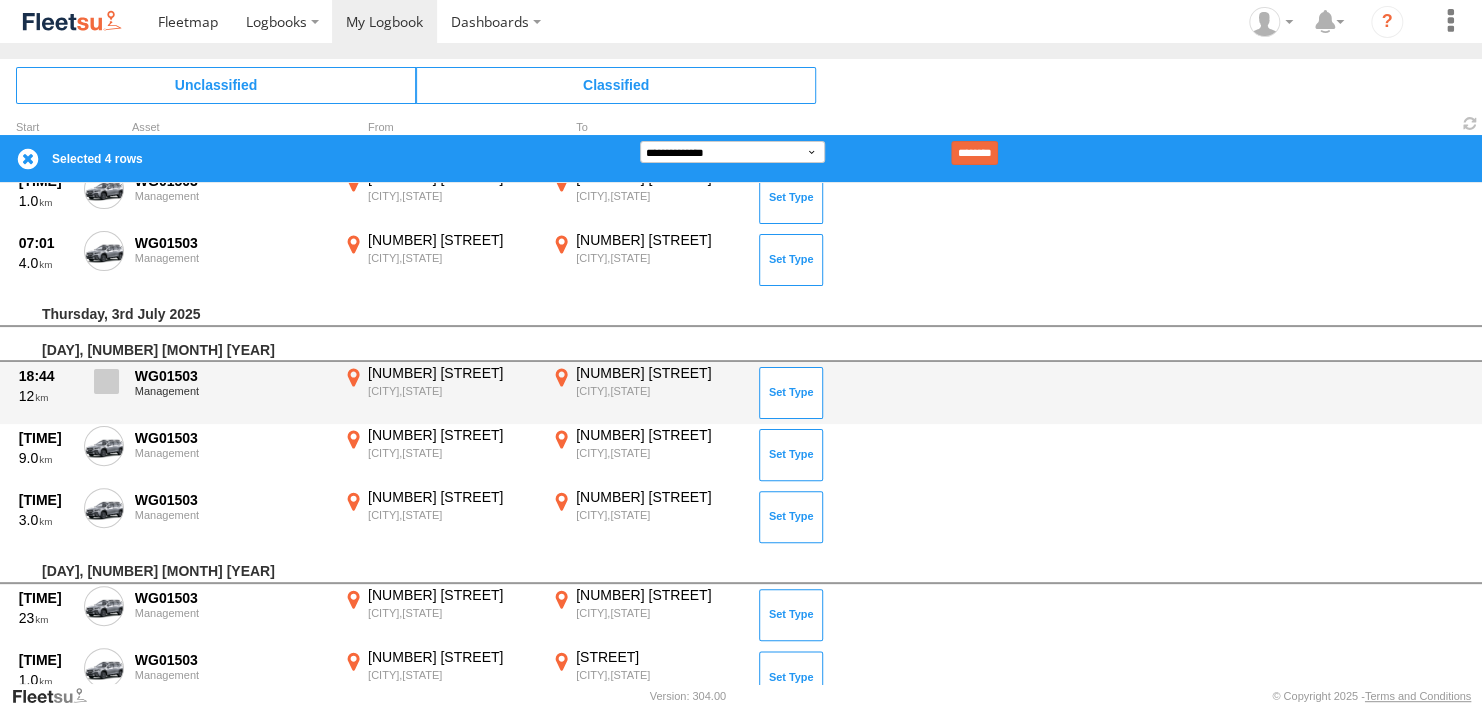 click at bounding box center [106, 381] 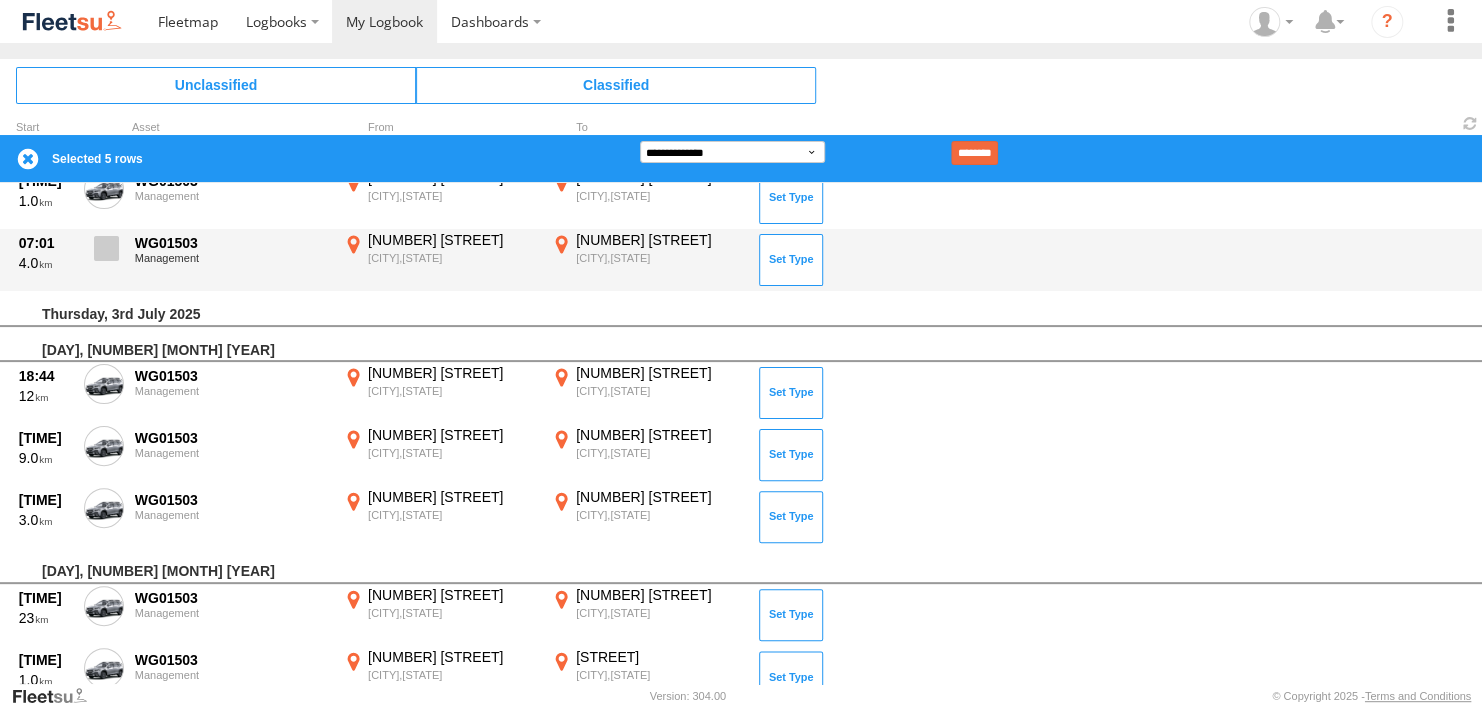 click at bounding box center [106, 248] 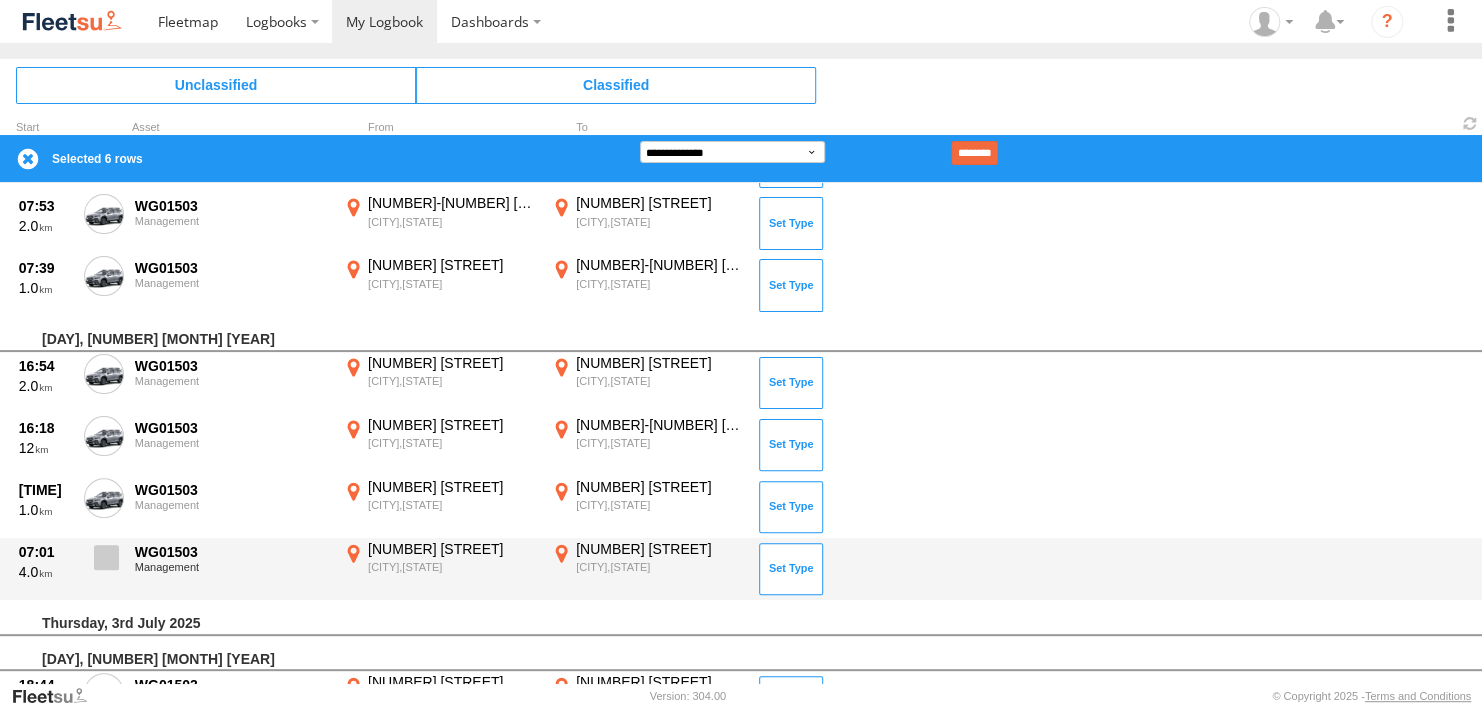 scroll, scrollTop: 4880, scrollLeft: 0, axis: vertical 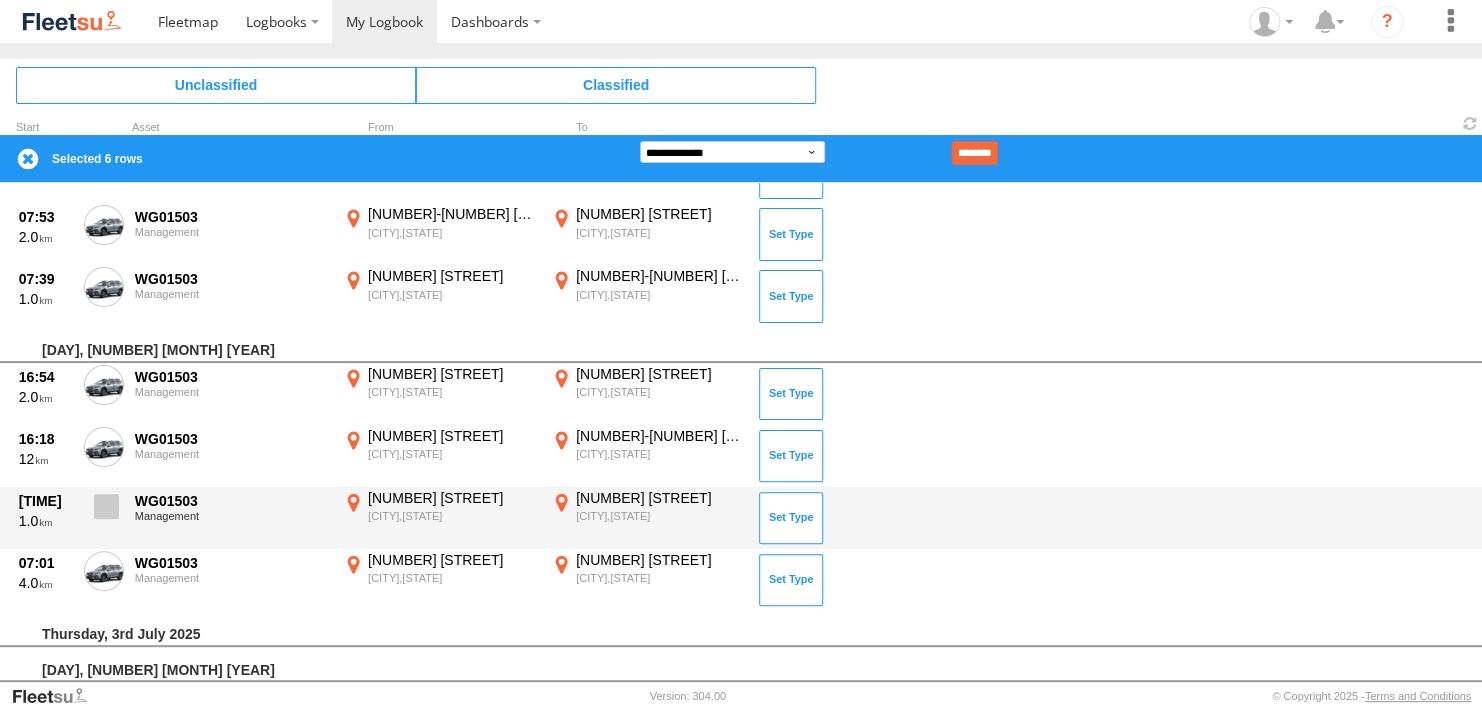 click at bounding box center (106, 506) 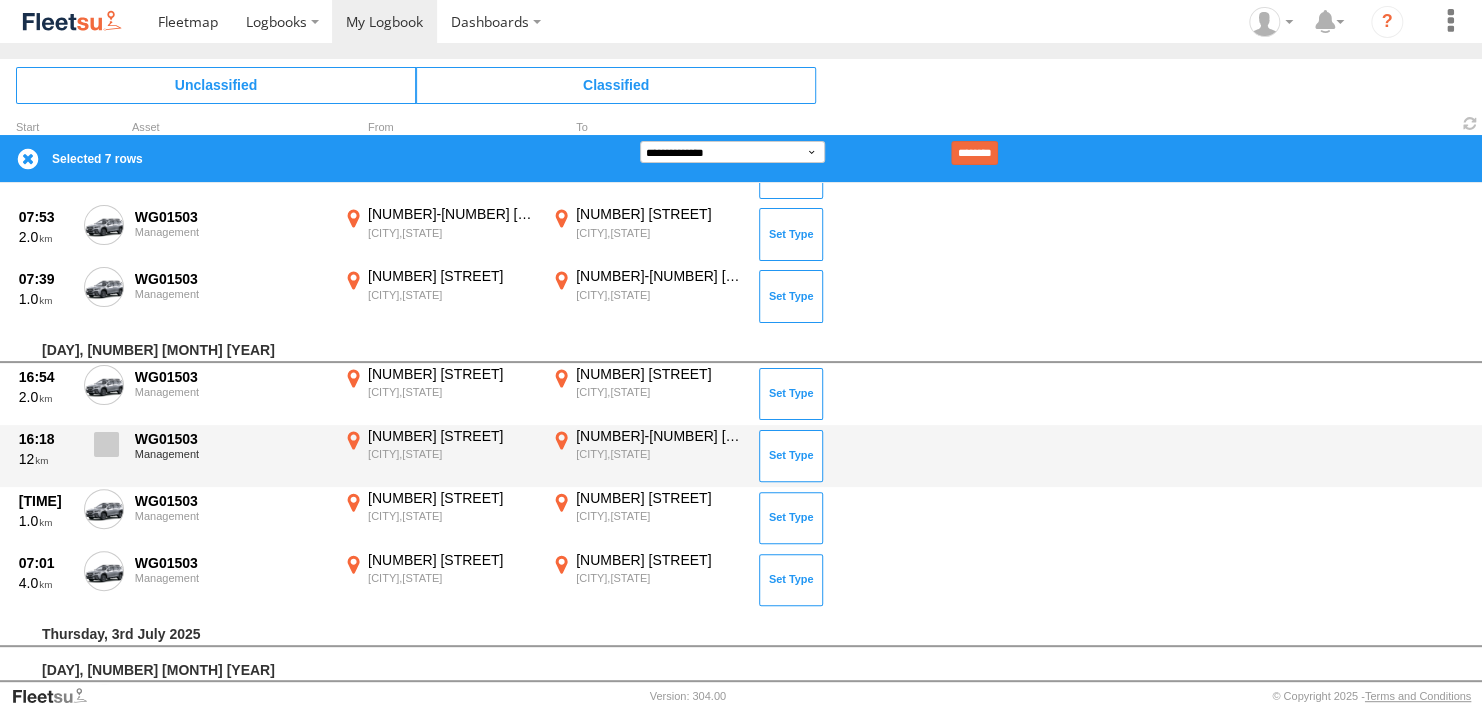 click at bounding box center [106, 444] 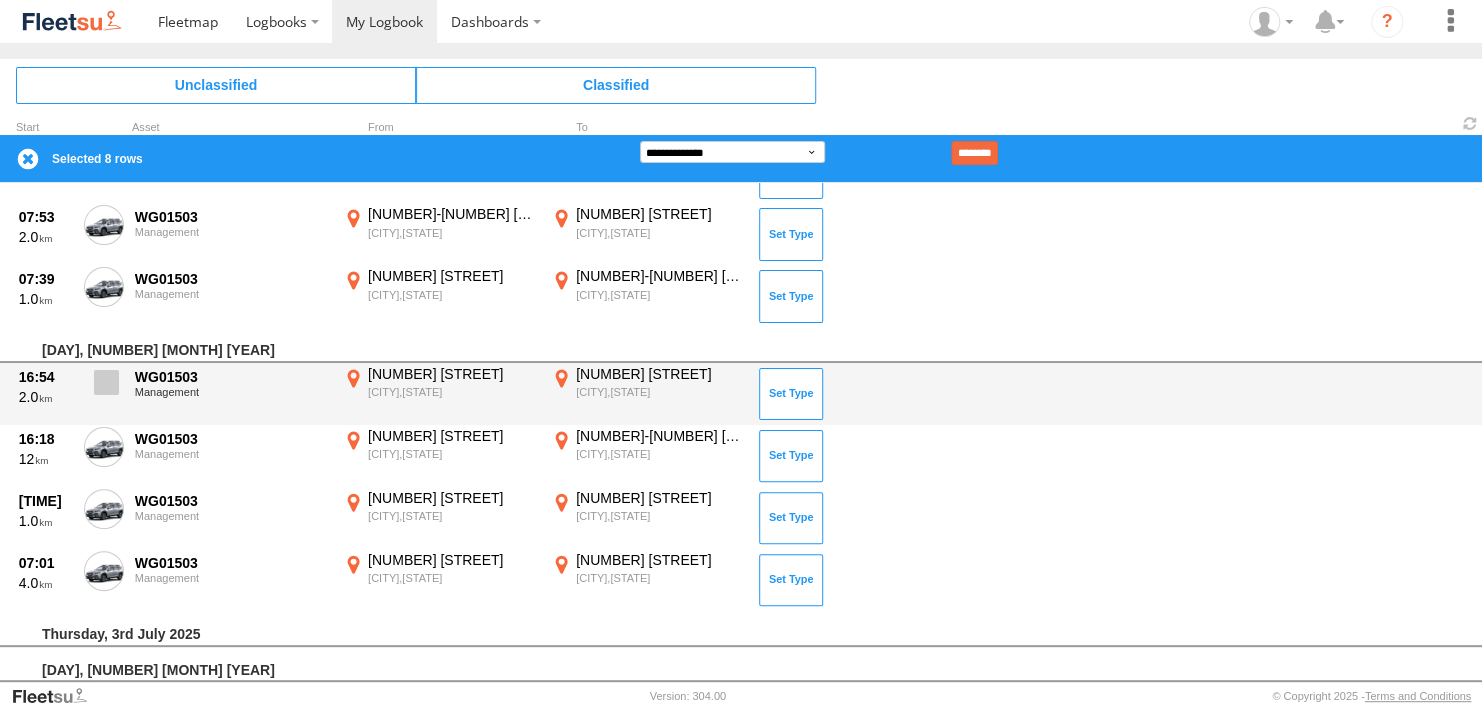 click at bounding box center (106, 382) 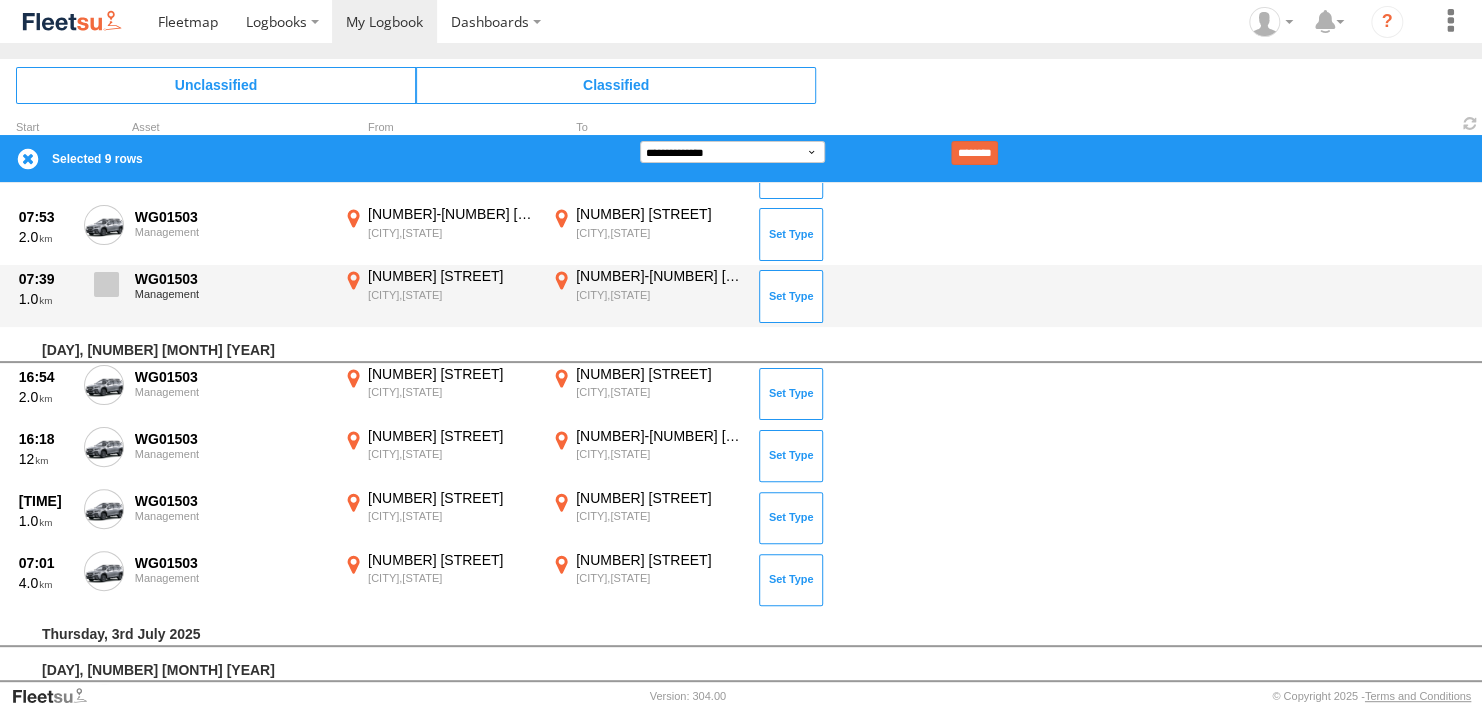 click at bounding box center (106, 284) 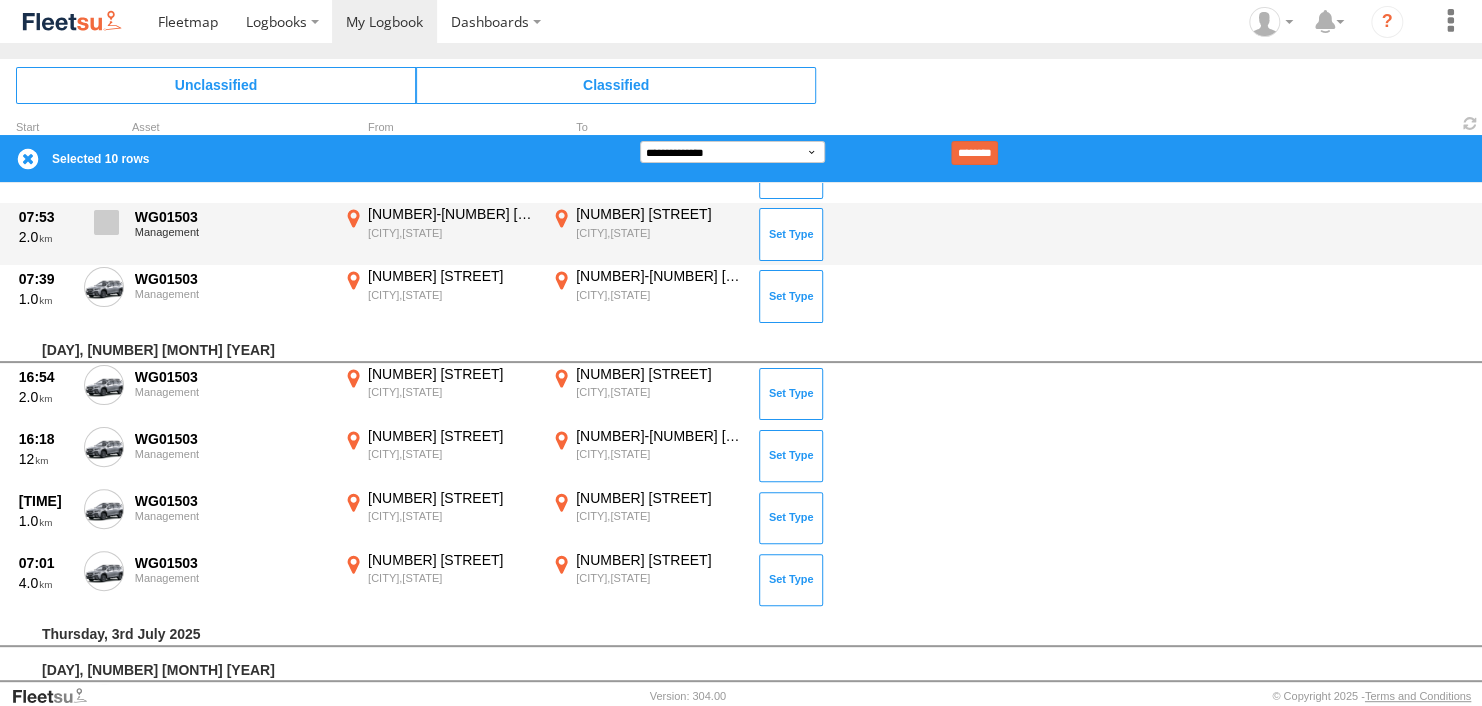 click at bounding box center [106, 222] 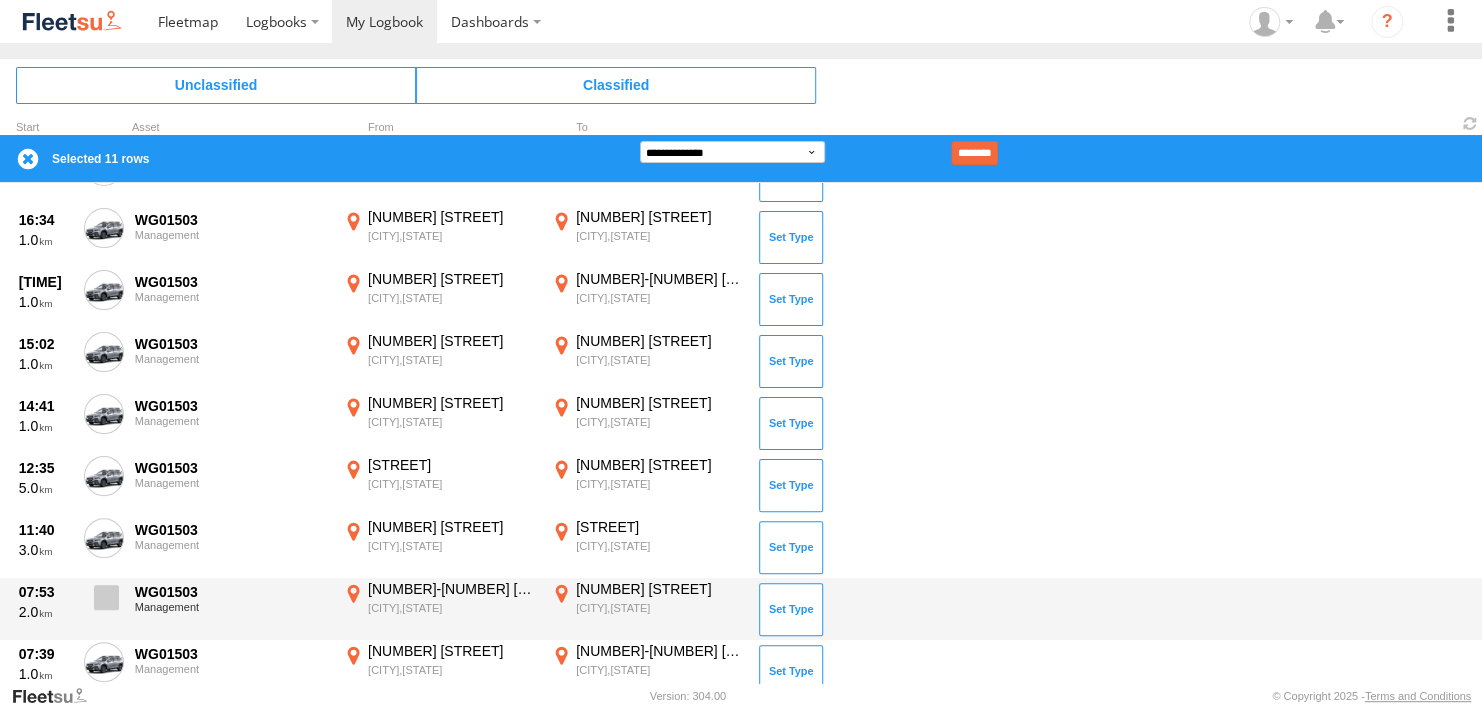 scroll, scrollTop: 4480, scrollLeft: 0, axis: vertical 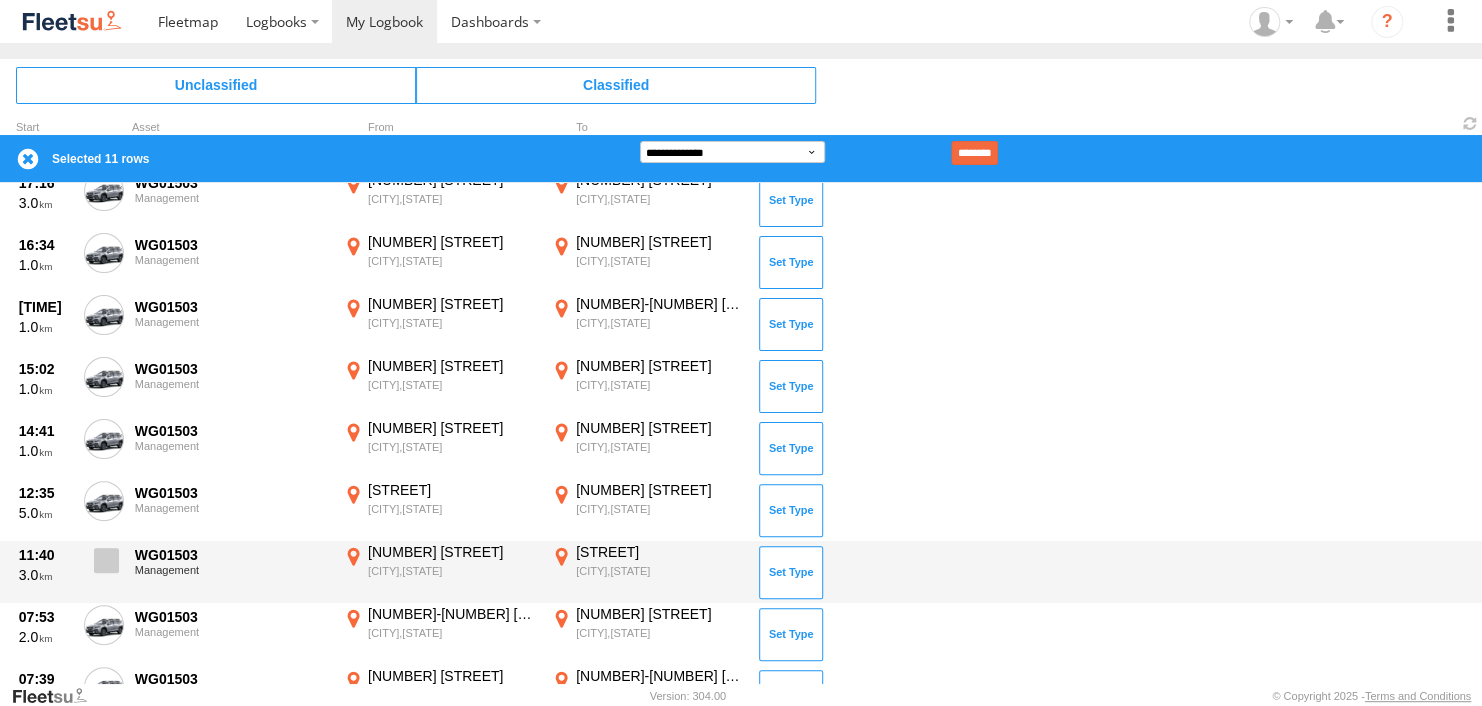 click at bounding box center (106, 560) 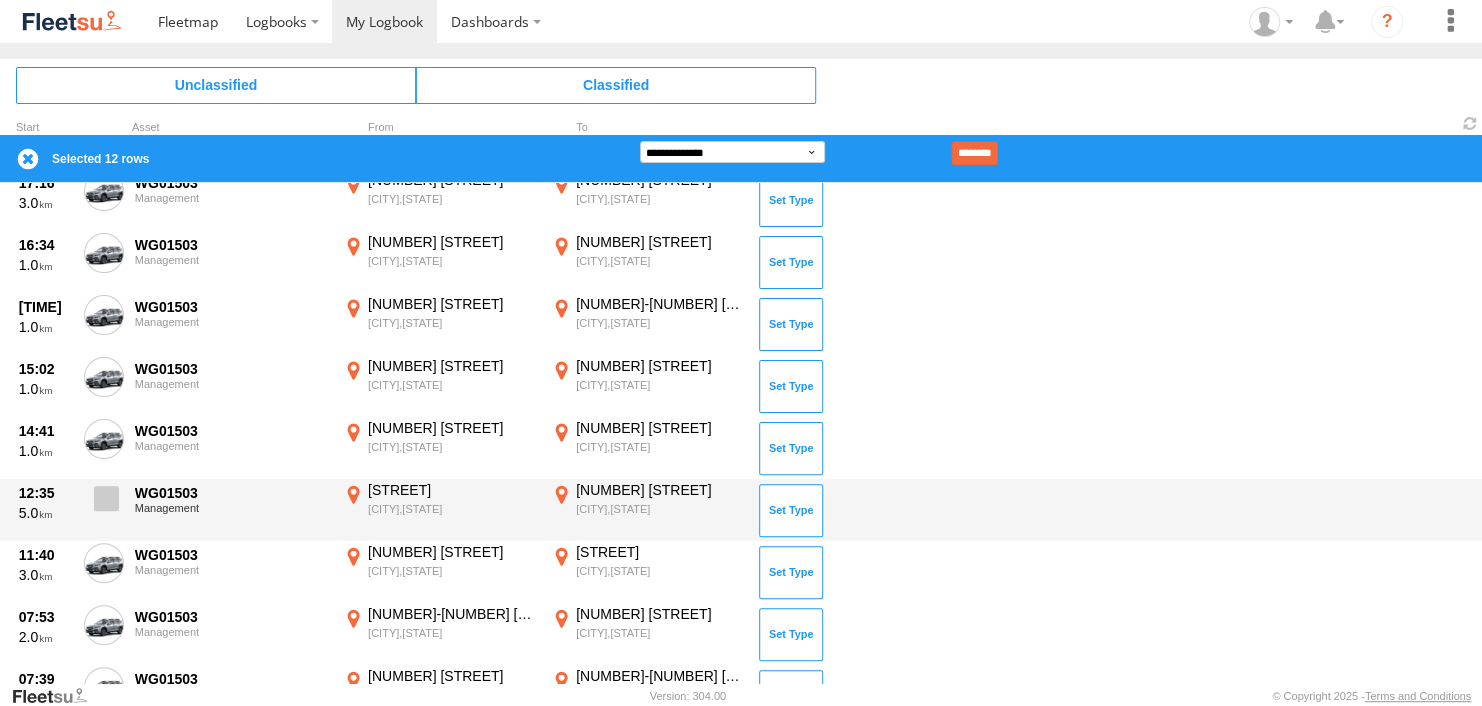 click at bounding box center [106, 498] 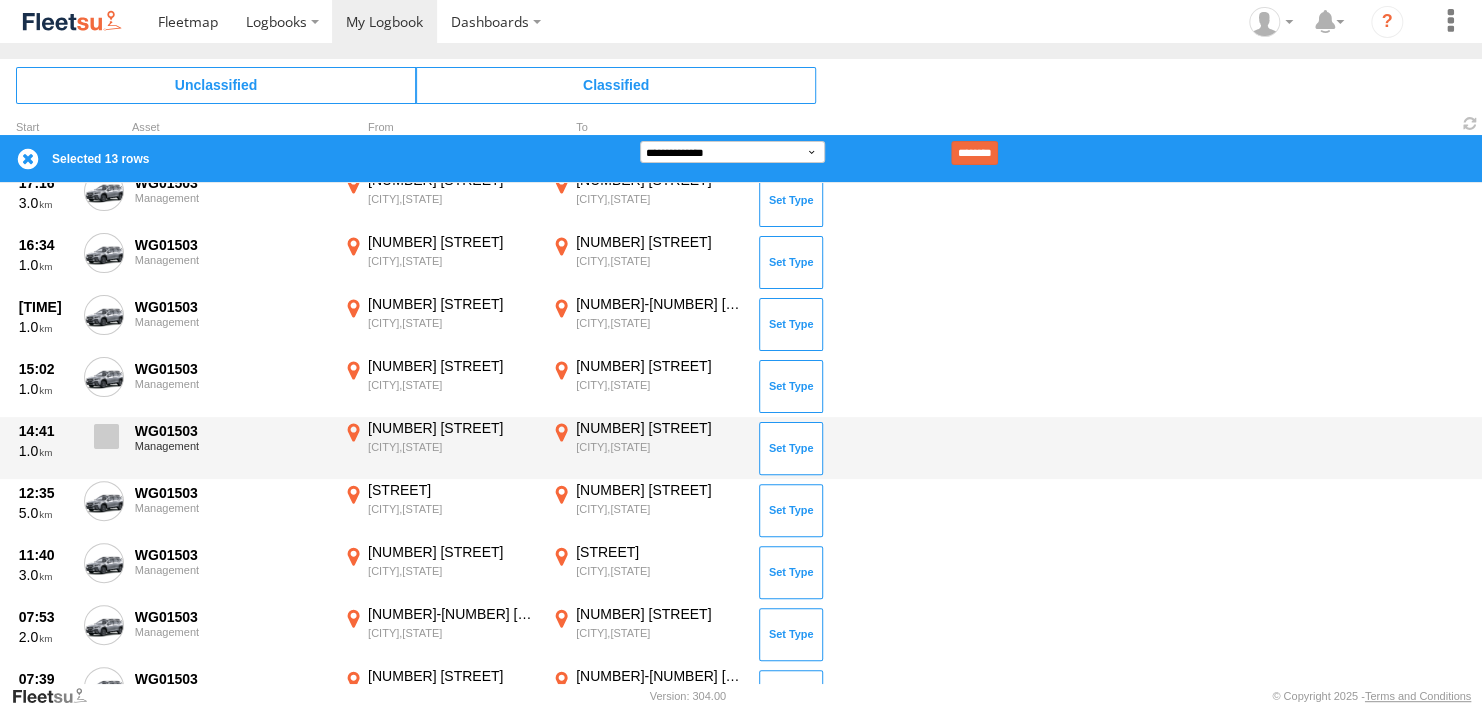 click at bounding box center [106, 436] 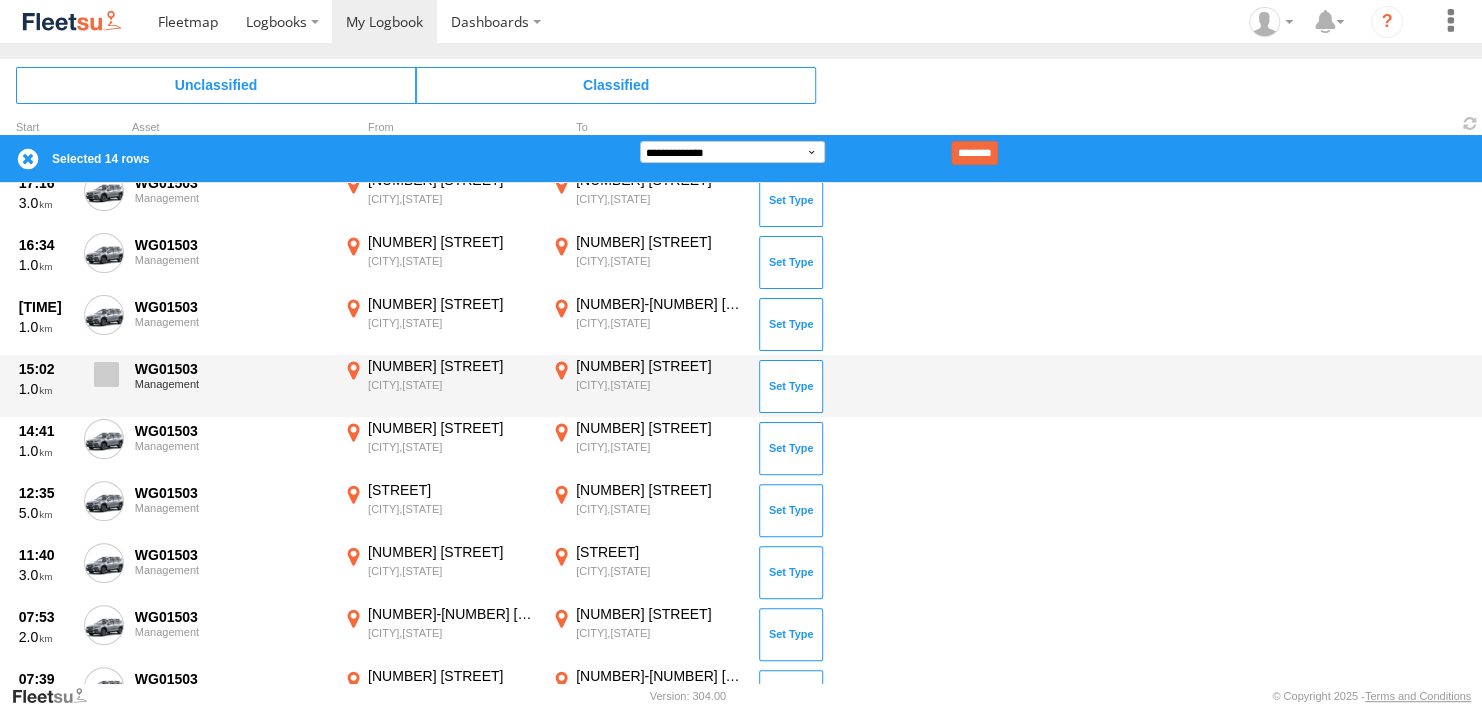 click at bounding box center (106, 374) 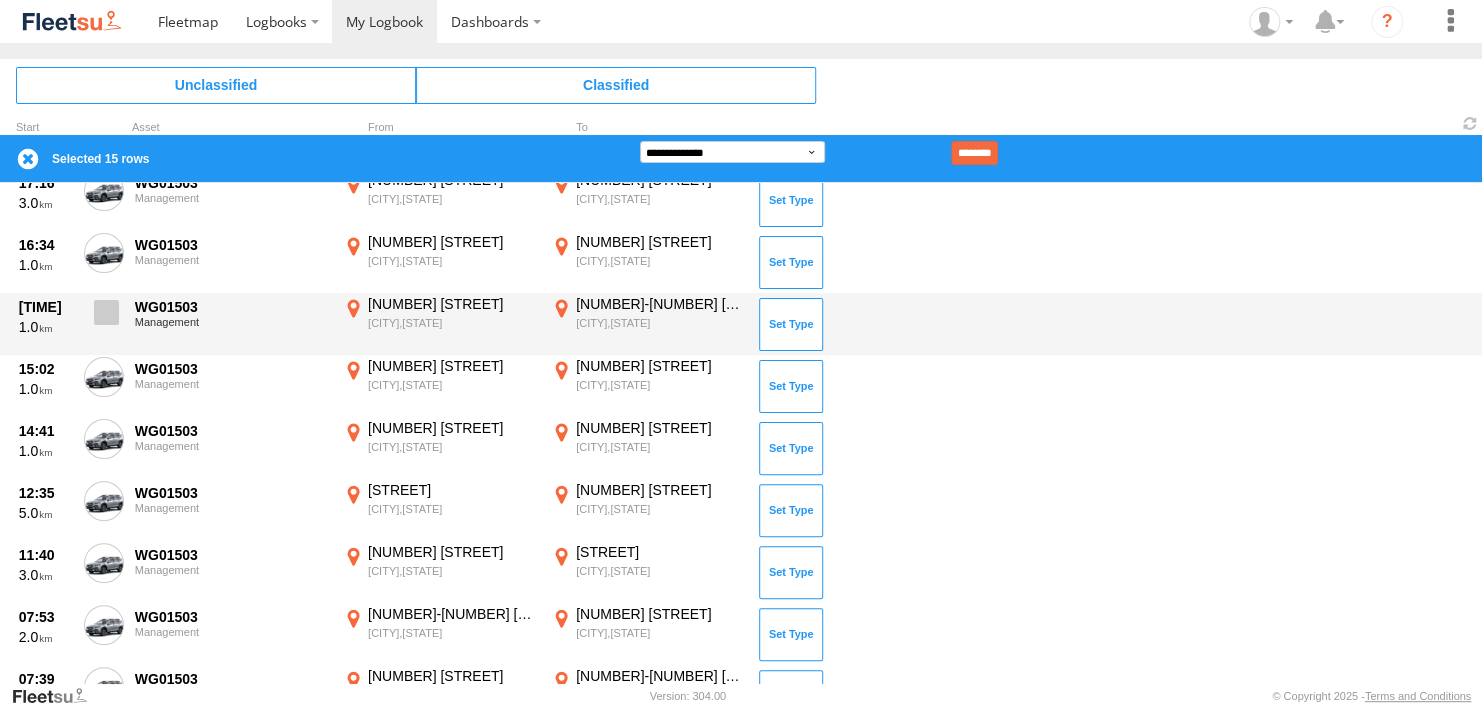 click at bounding box center (106, 312) 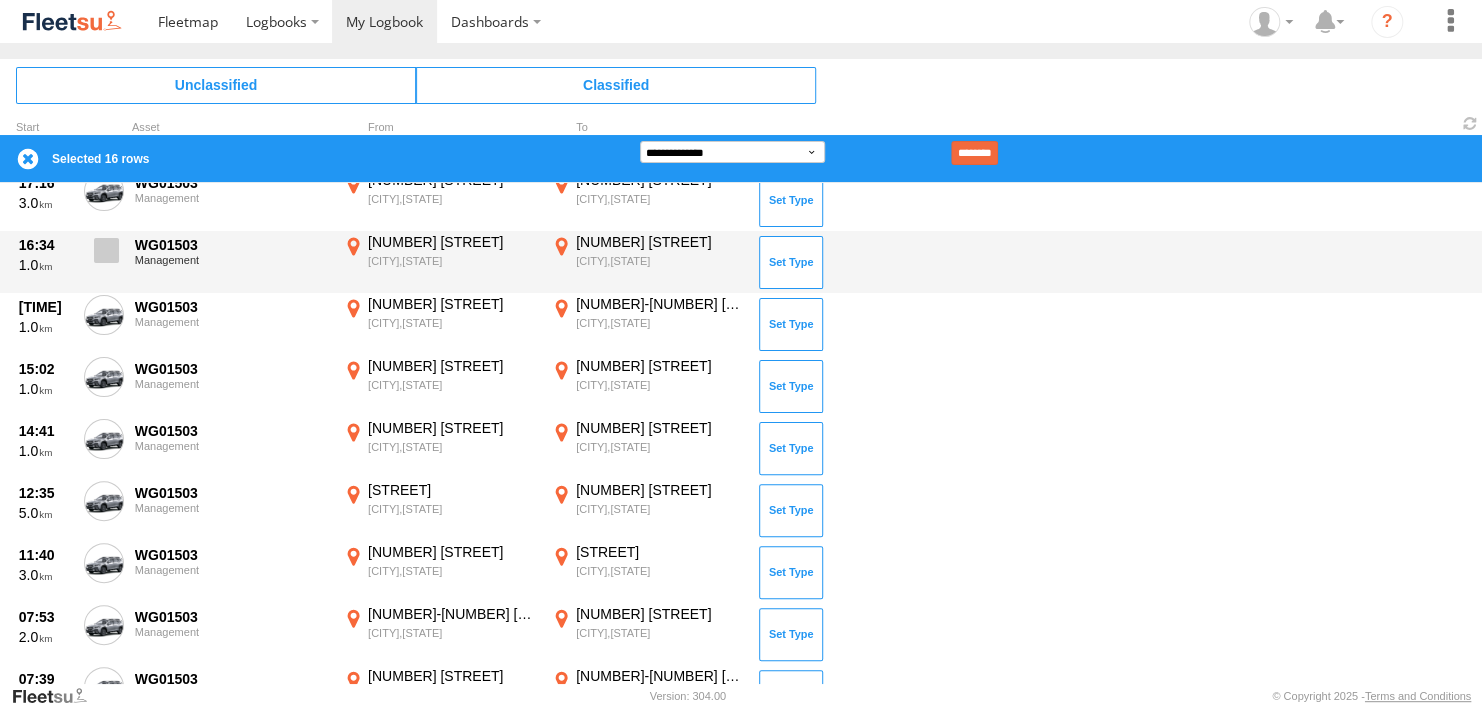 click at bounding box center (106, 250) 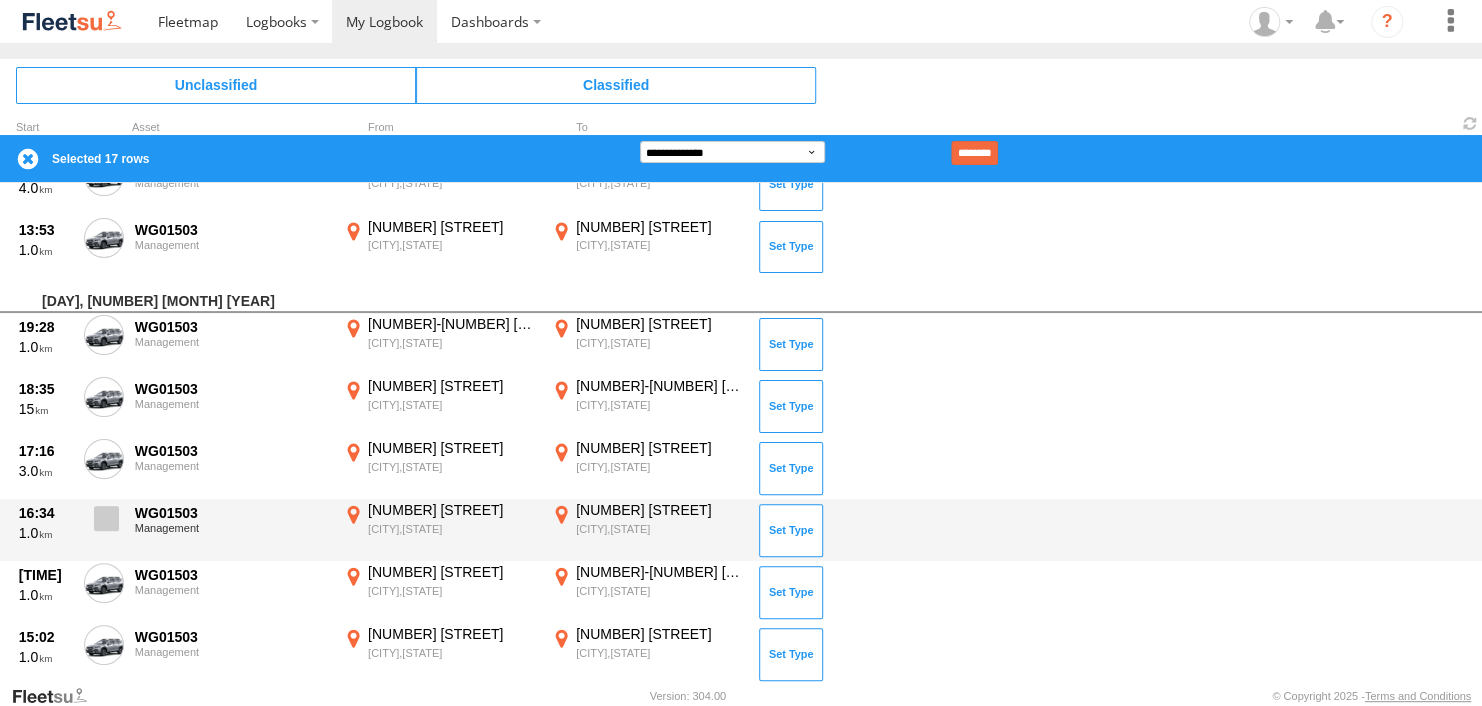 scroll, scrollTop: 4160, scrollLeft: 0, axis: vertical 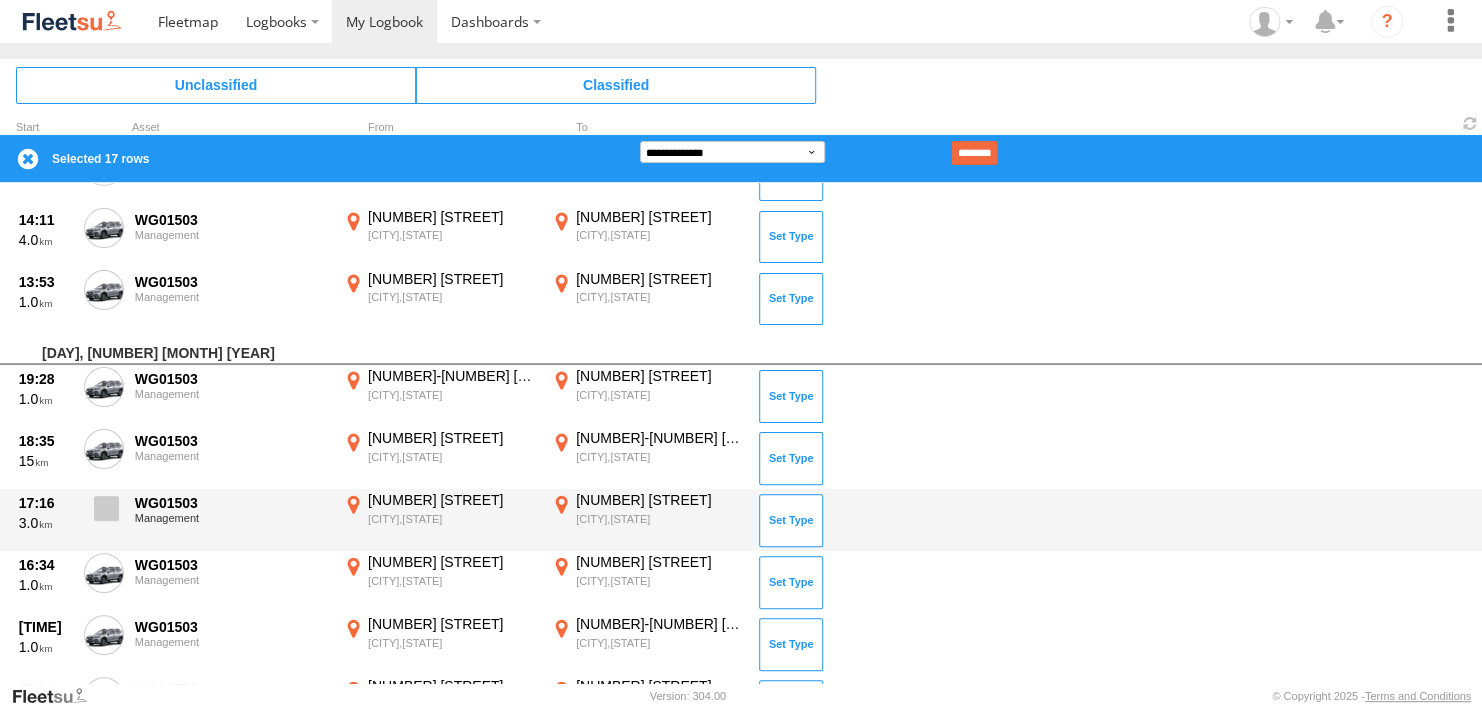 click at bounding box center [106, 508] 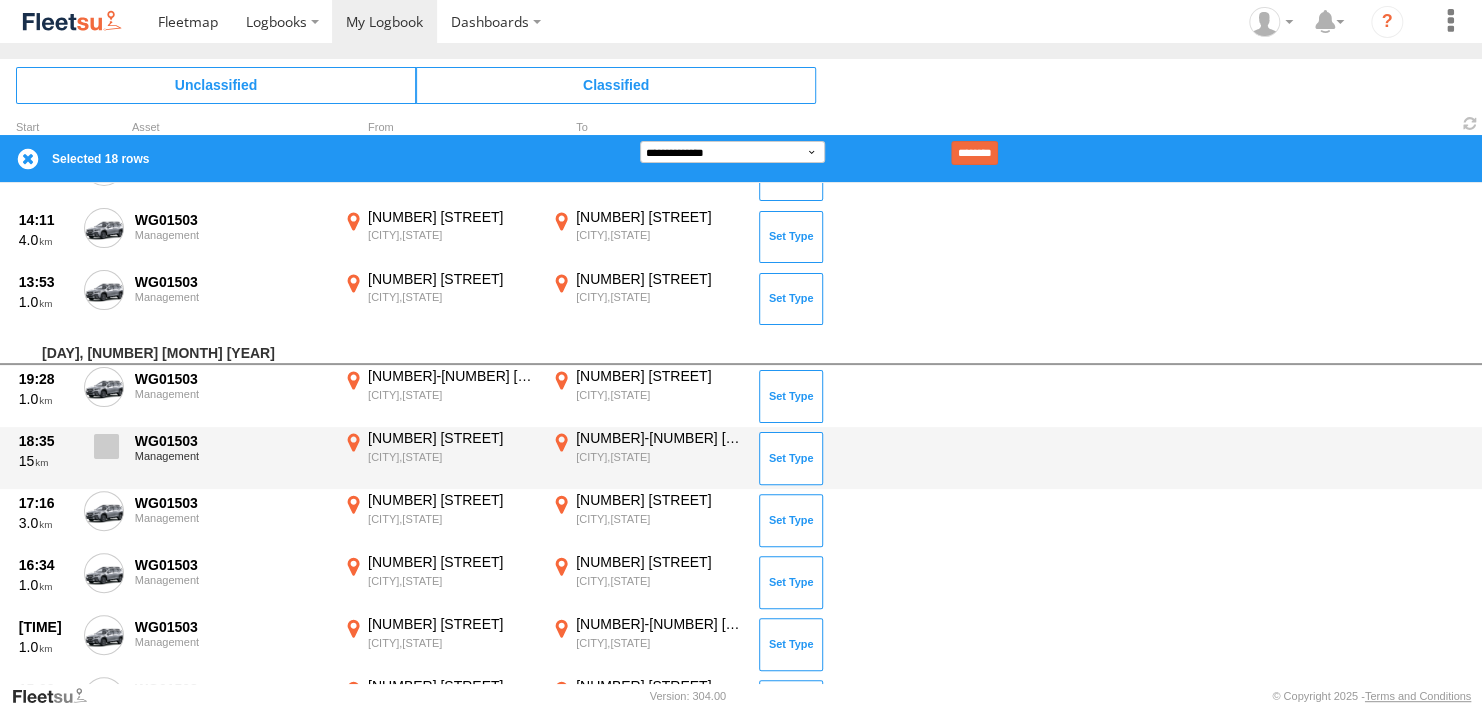 click at bounding box center (106, 446) 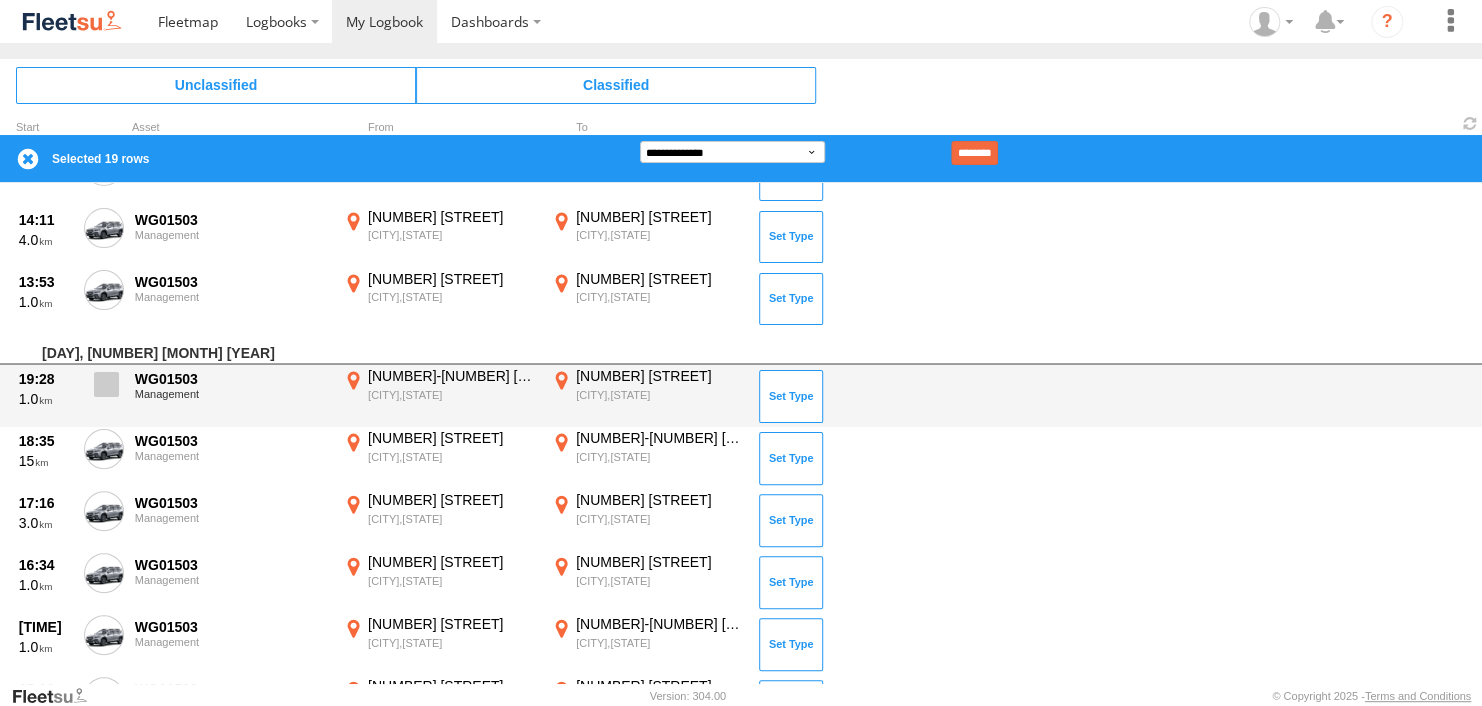 click at bounding box center (106, 384) 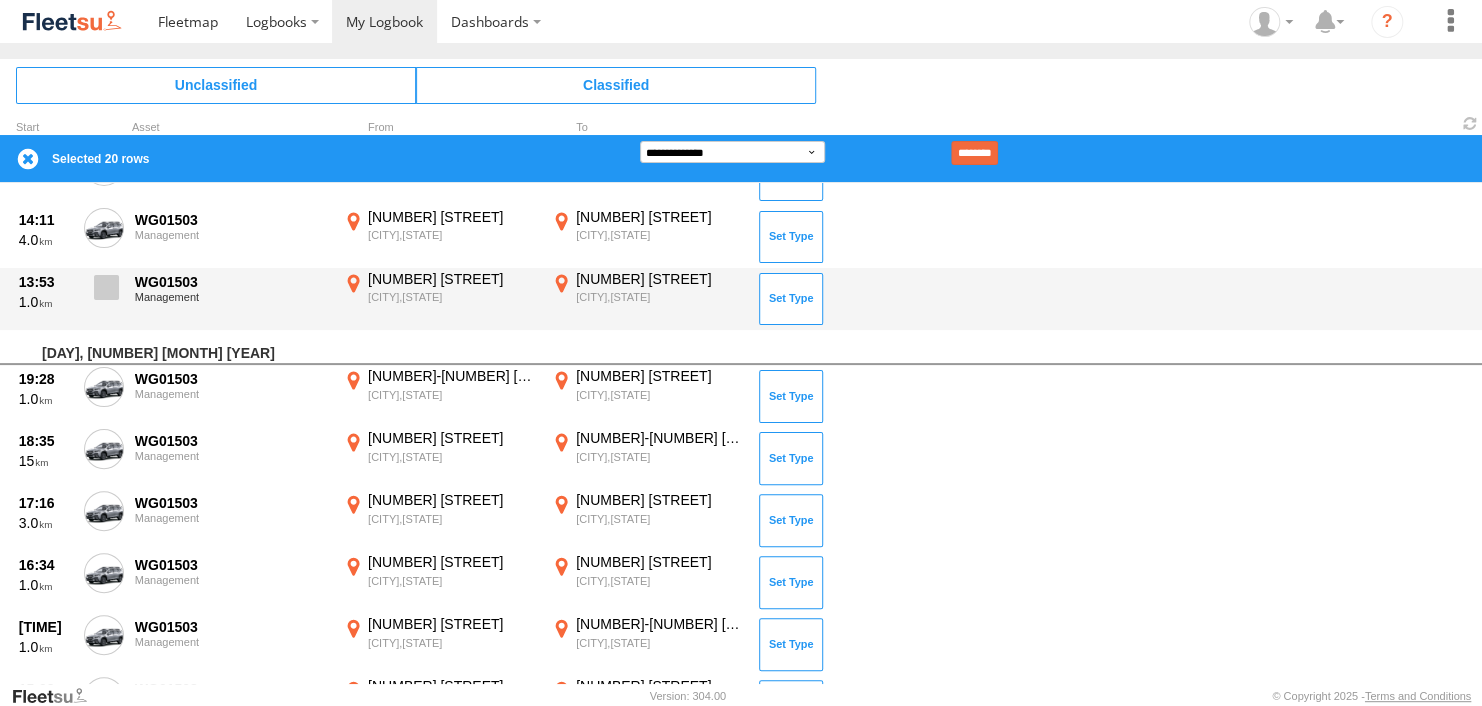 click at bounding box center (104, 293) 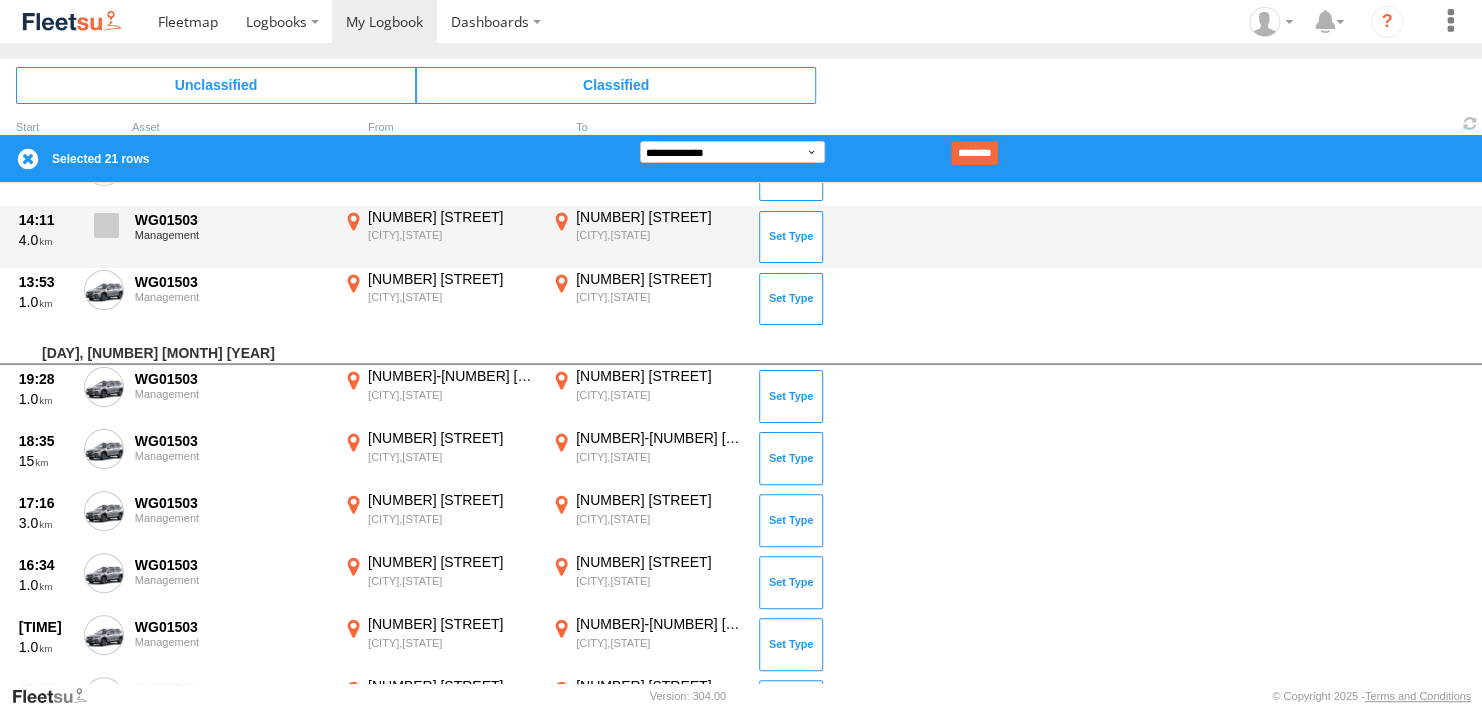 click at bounding box center (106, 225) 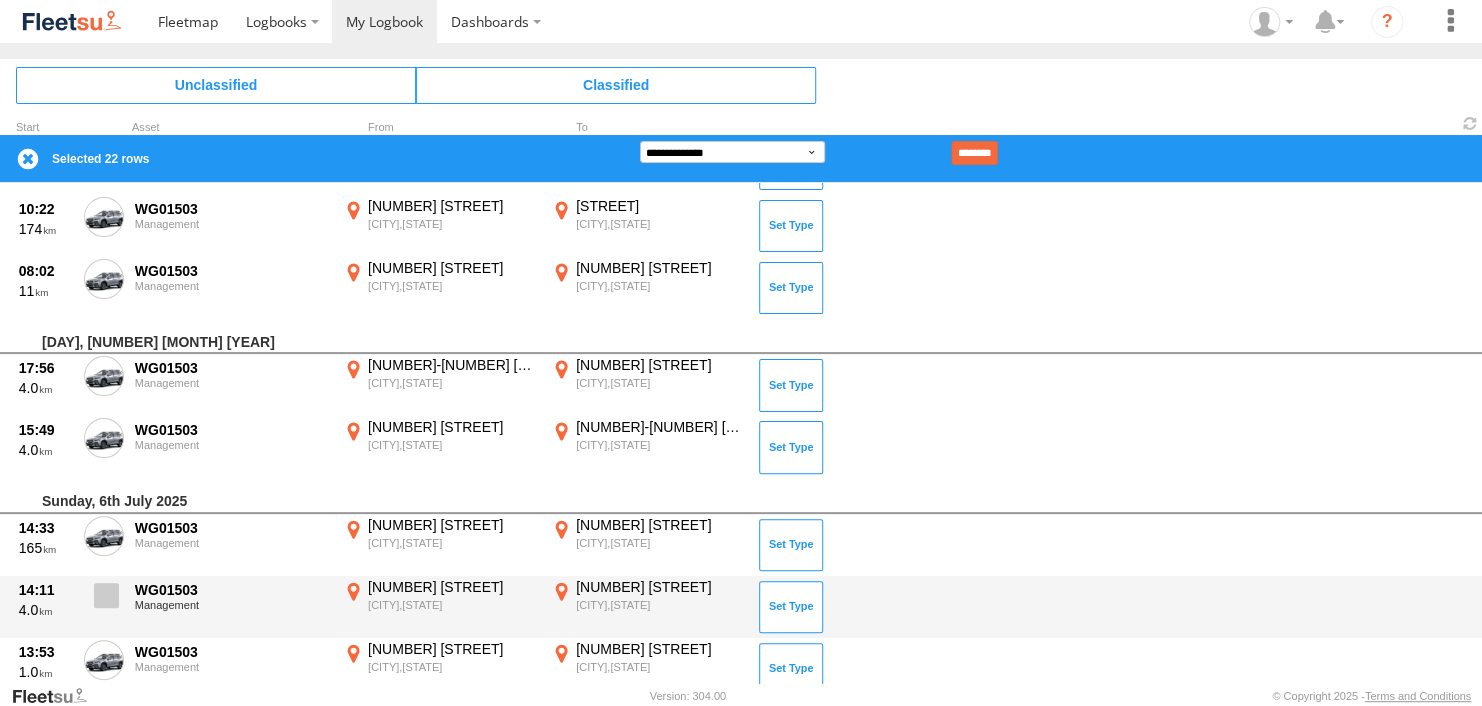 scroll, scrollTop: 3760, scrollLeft: 0, axis: vertical 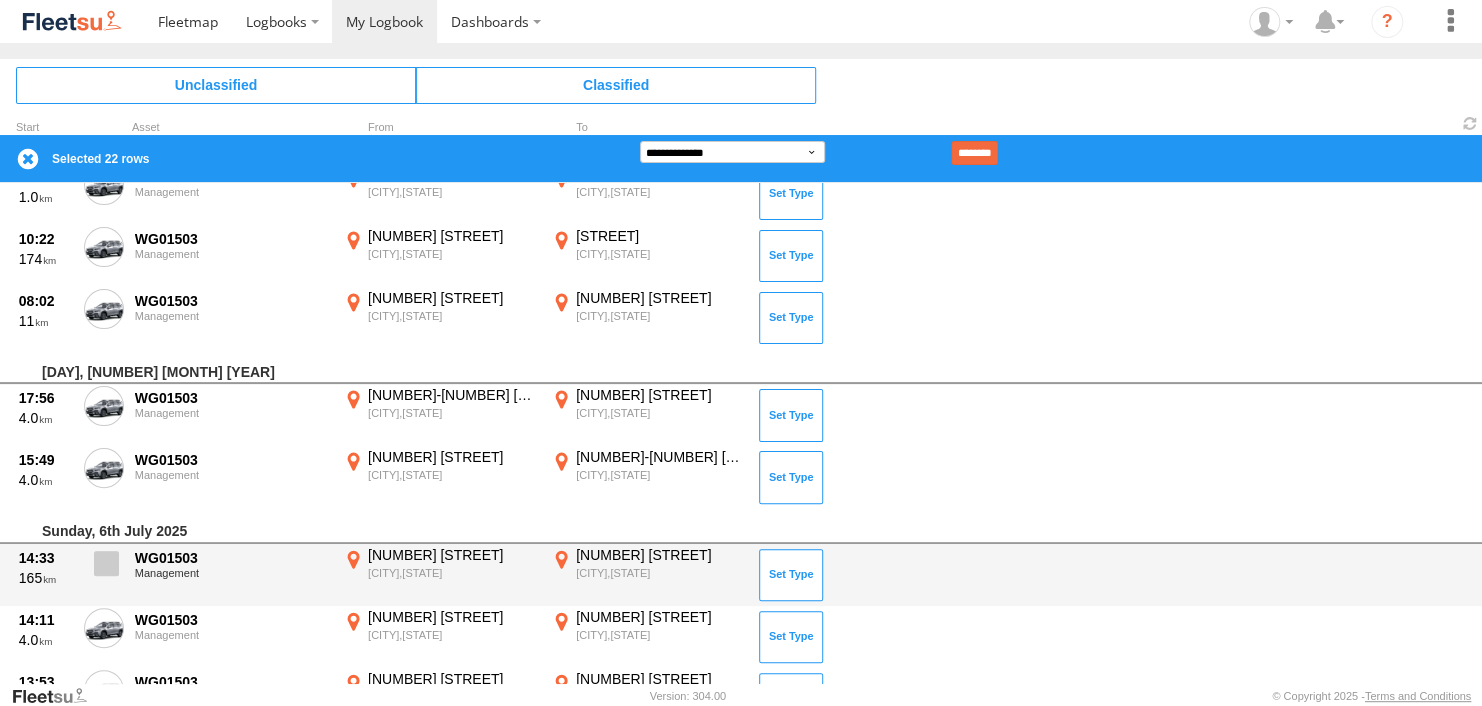click at bounding box center (106, 563) 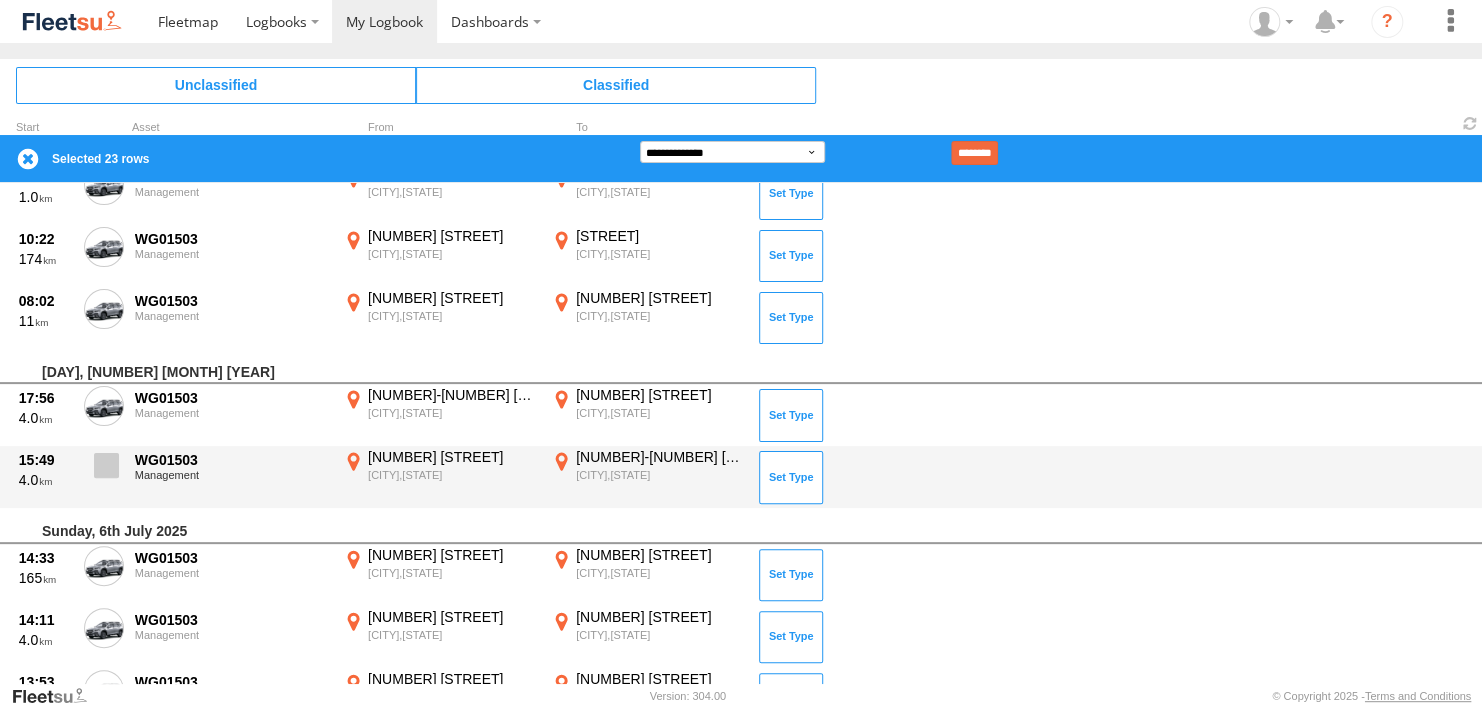 click at bounding box center [106, 465] 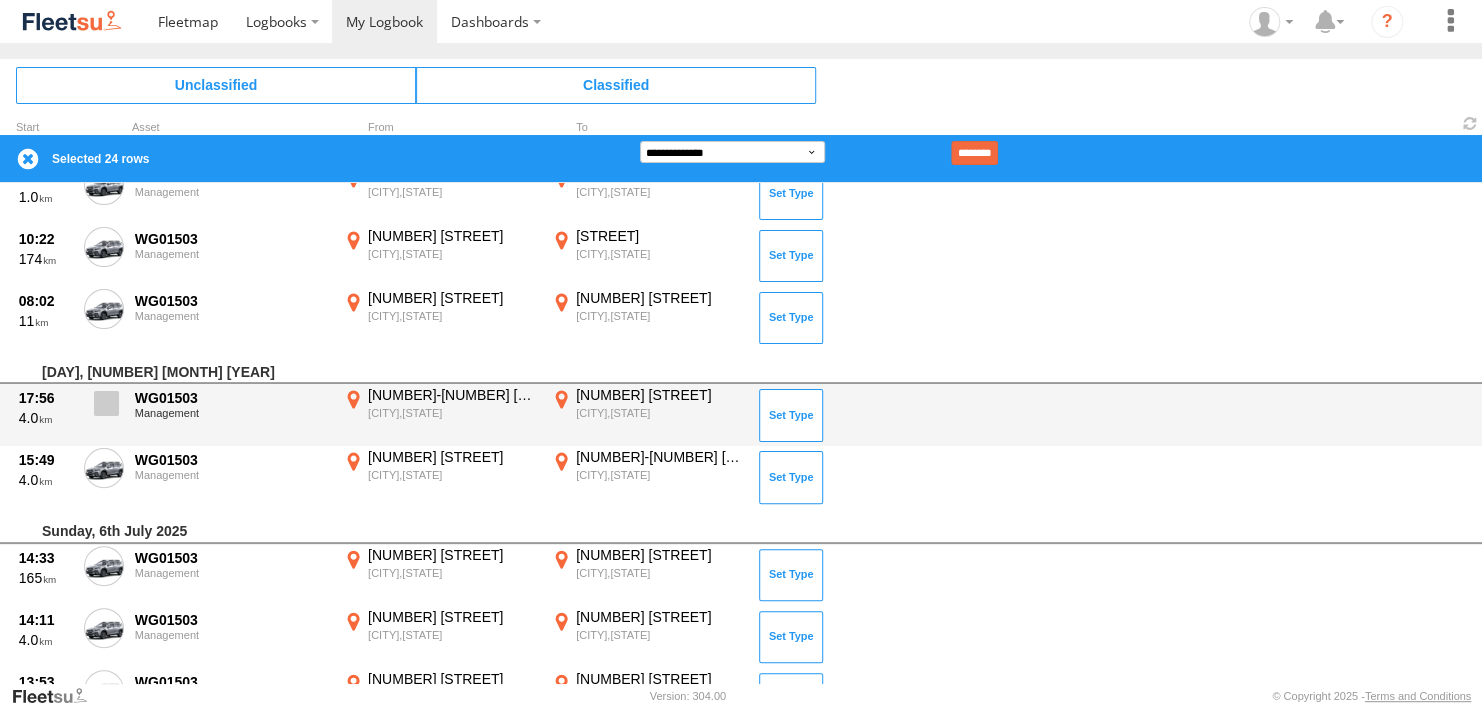 click at bounding box center (106, 403) 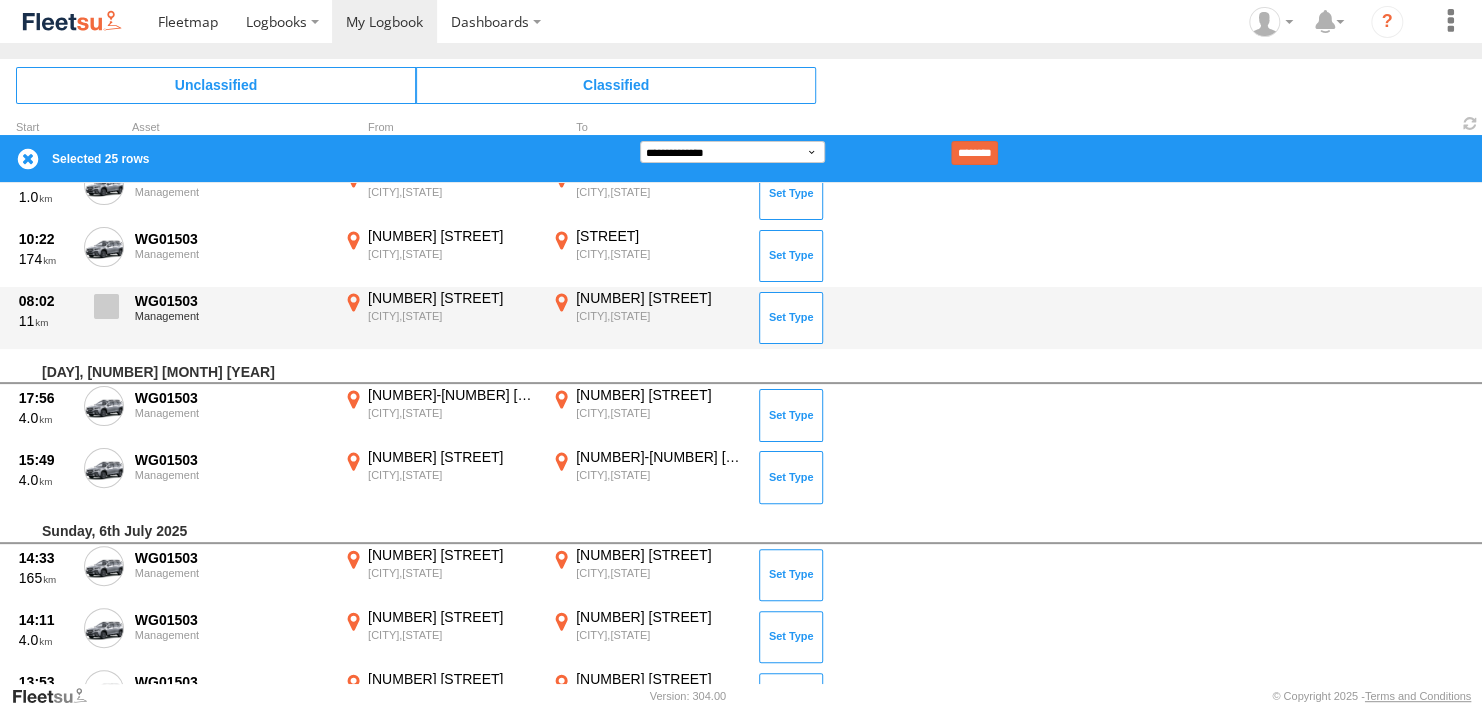 click at bounding box center (106, 306) 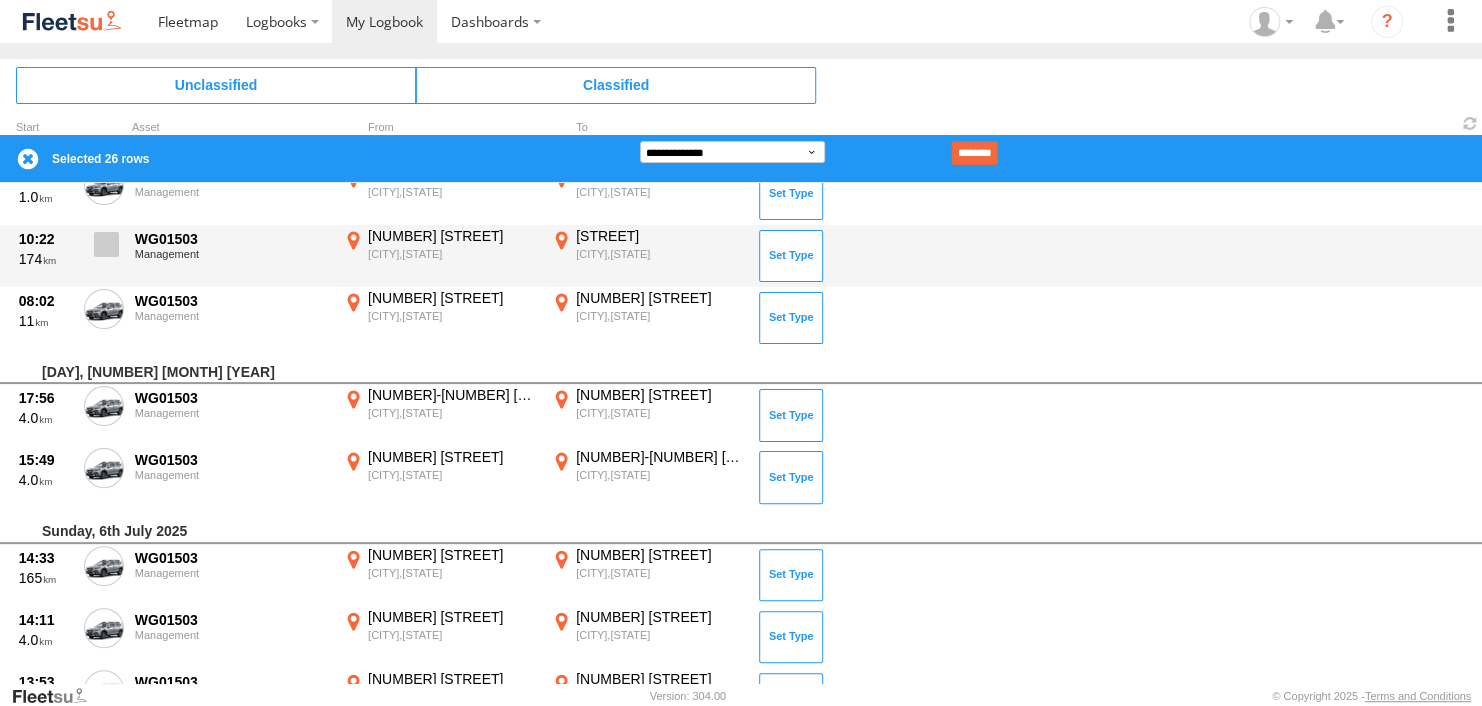 click at bounding box center [106, 244] 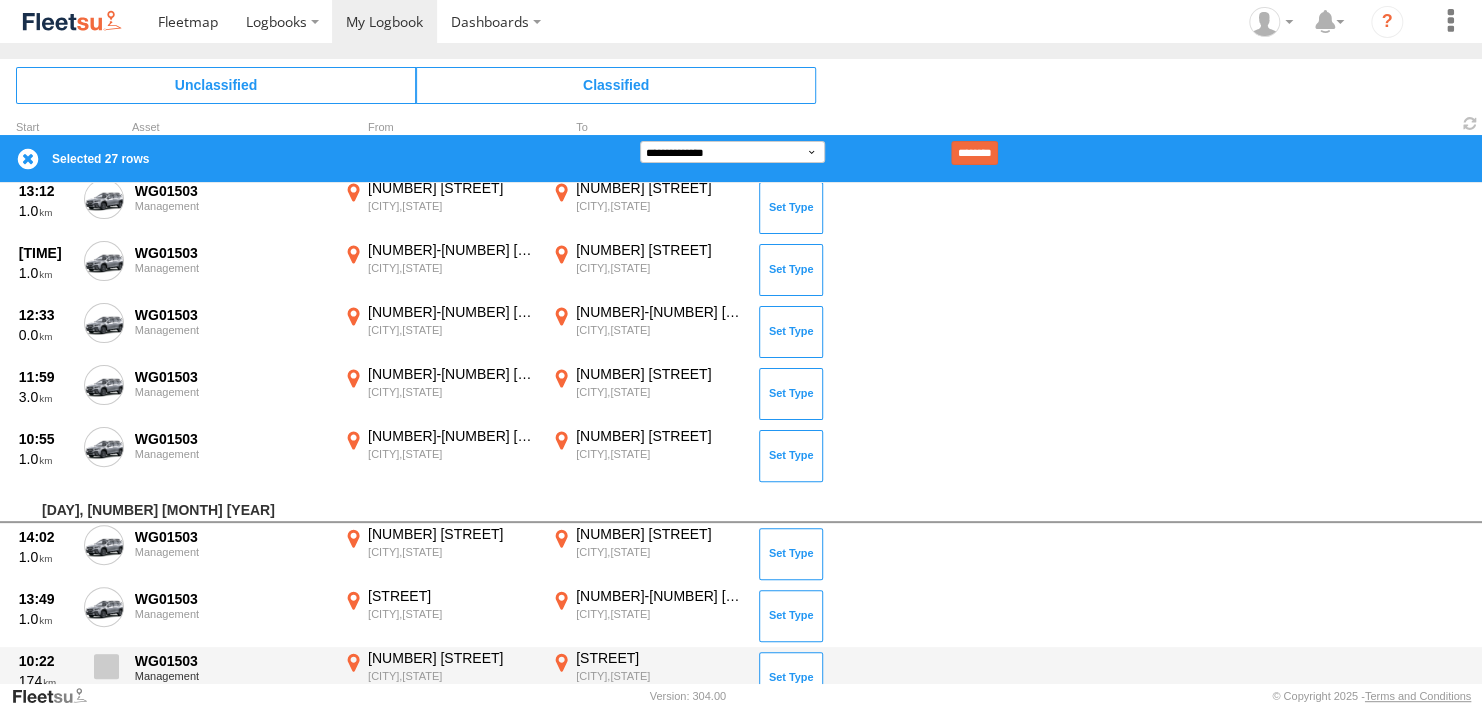 scroll, scrollTop: 3320, scrollLeft: 0, axis: vertical 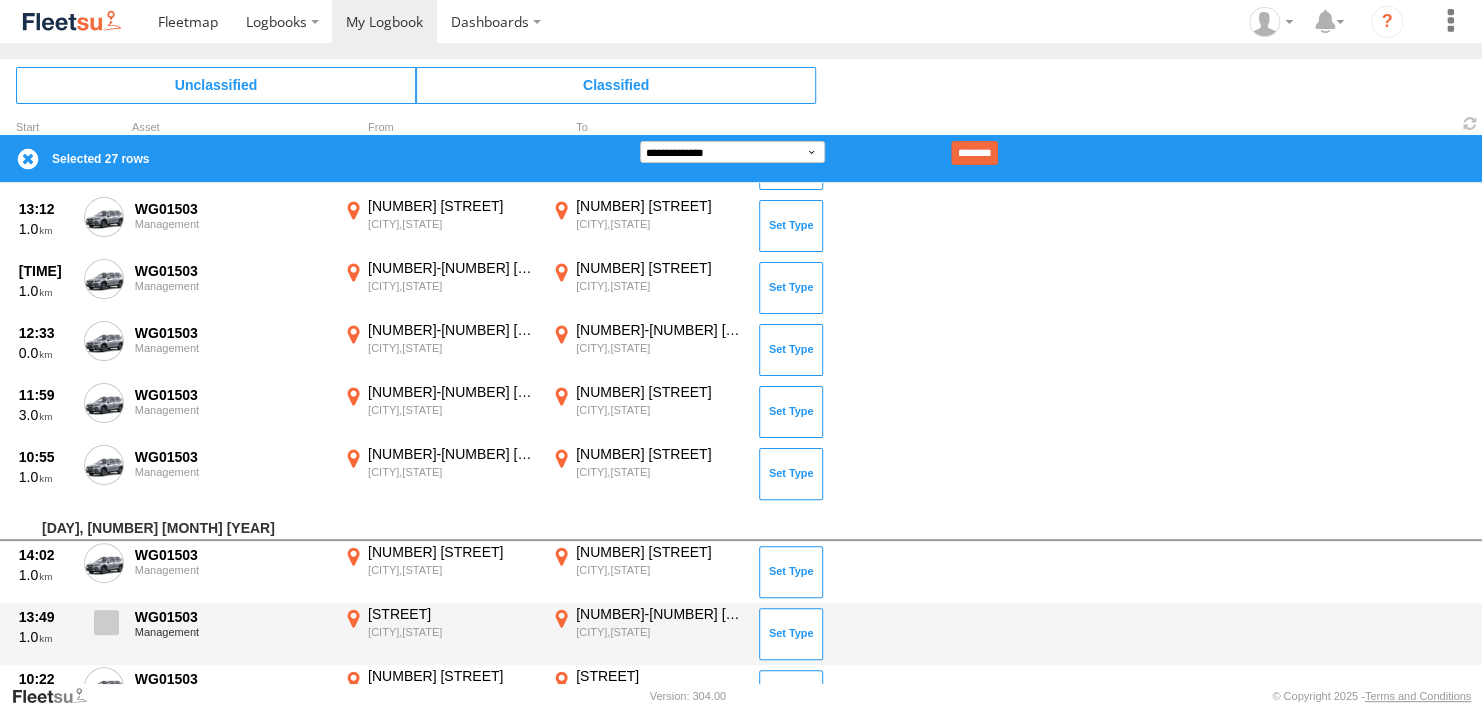 click at bounding box center (106, 622) 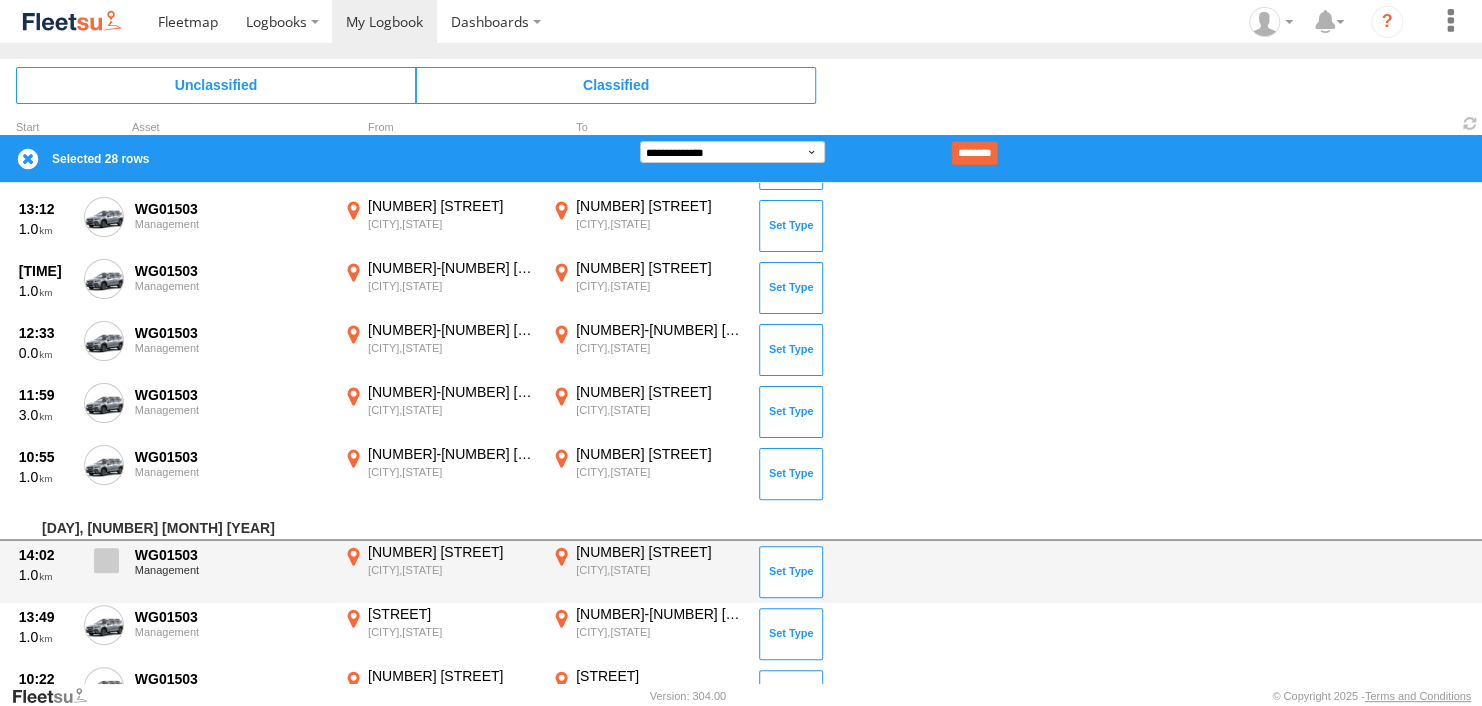click at bounding box center (106, 560) 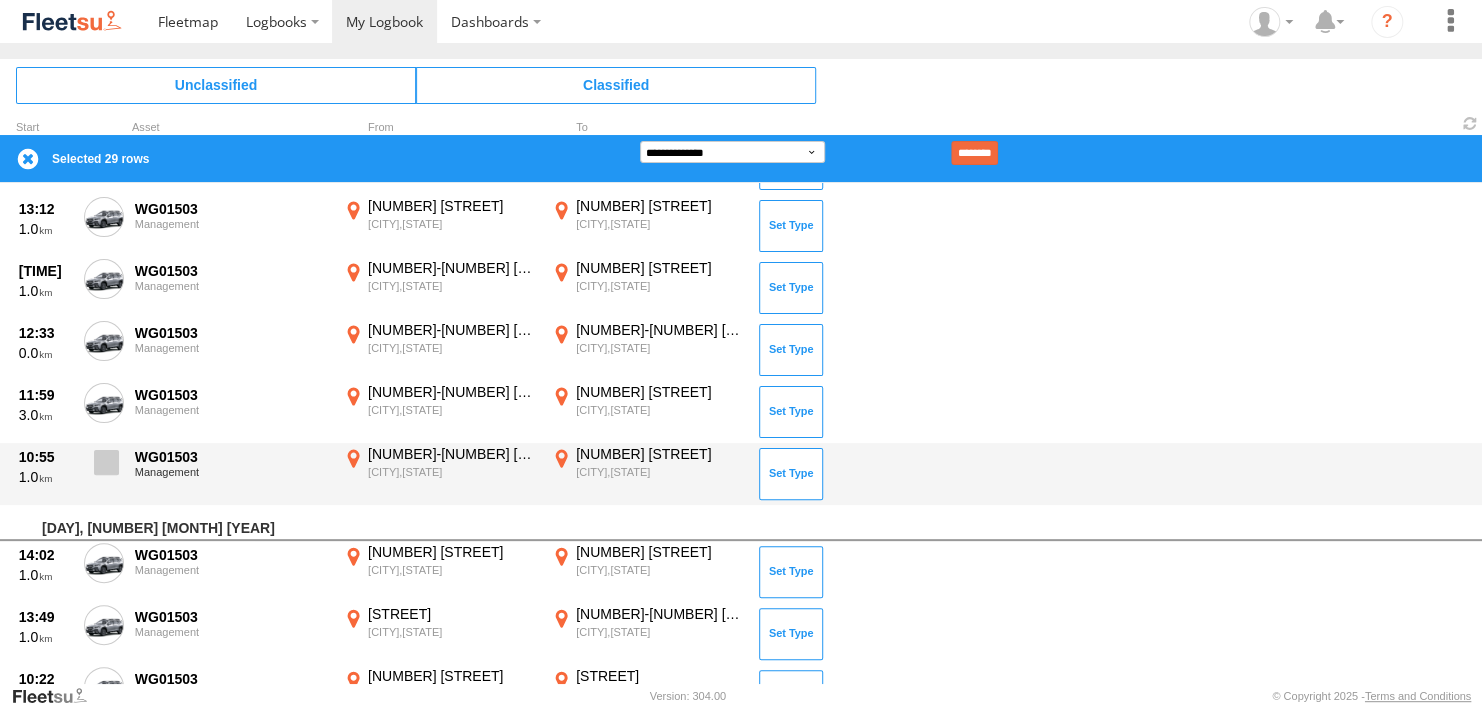 click at bounding box center [106, 462] 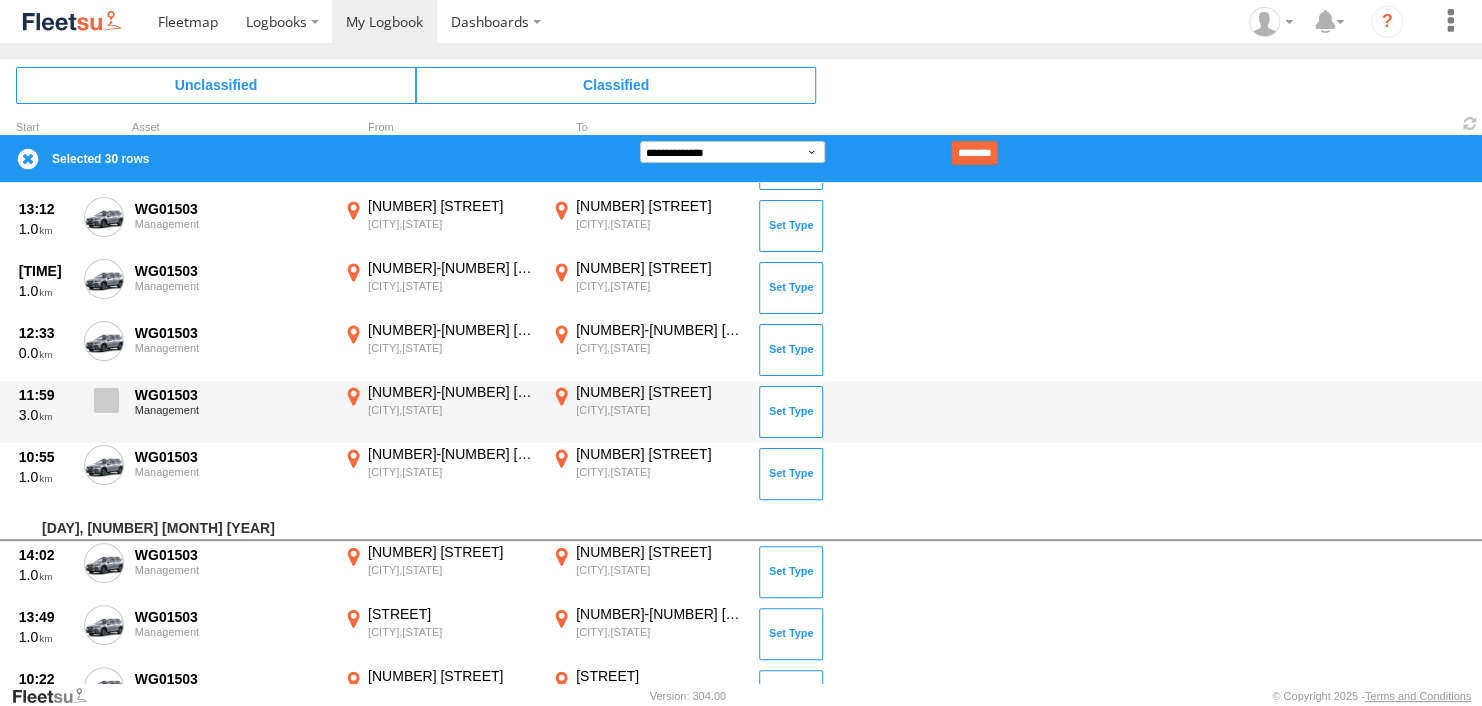 click at bounding box center [106, 400] 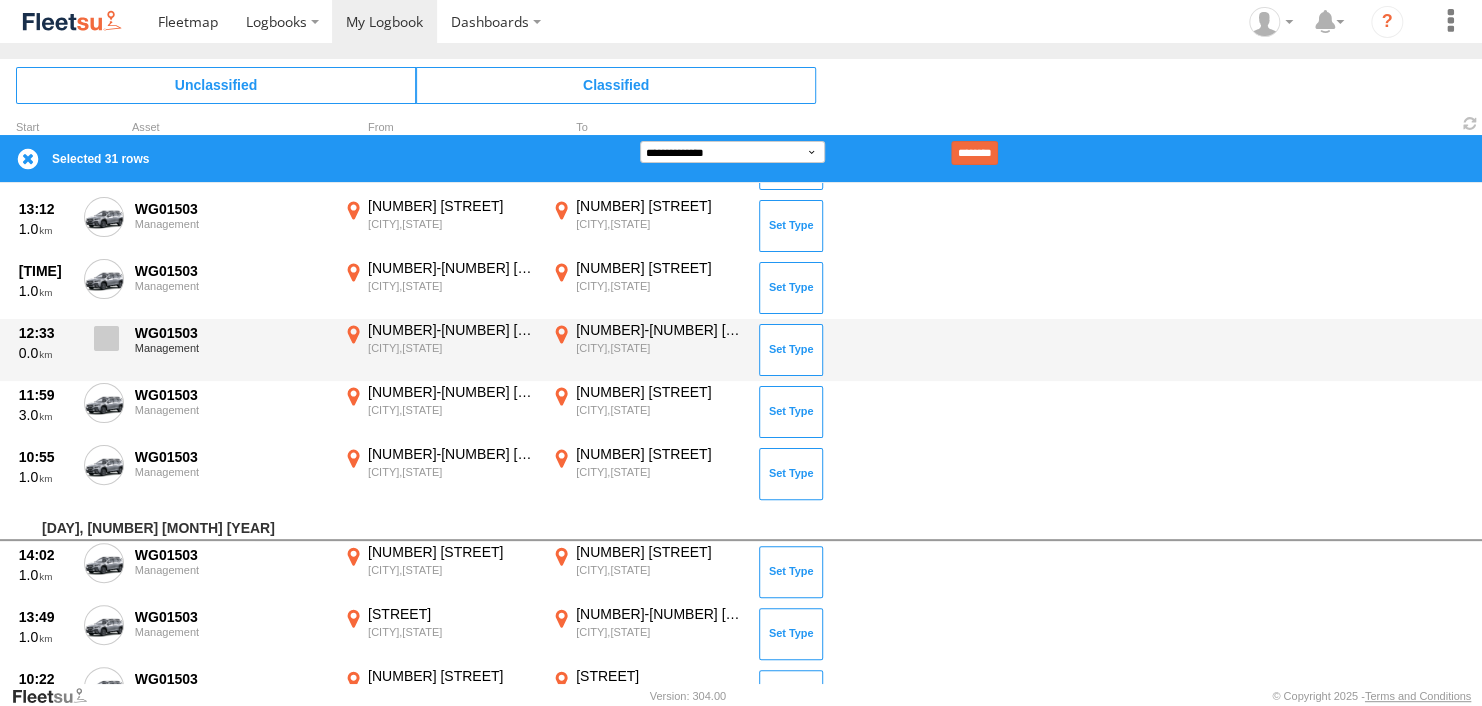 click at bounding box center (106, 338) 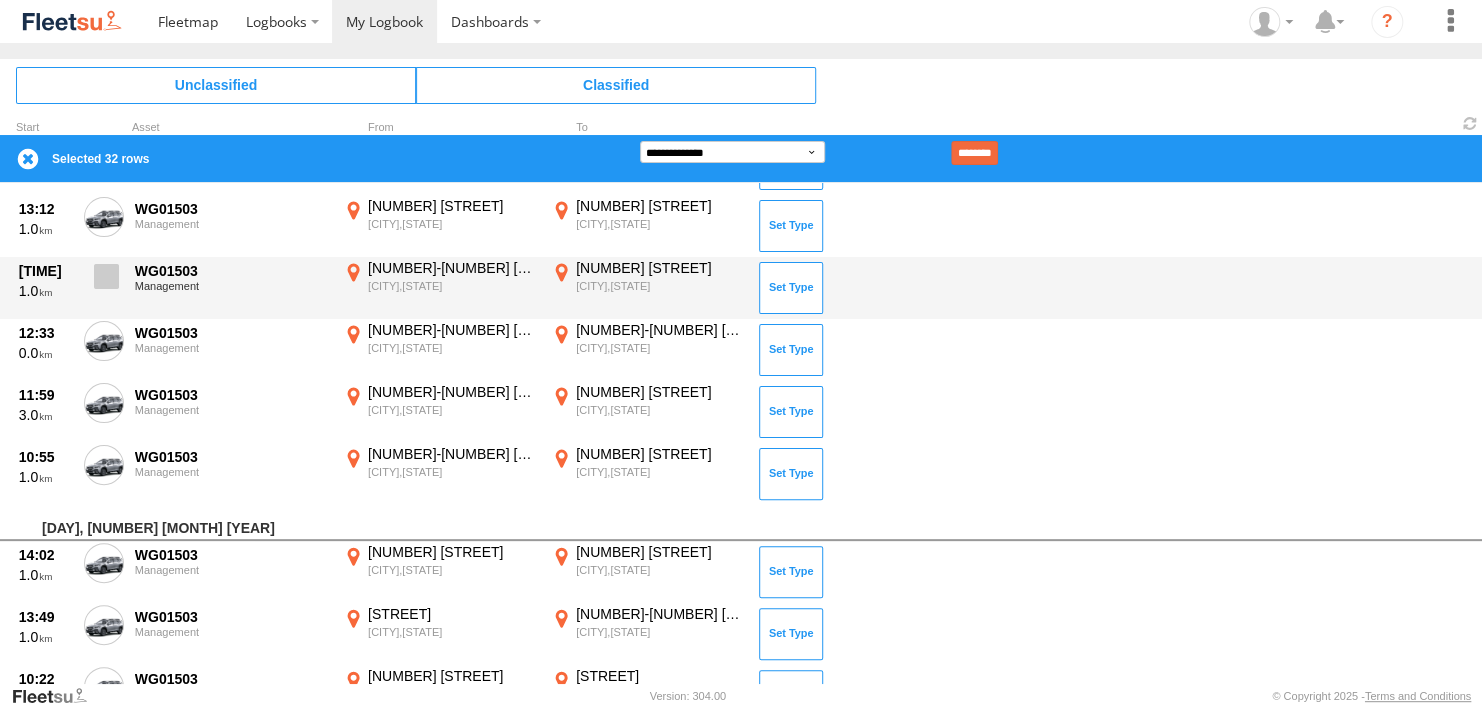 click at bounding box center [106, 276] 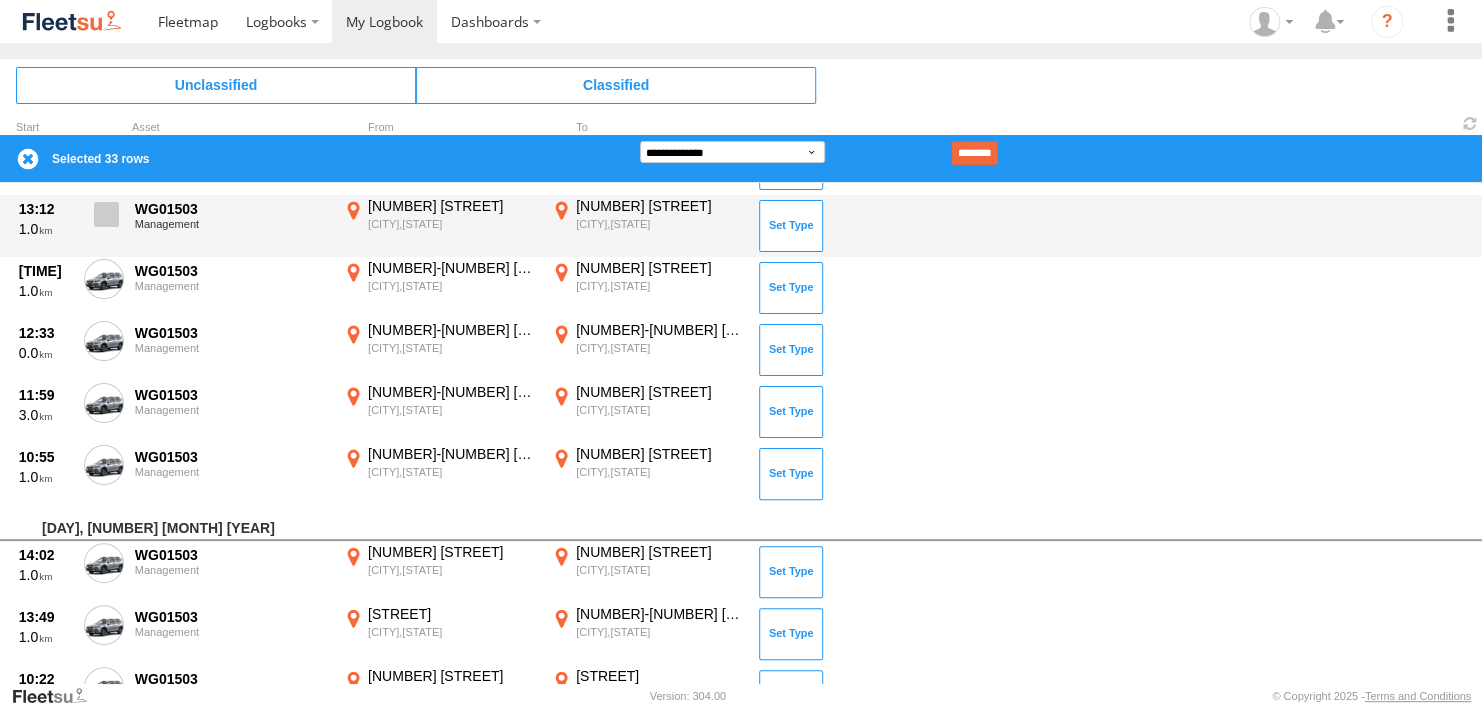 click at bounding box center (106, 214) 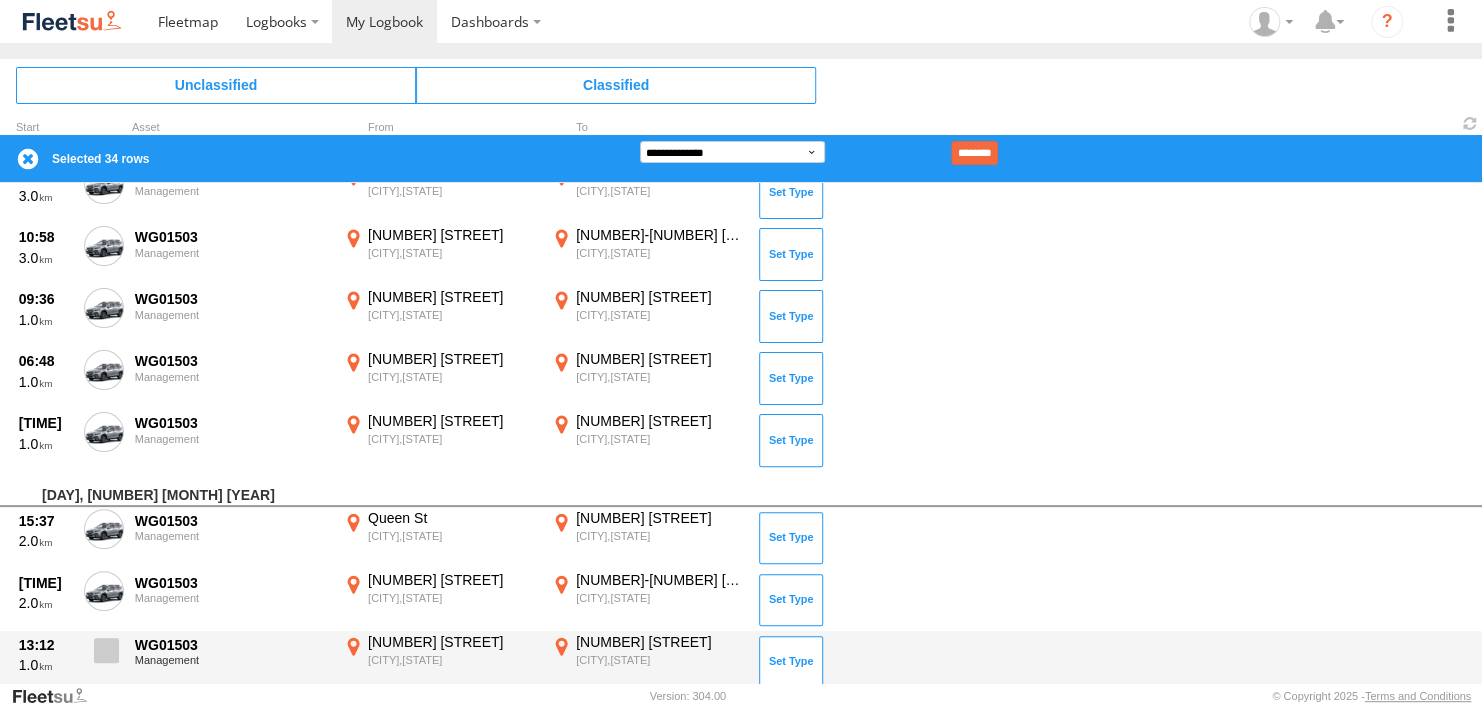 scroll, scrollTop: 2840, scrollLeft: 0, axis: vertical 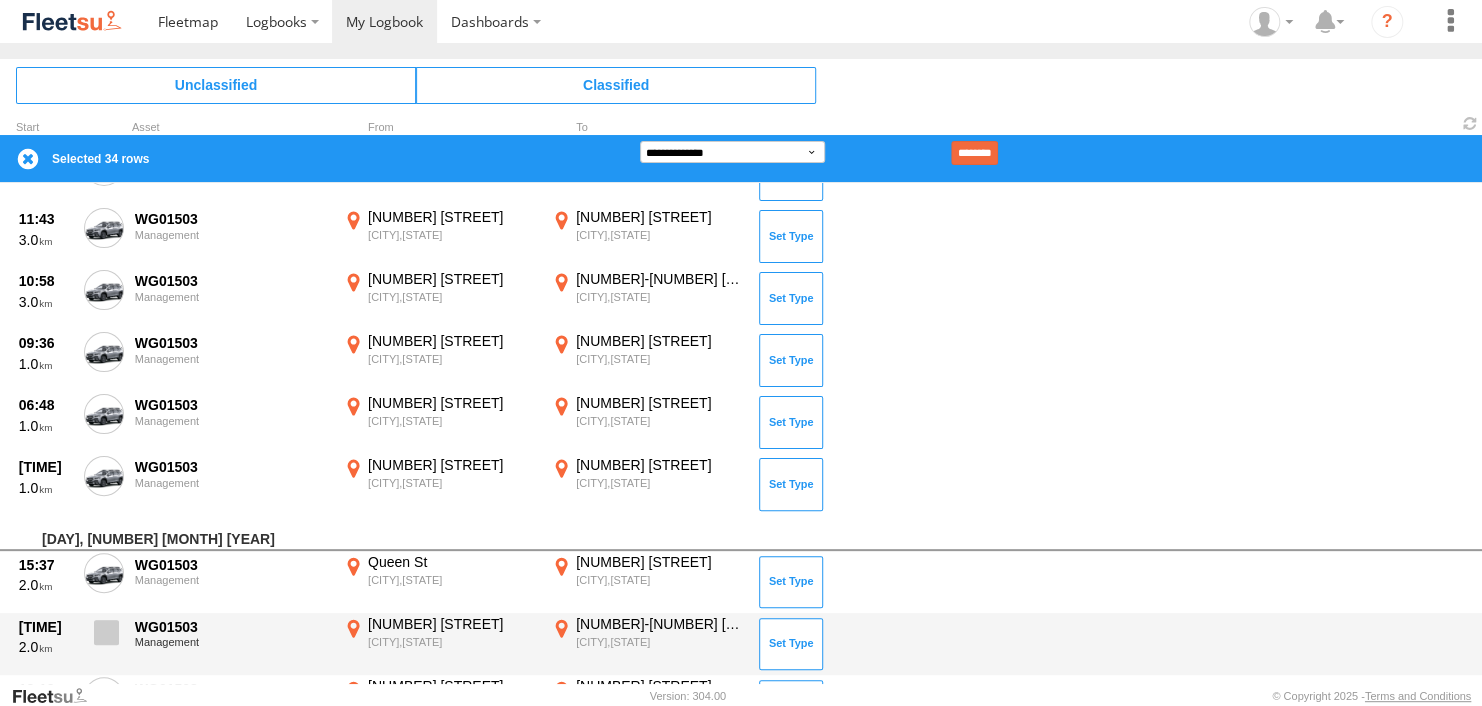 click at bounding box center [106, 632] 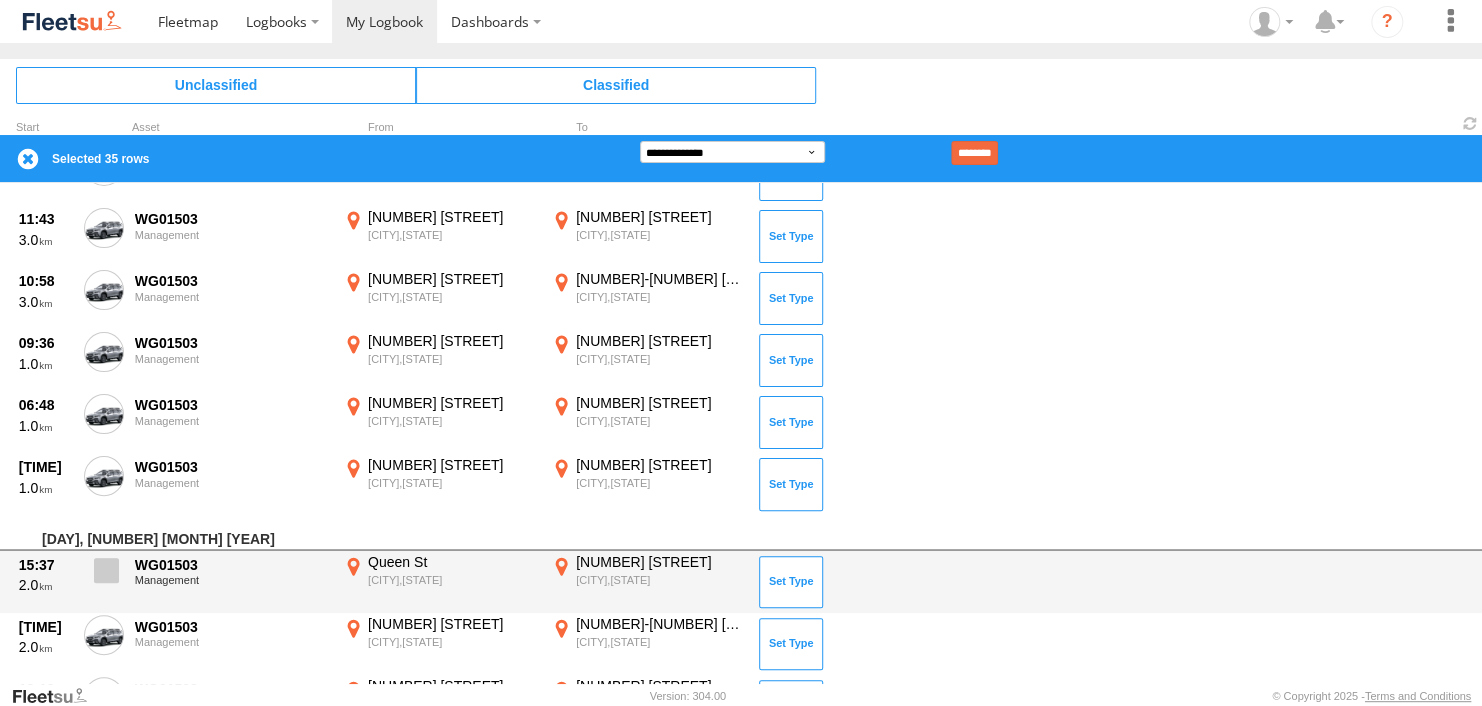 click at bounding box center (106, 570) 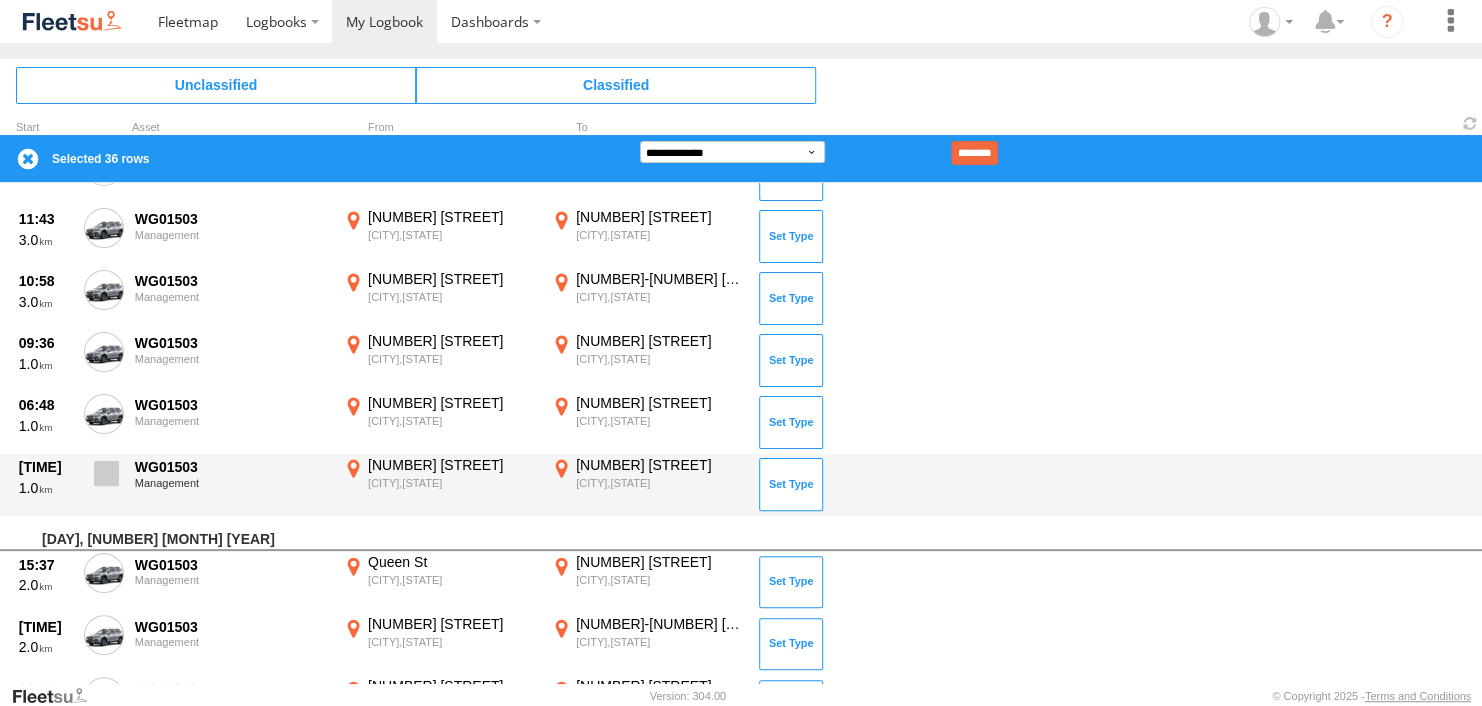 click at bounding box center [106, 473] 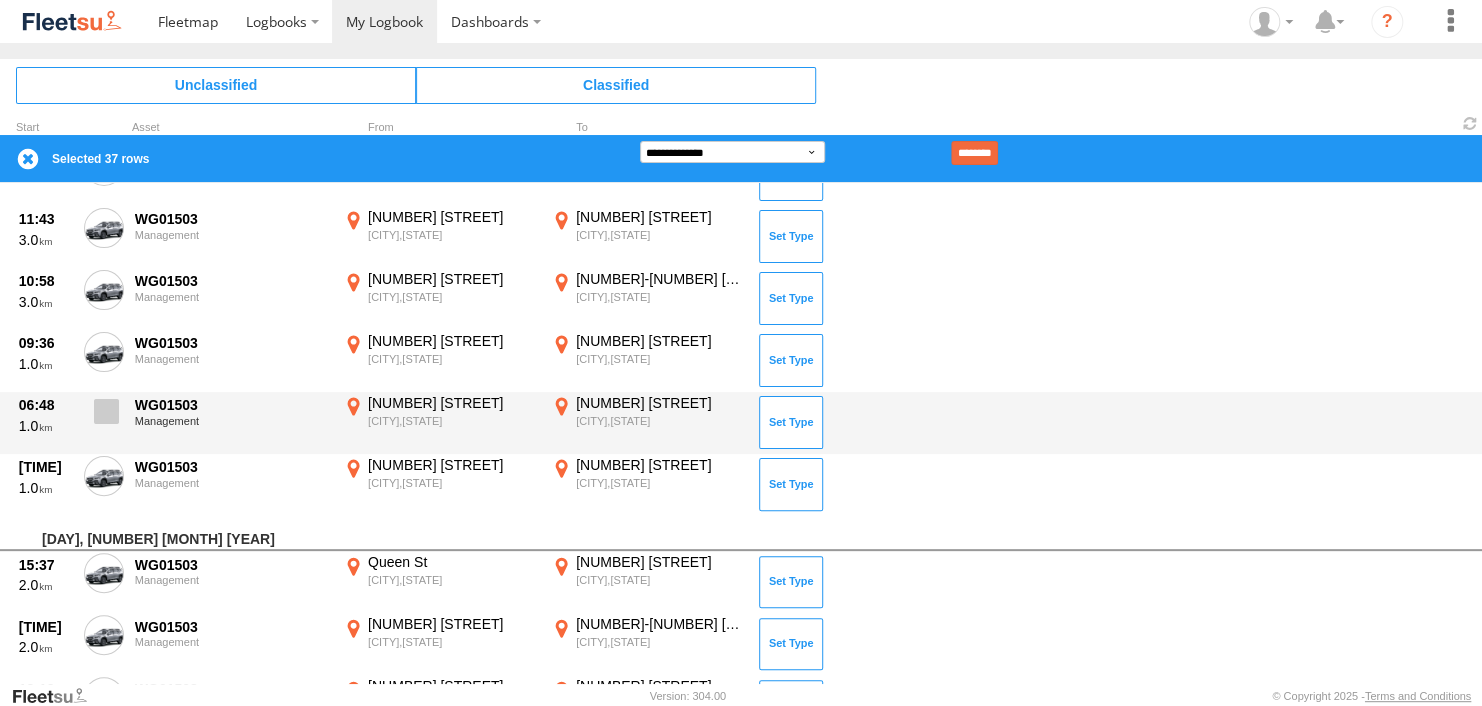 click at bounding box center (106, 411) 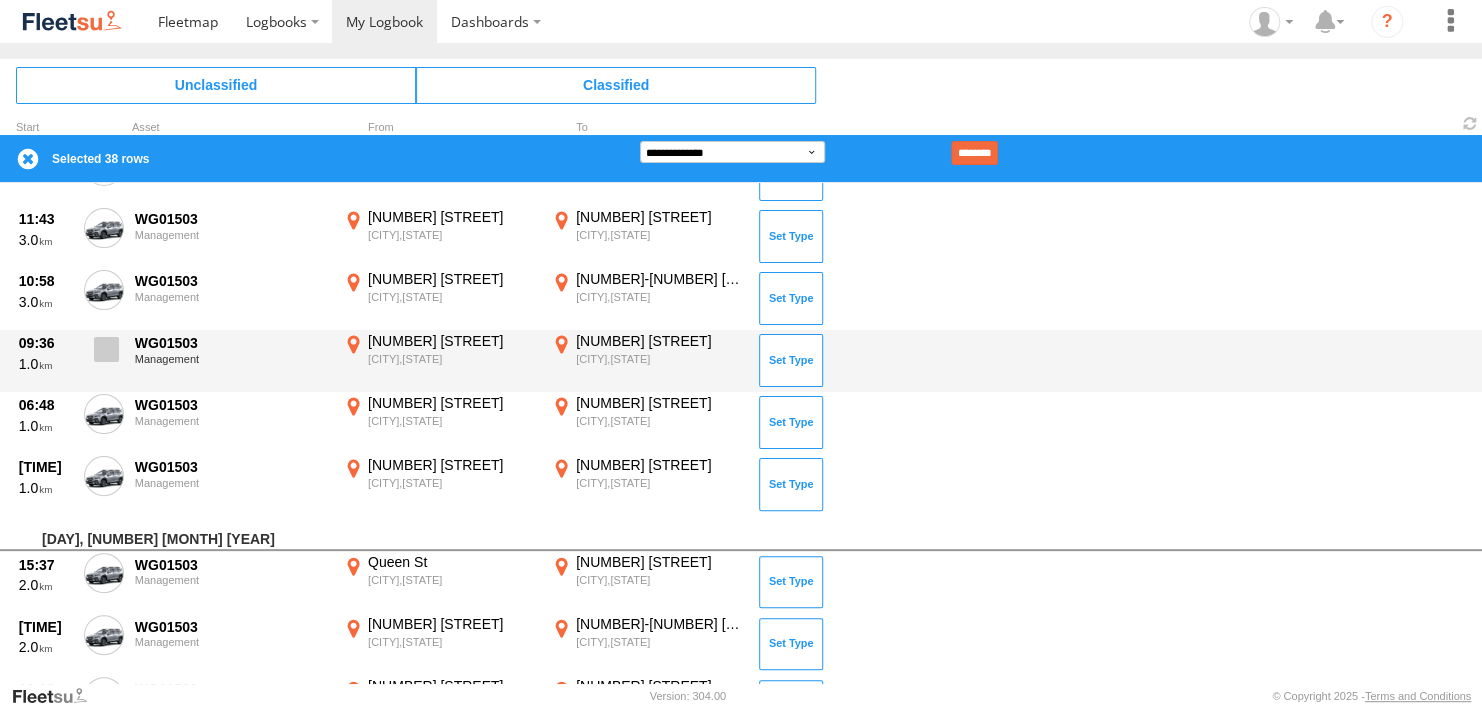 click at bounding box center (106, 349) 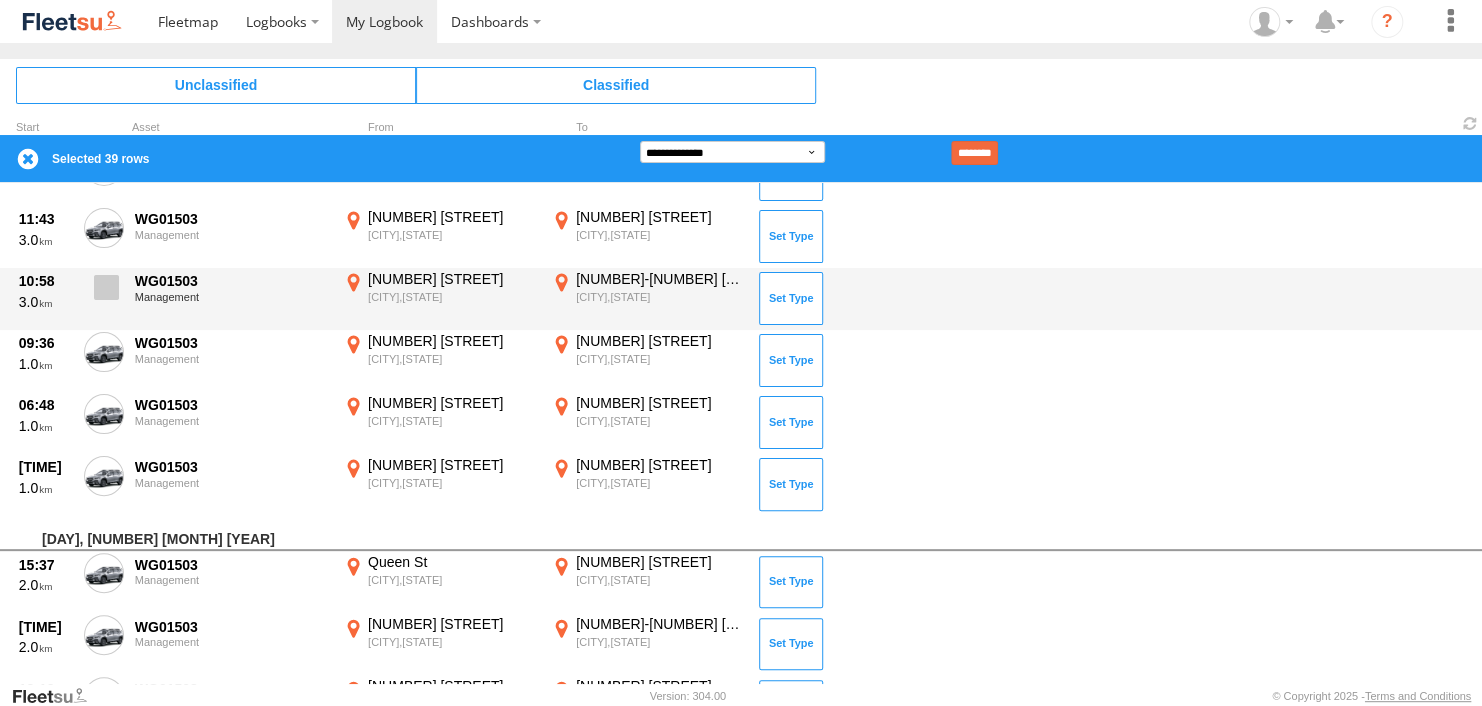 click at bounding box center [106, 287] 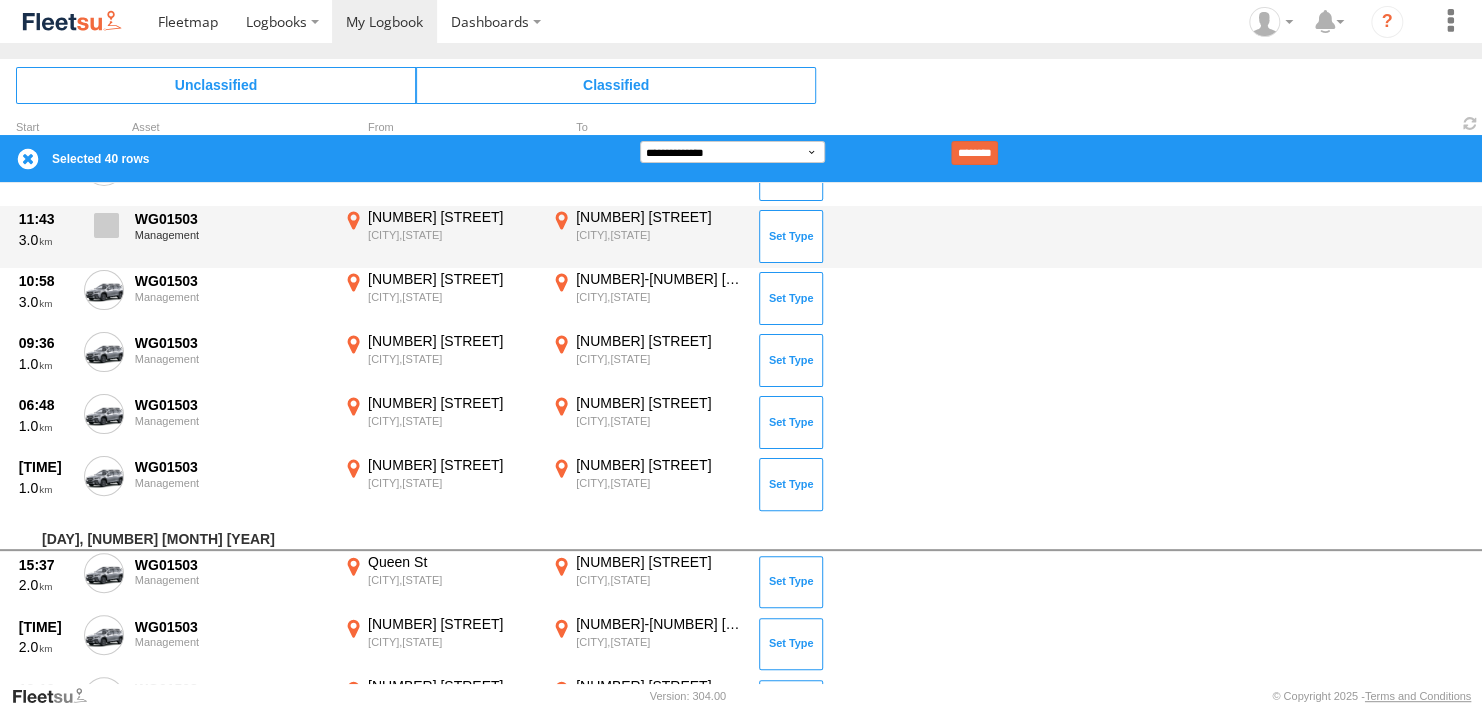 click at bounding box center (106, 225) 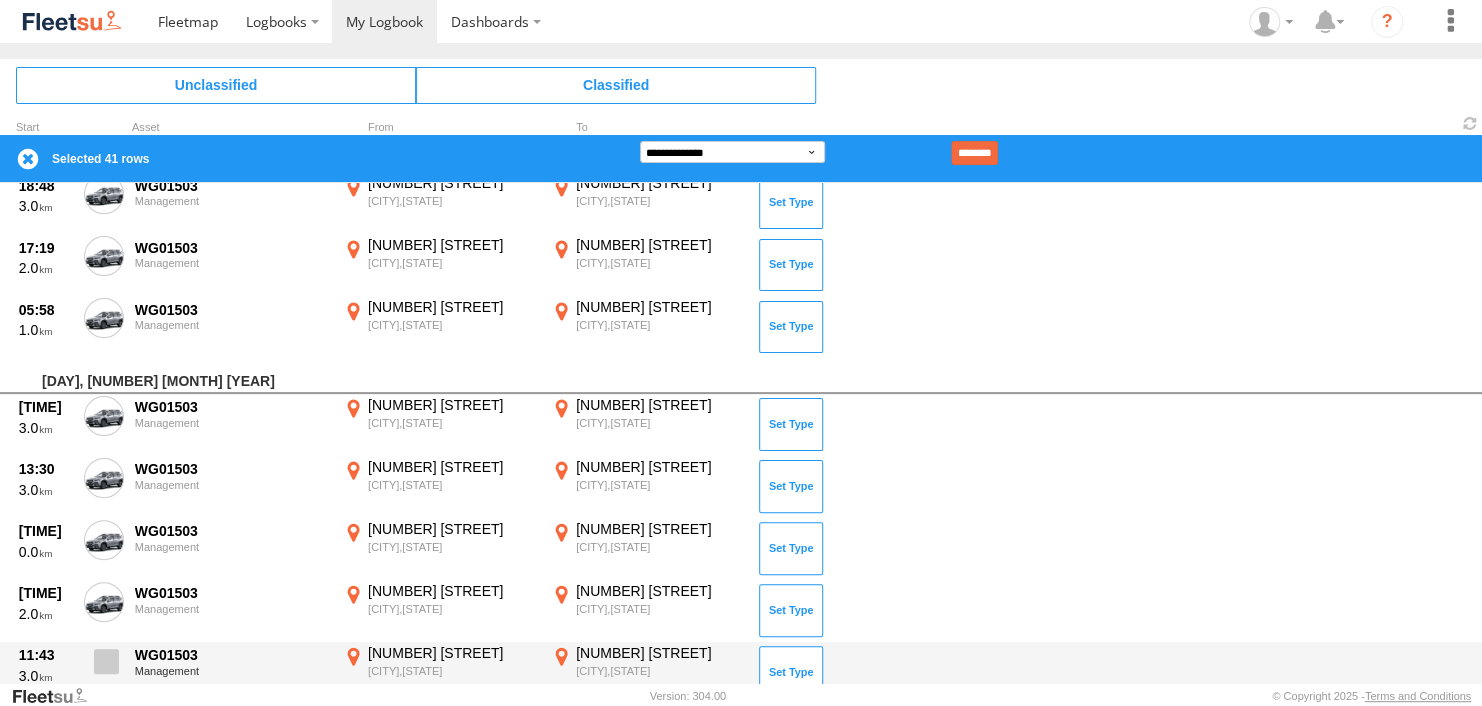 scroll, scrollTop: 2400, scrollLeft: 0, axis: vertical 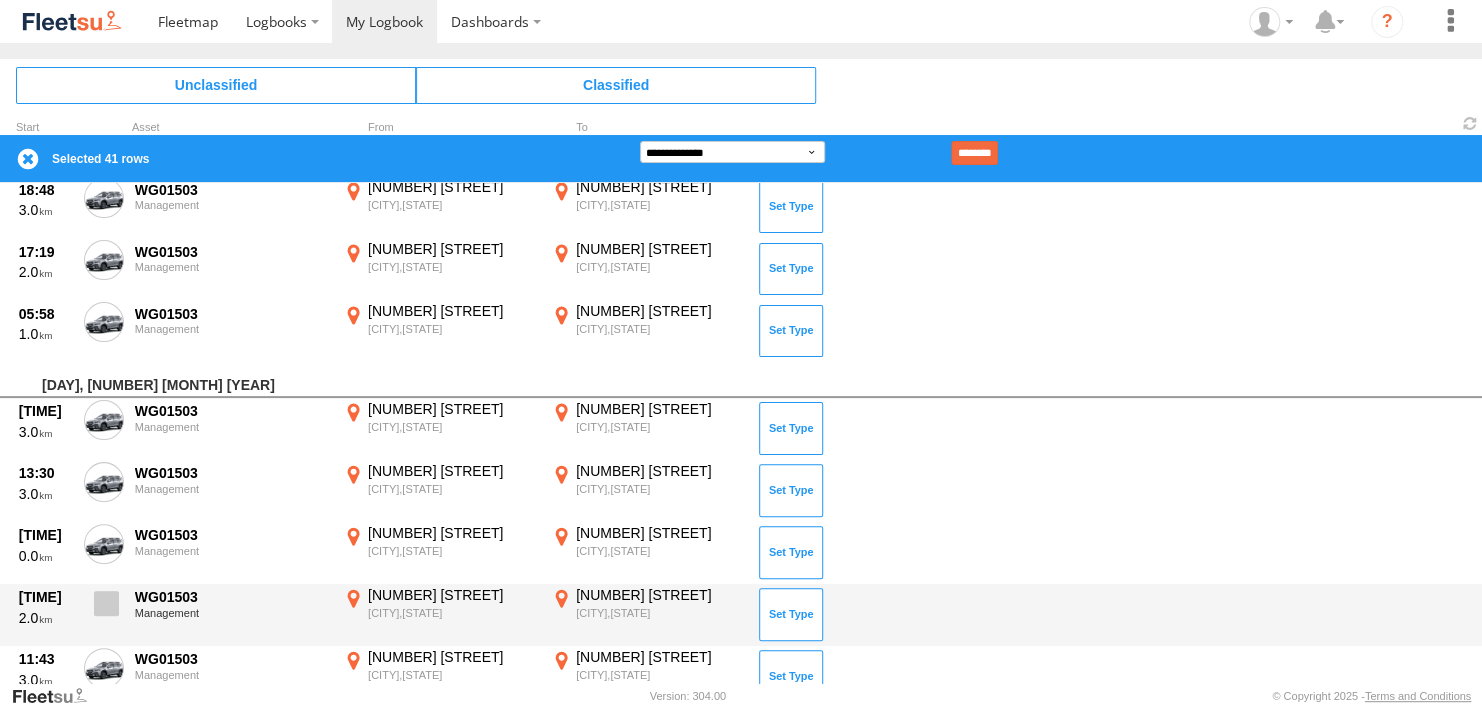 click at bounding box center (106, 603) 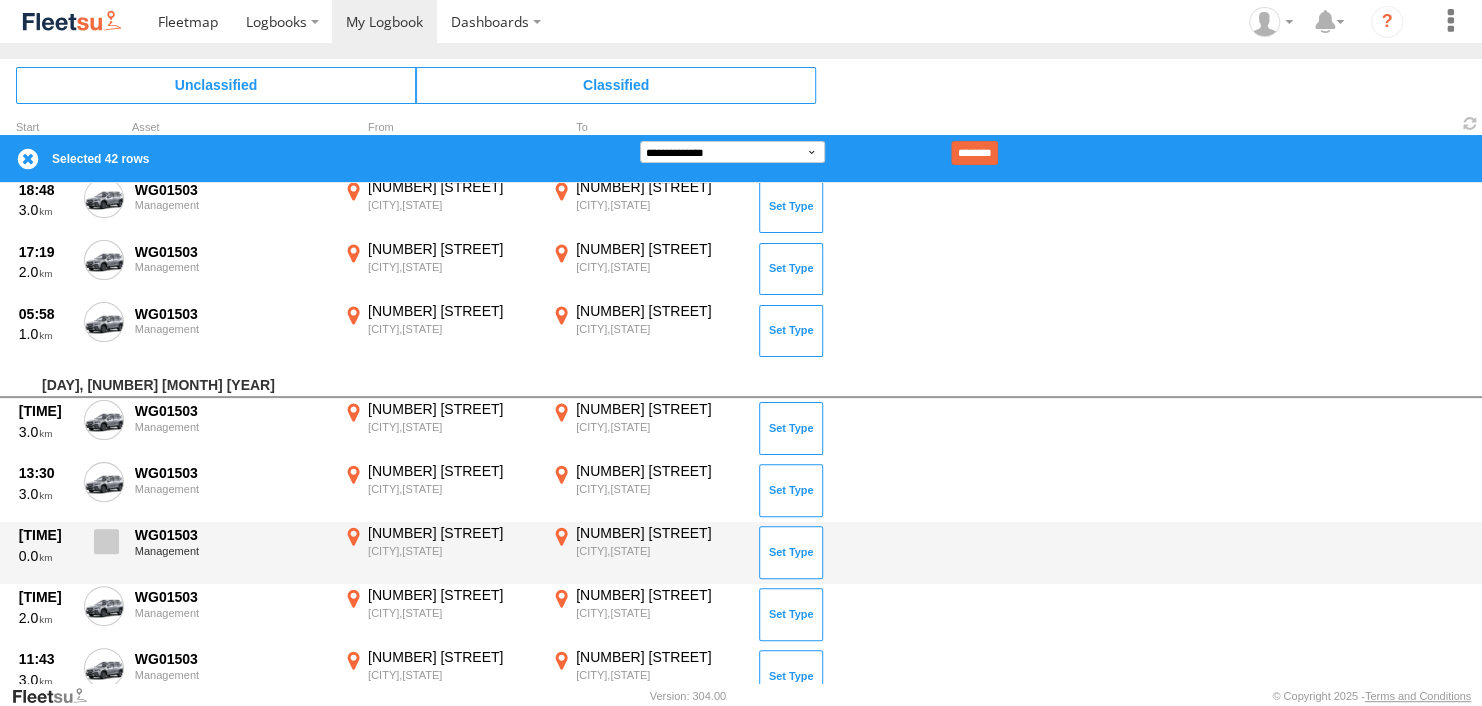click at bounding box center [106, 541] 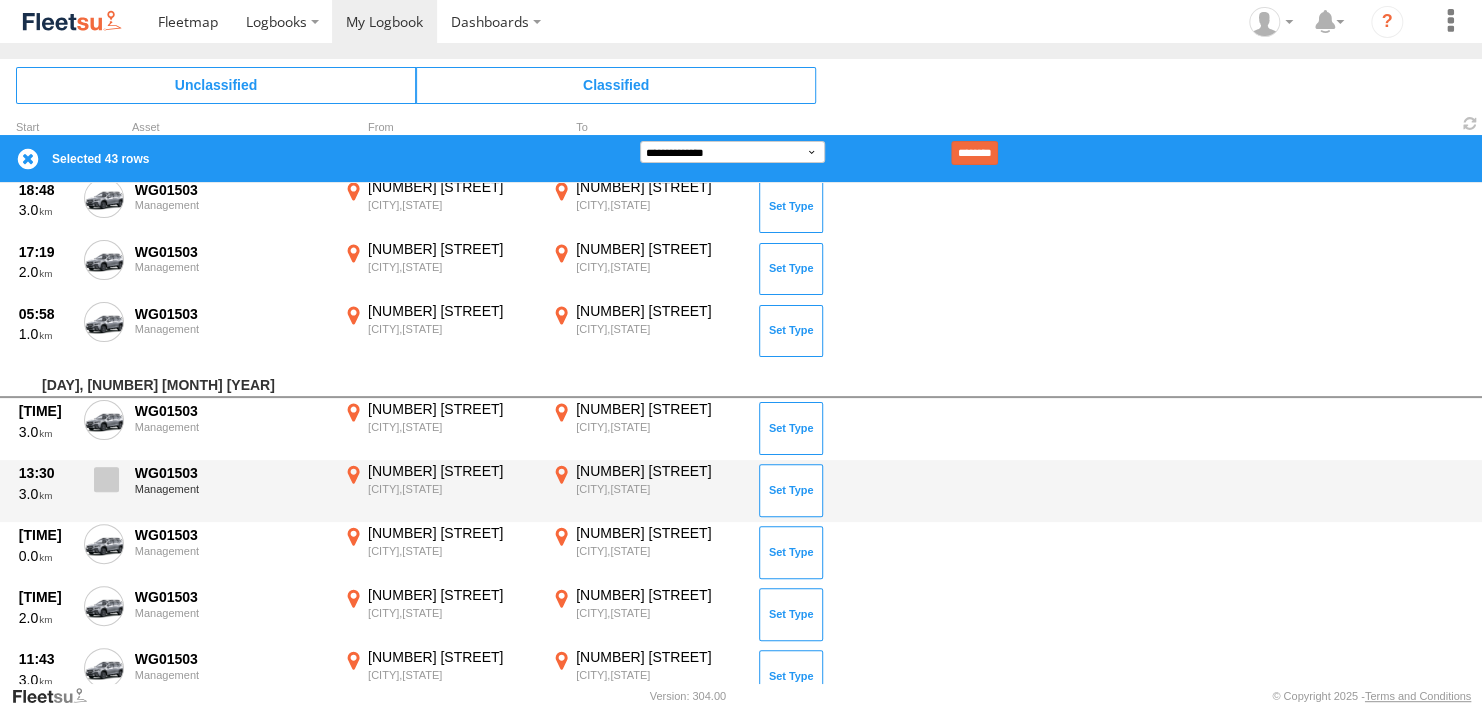 click at bounding box center [106, 479] 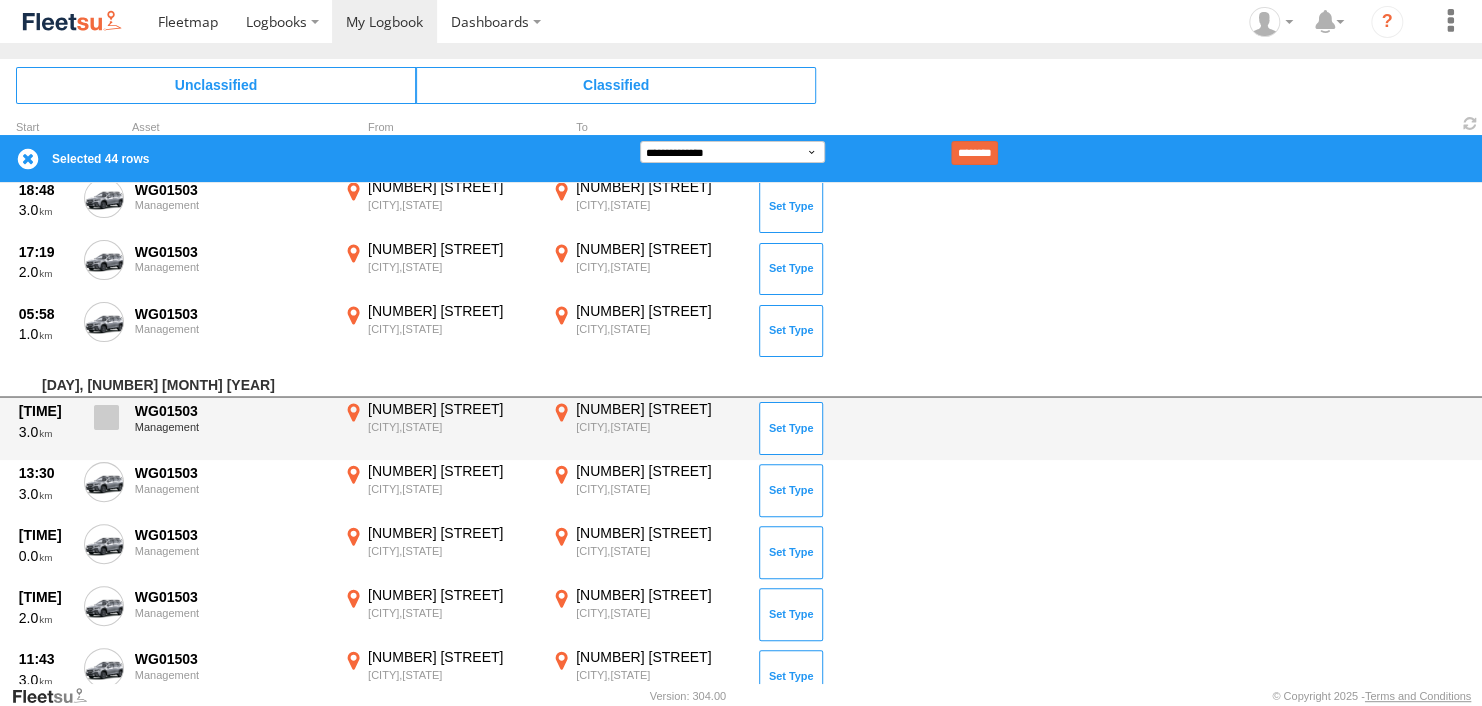 click at bounding box center [106, 417] 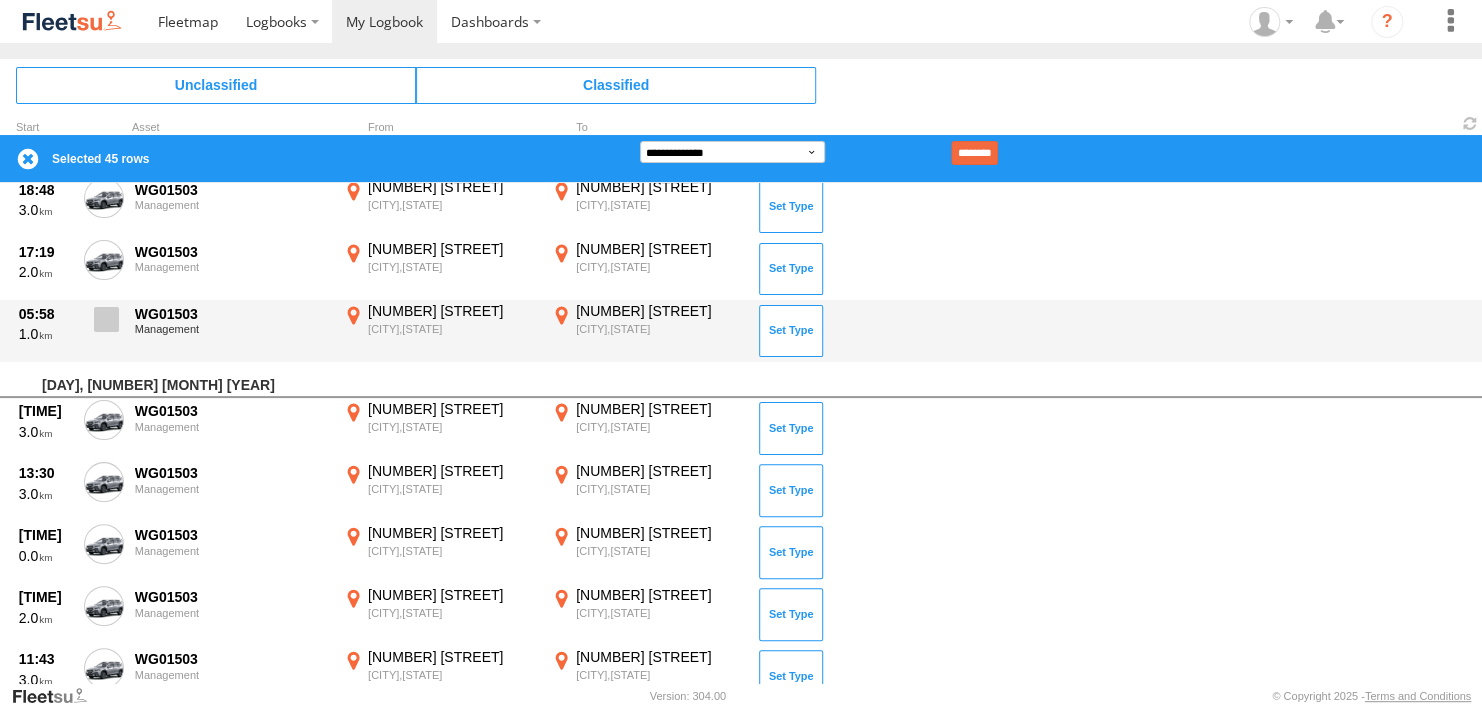 click at bounding box center [106, 319] 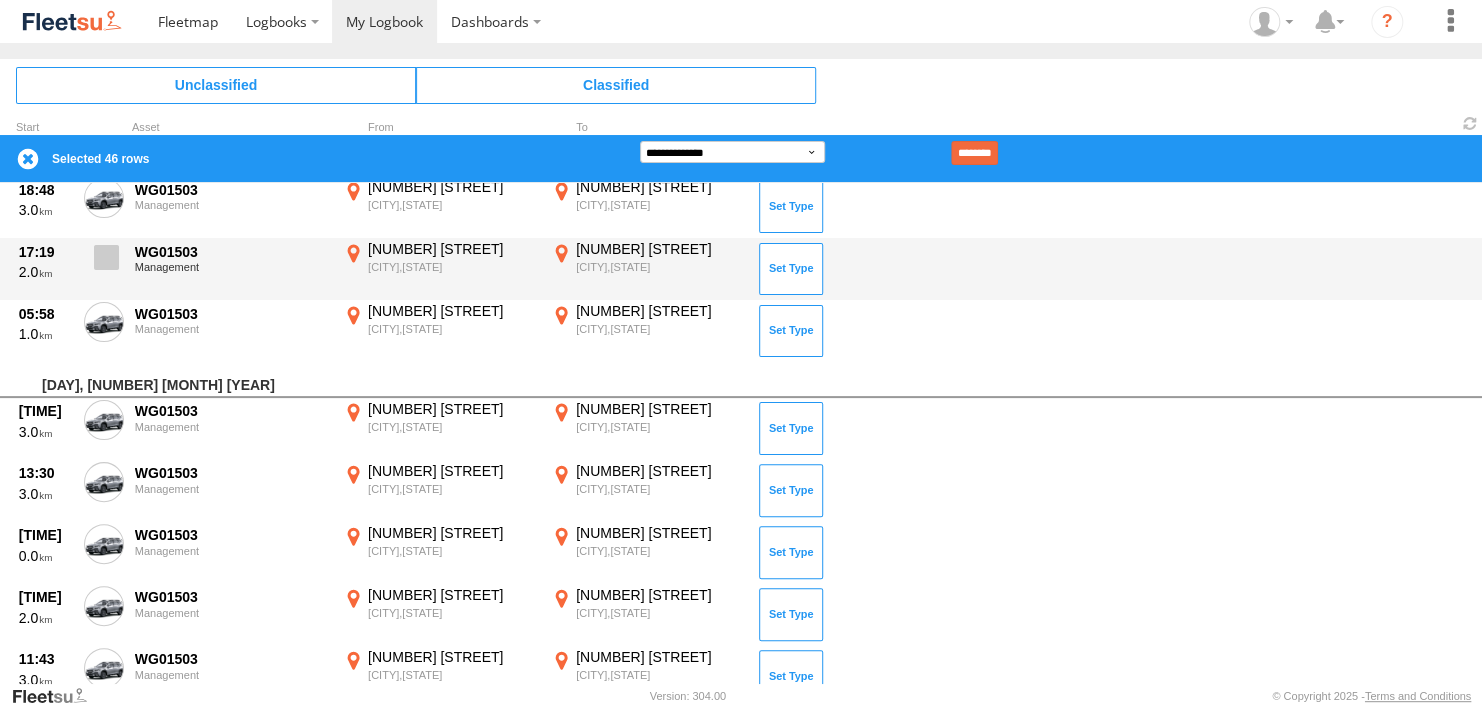 click at bounding box center (106, 257) 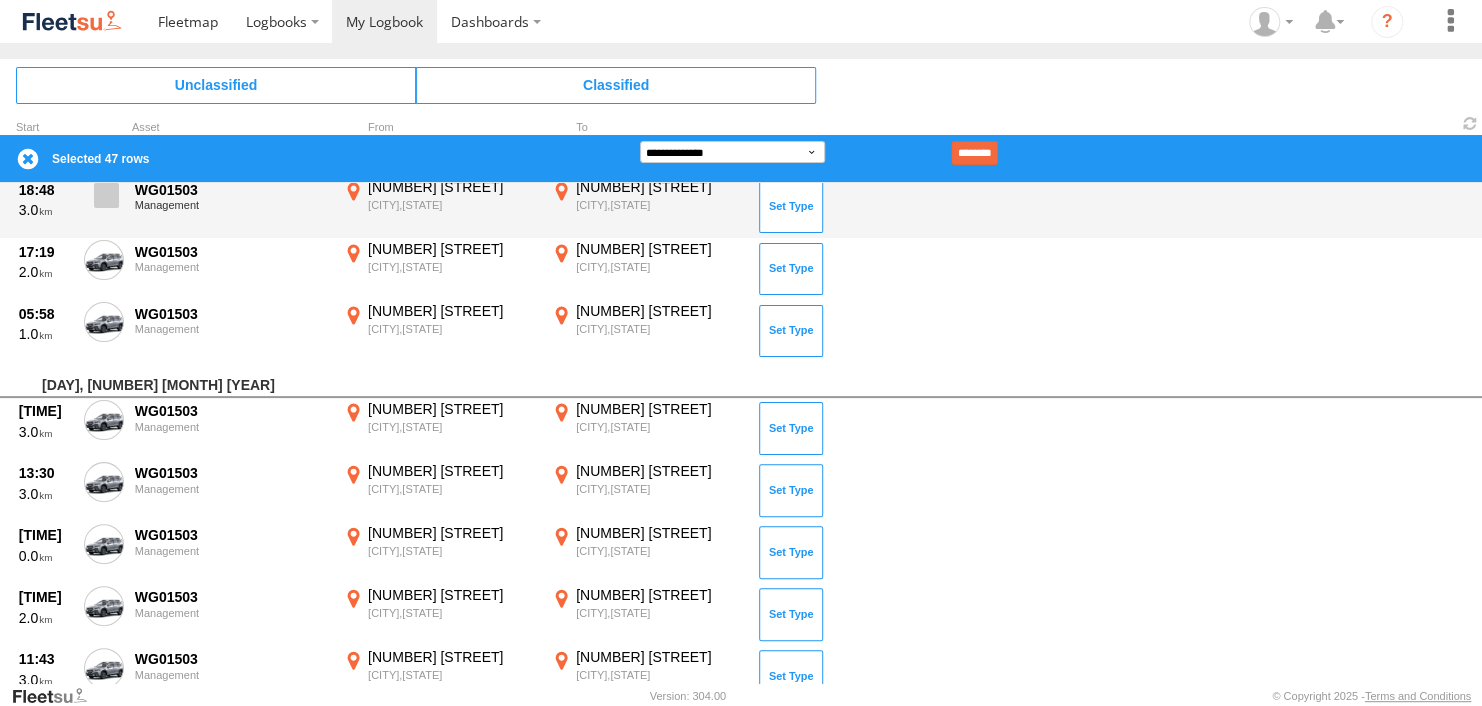 click at bounding box center (106, 195) 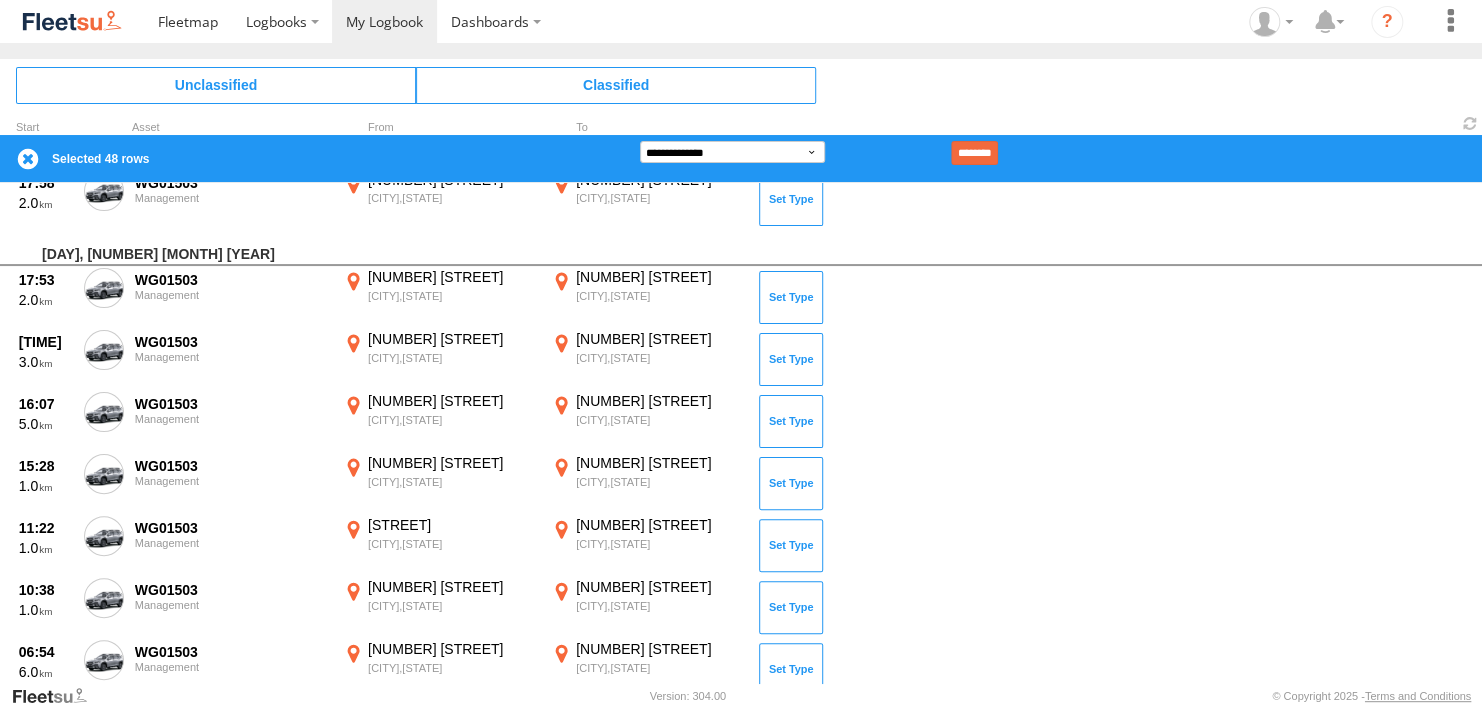 scroll, scrollTop: 1824, scrollLeft: 0, axis: vertical 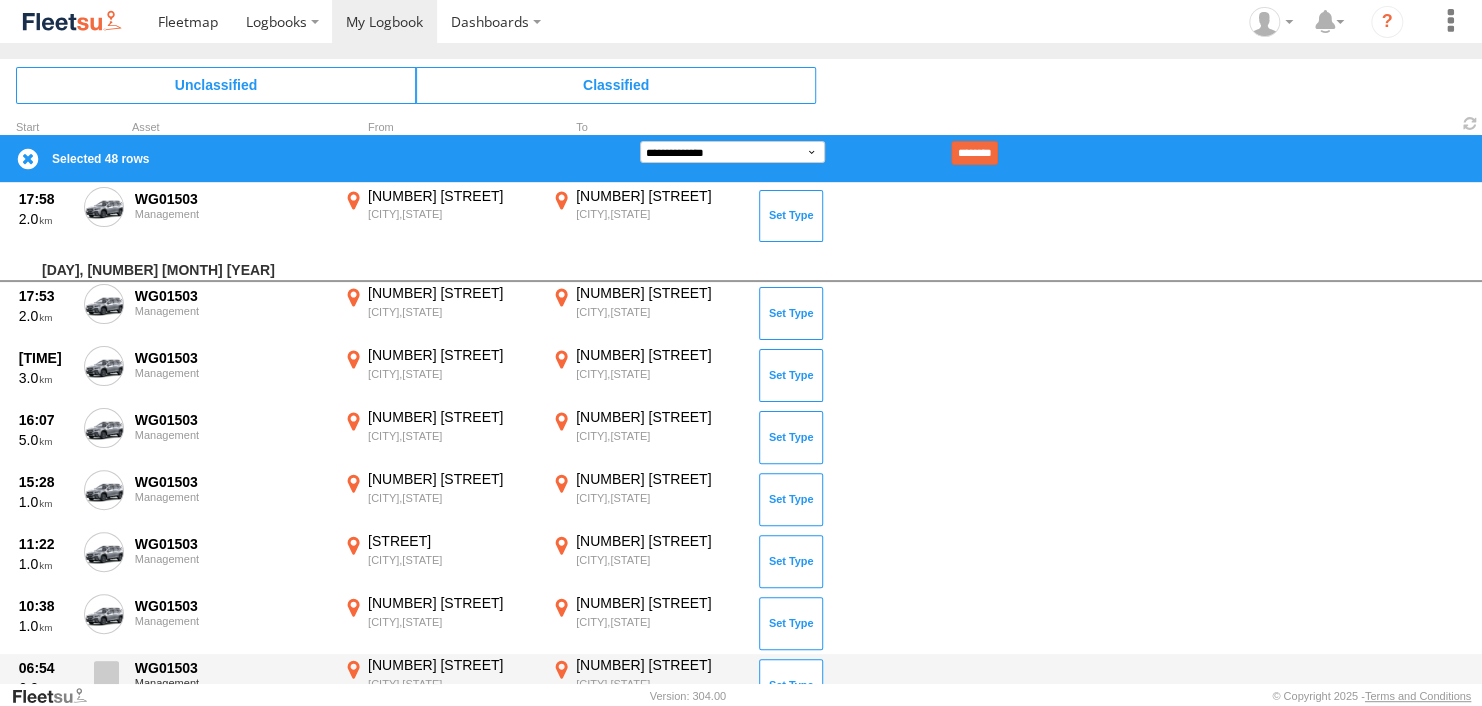 click at bounding box center (106, 673) 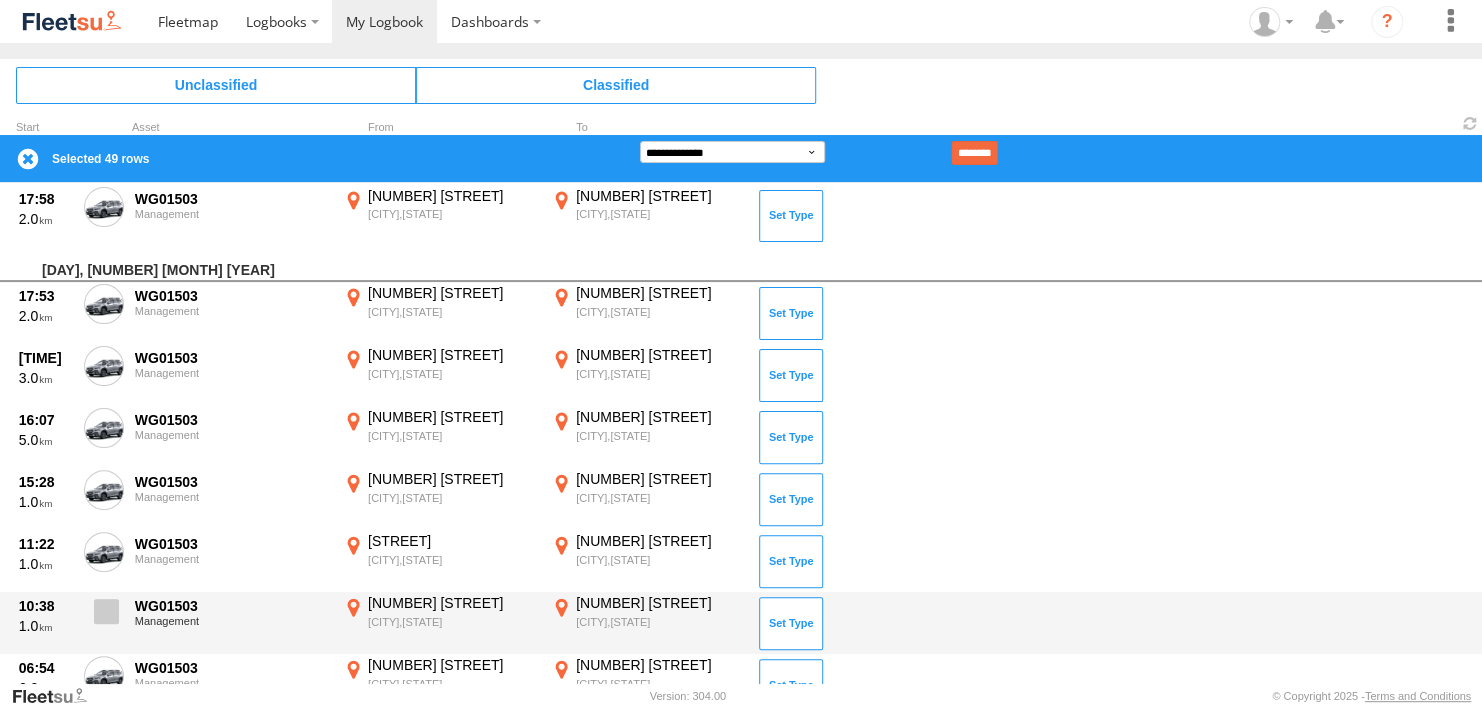 click at bounding box center (106, 611) 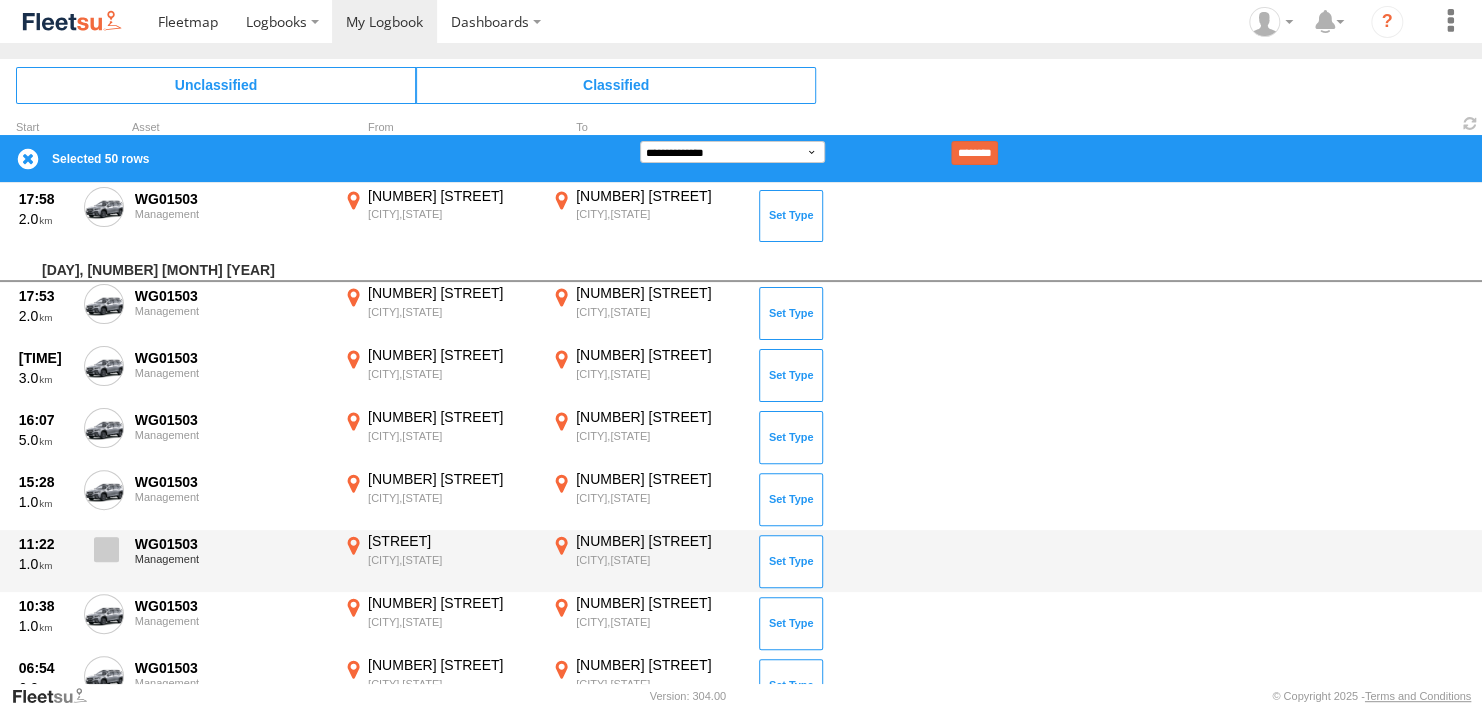 click at bounding box center [106, 549] 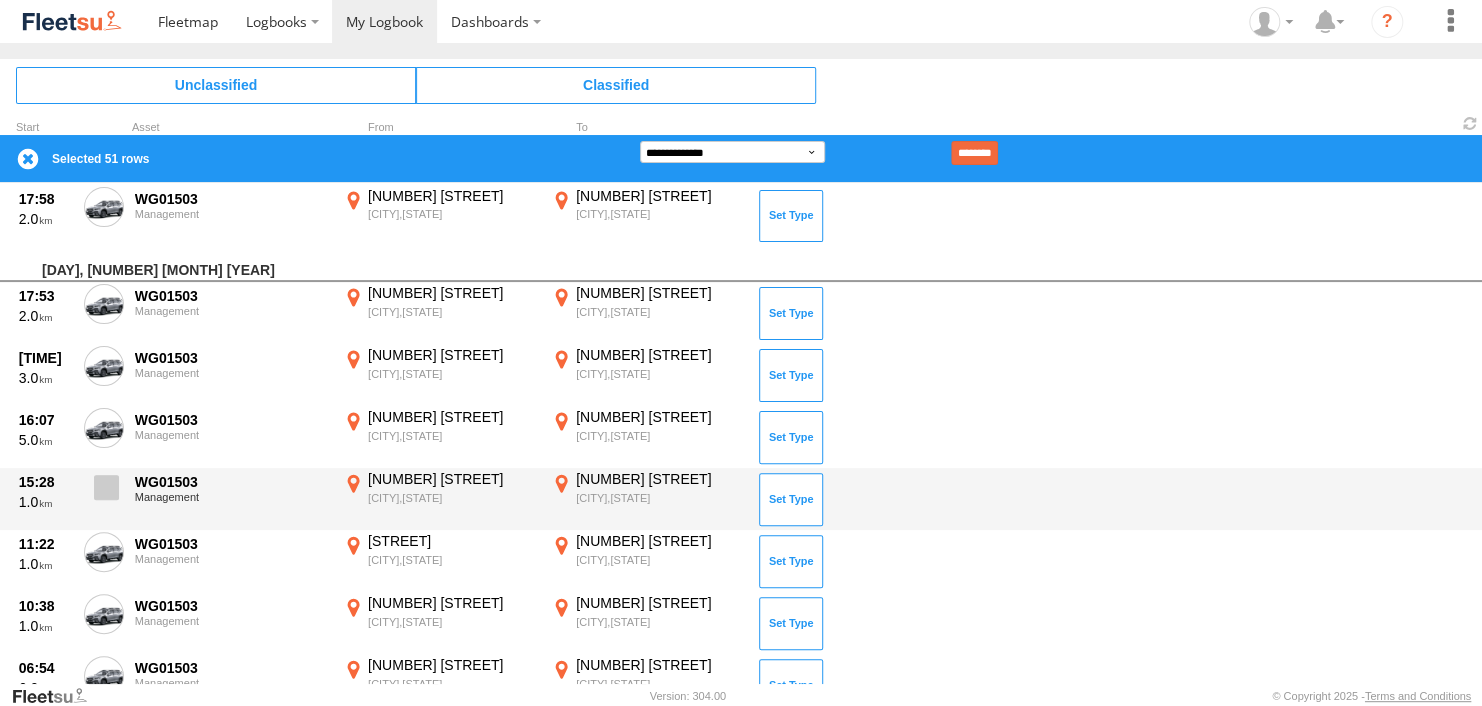 click at bounding box center (106, 487) 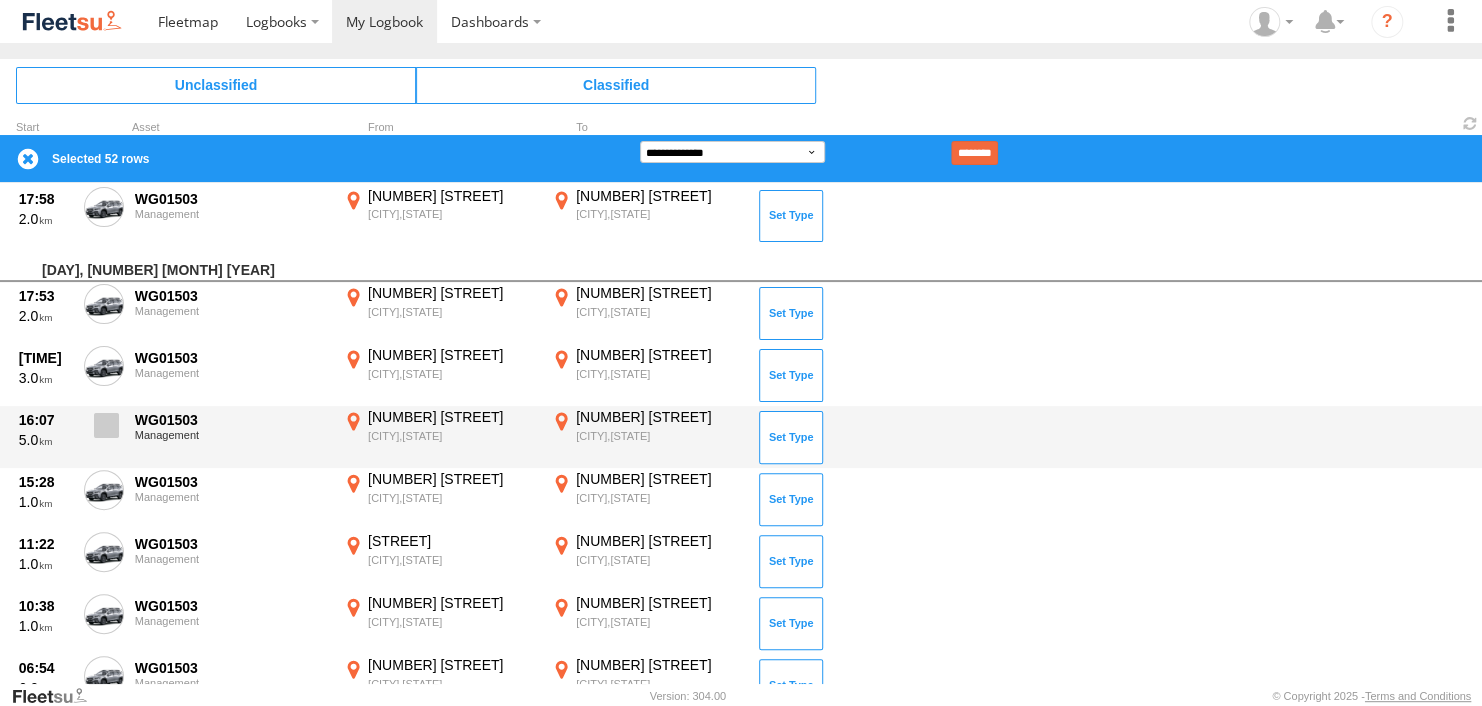 click at bounding box center (106, 425) 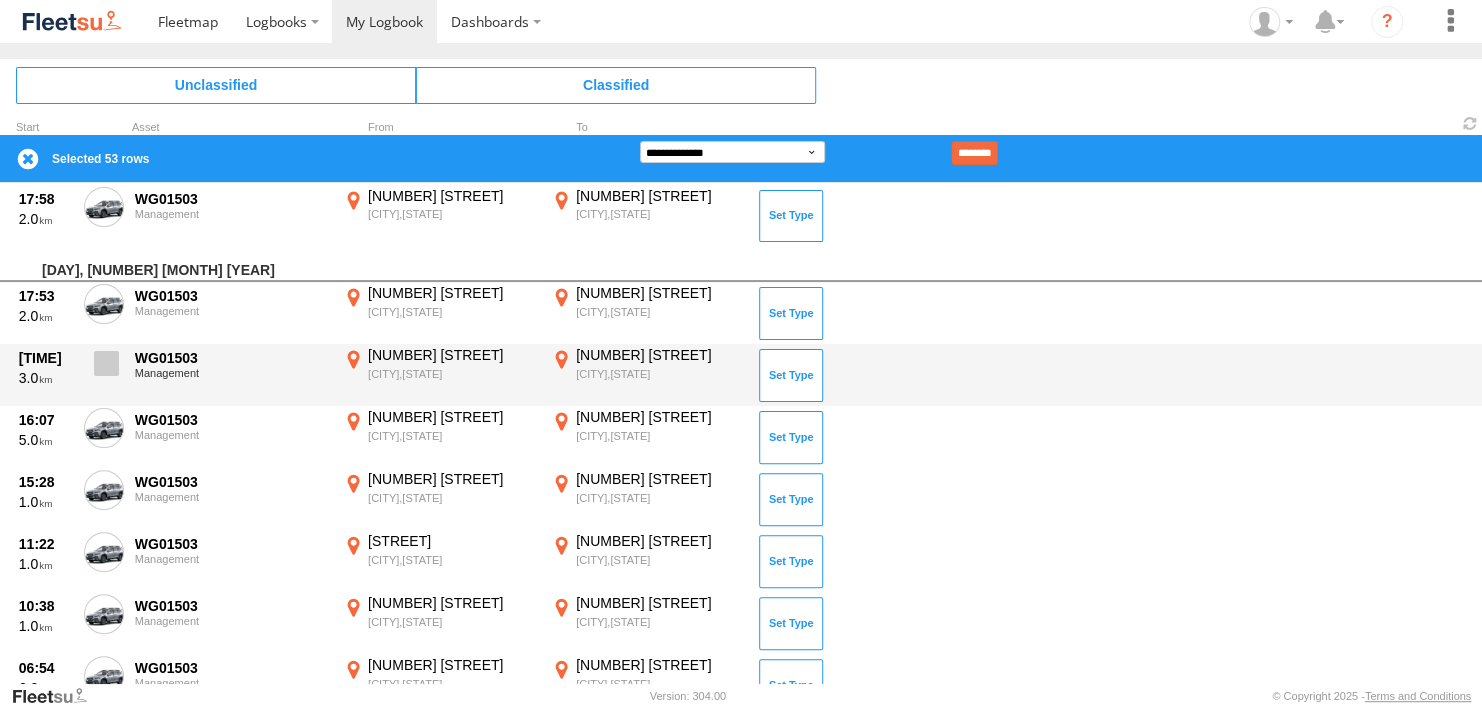 click at bounding box center (106, 363) 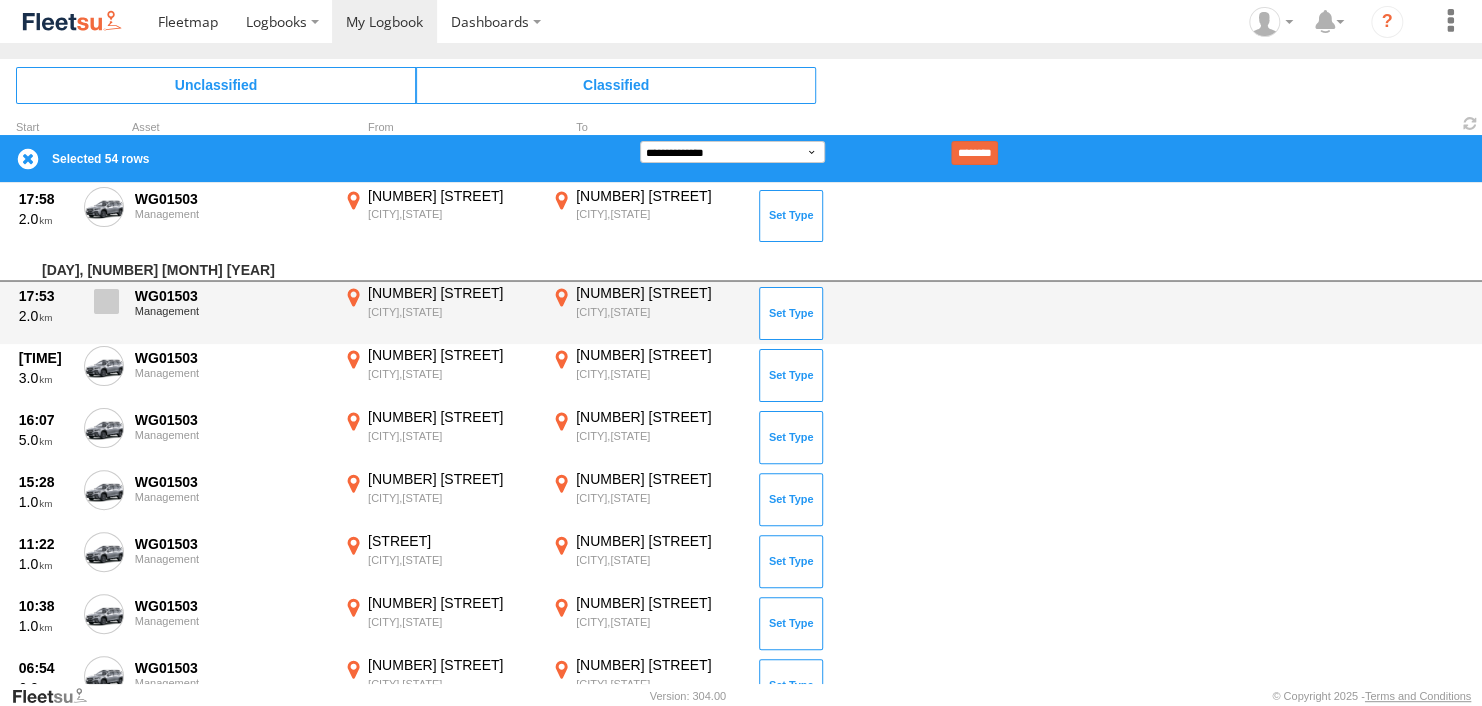 click at bounding box center [106, 301] 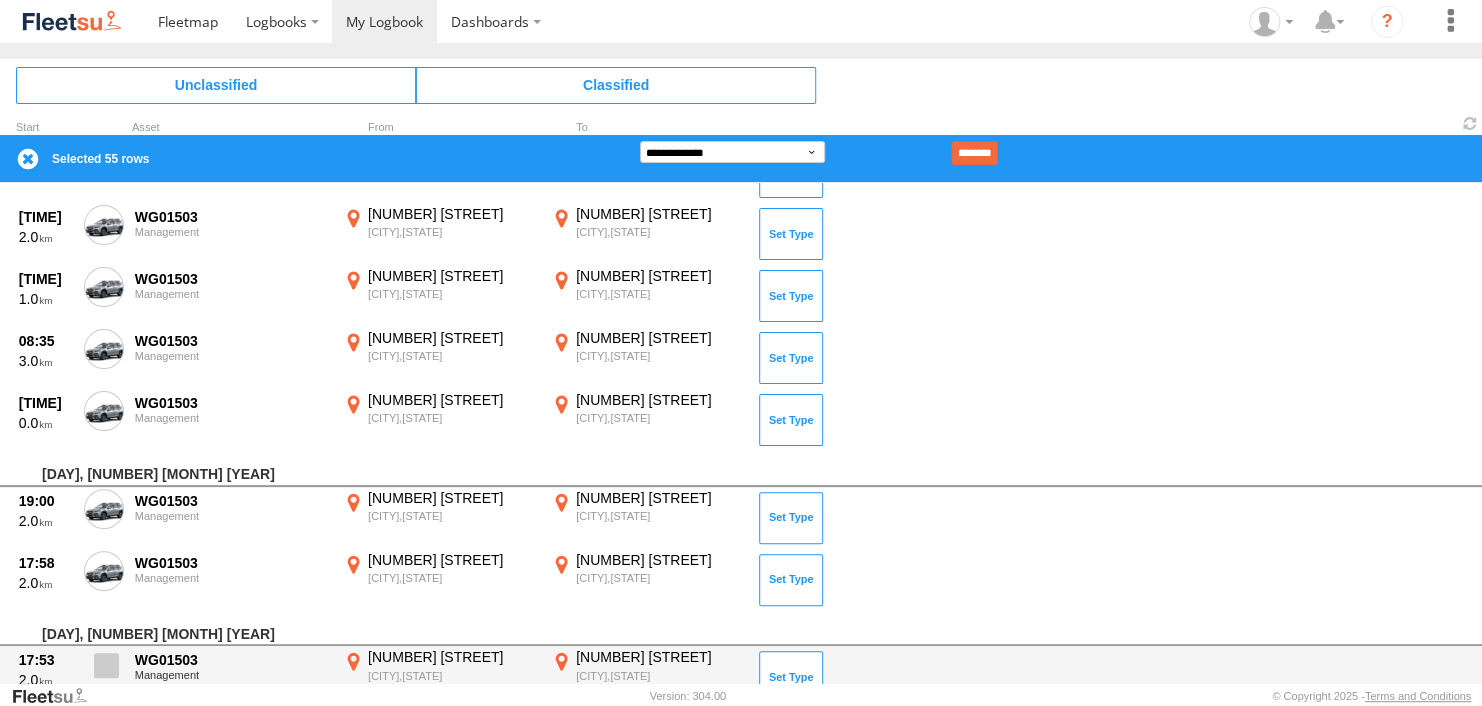 scroll, scrollTop: 1424, scrollLeft: 0, axis: vertical 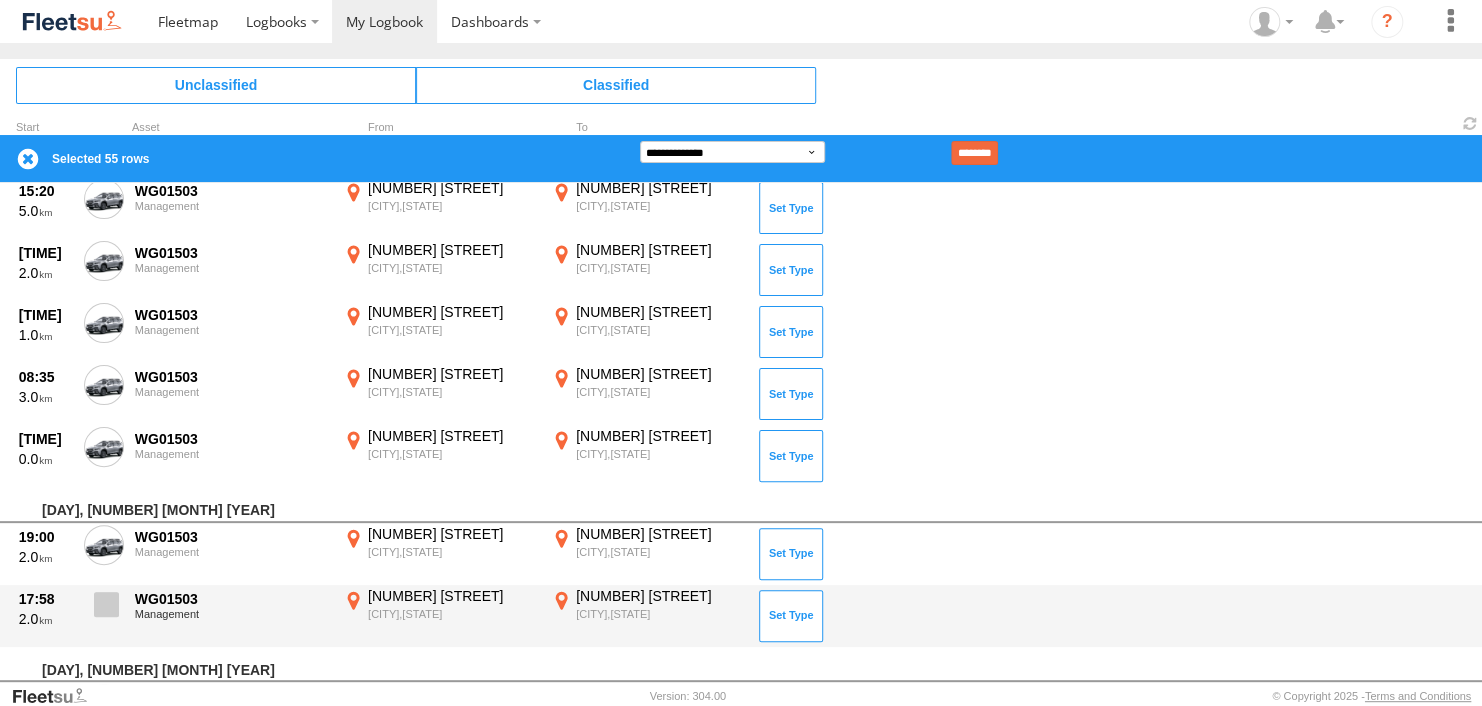 click at bounding box center [106, 604] 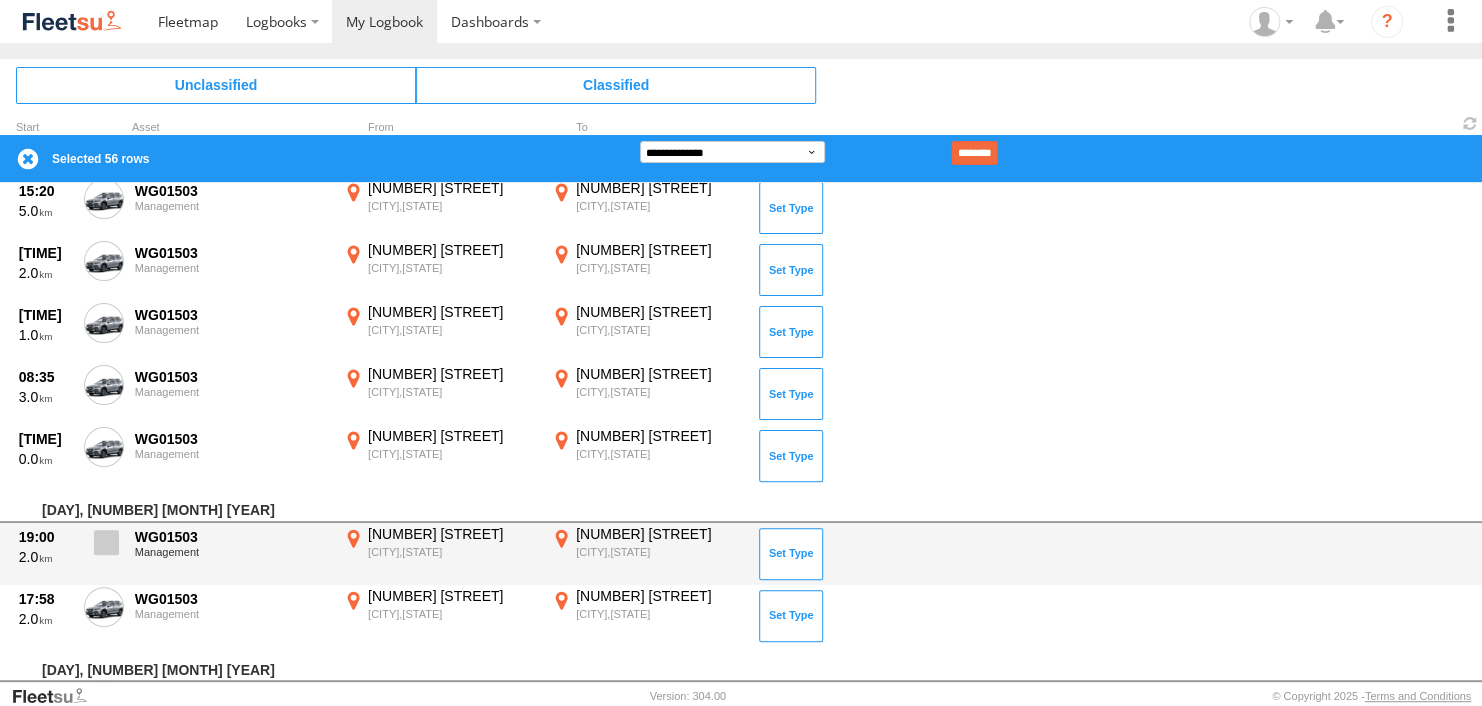 click at bounding box center [106, 542] 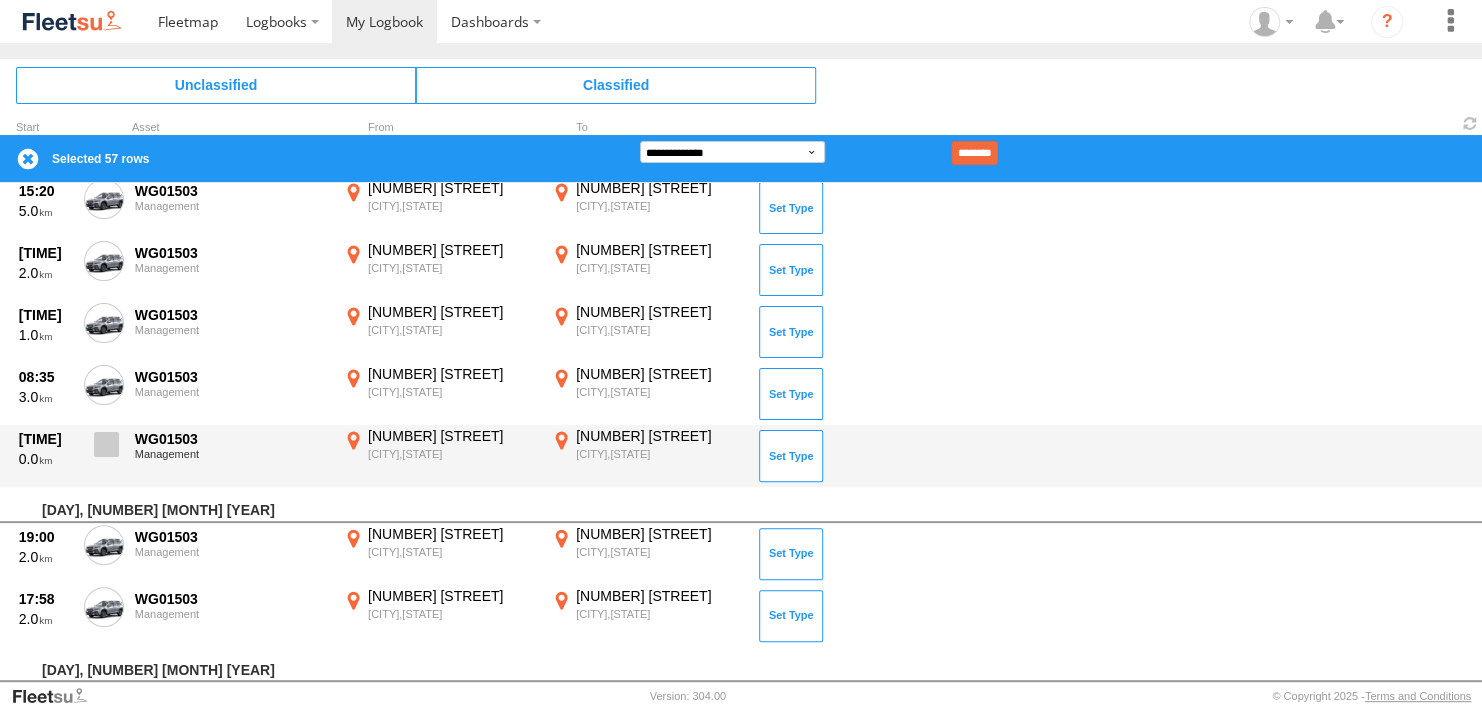 click at bounding box center [106, 444] 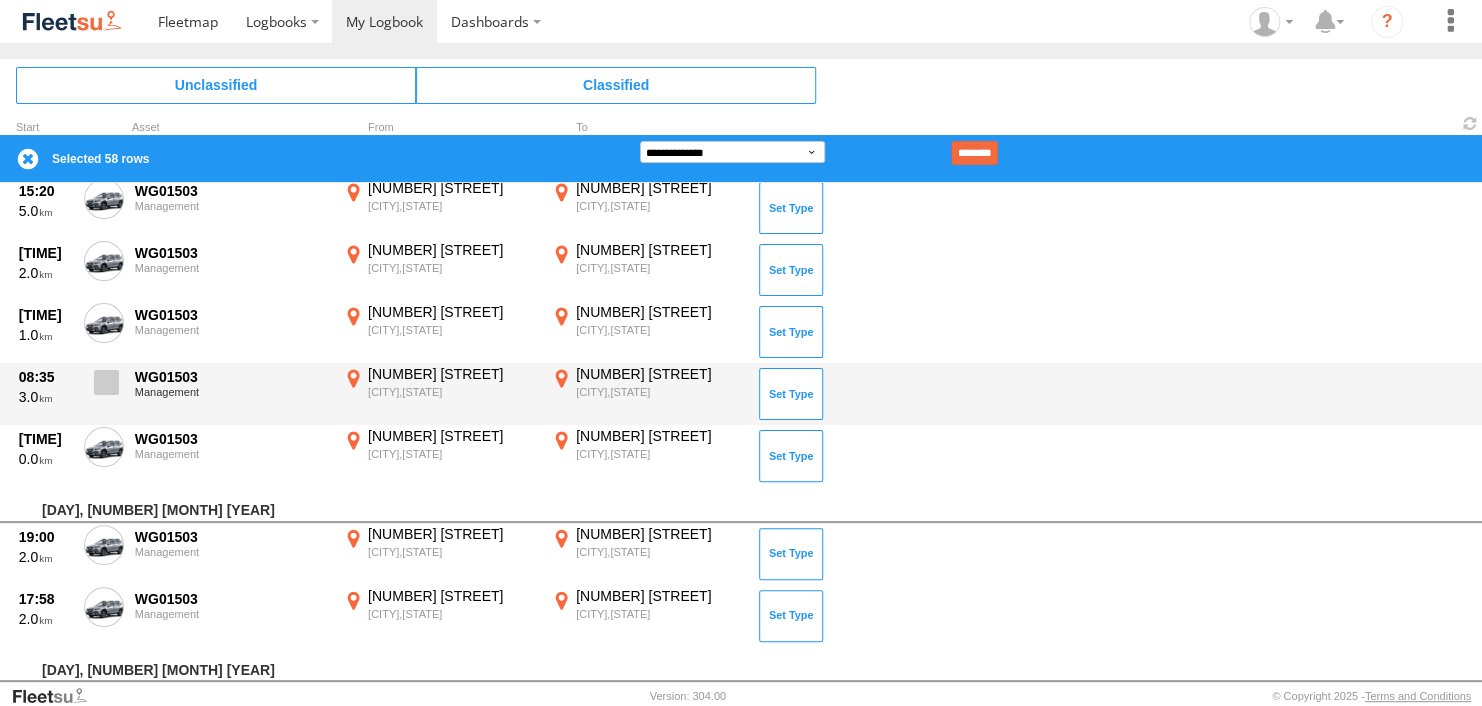click at bounding box center [106, 382] 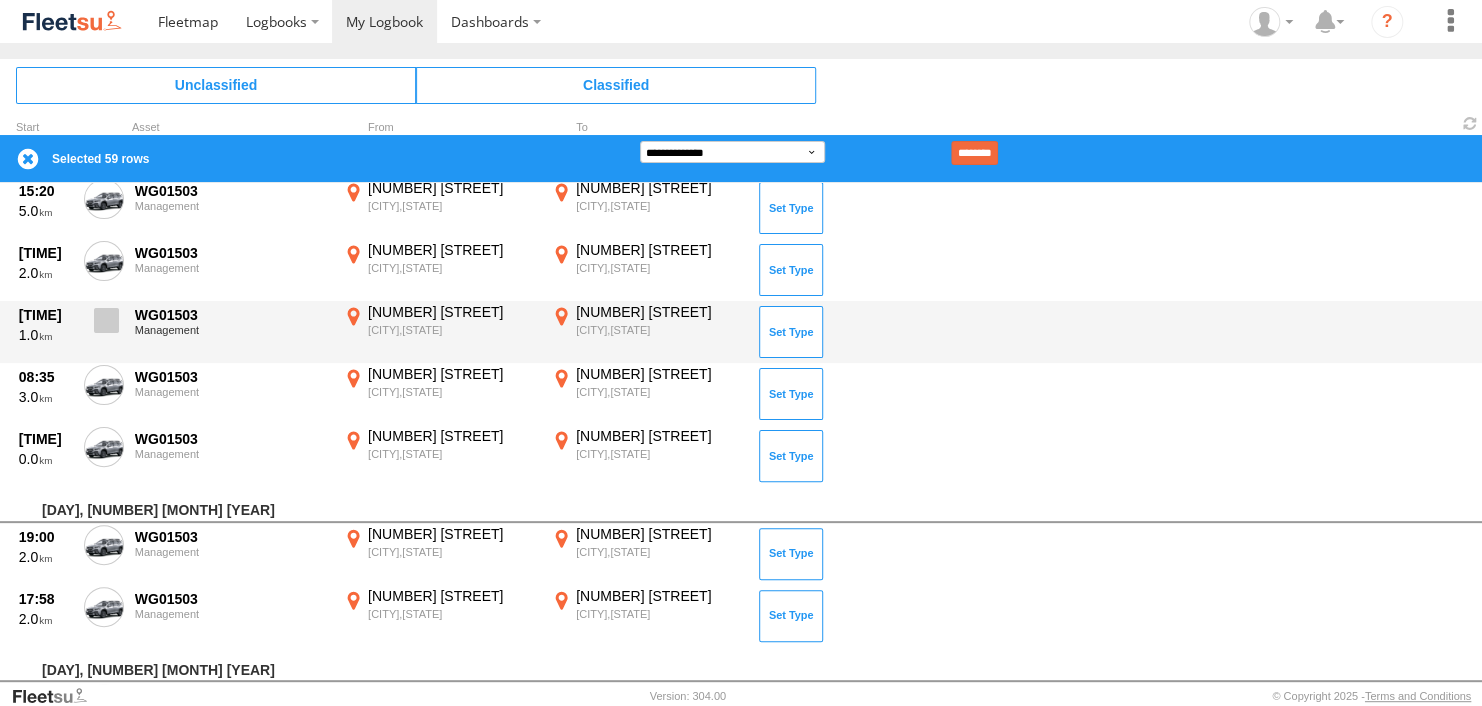click at bounding box center [106, 320] 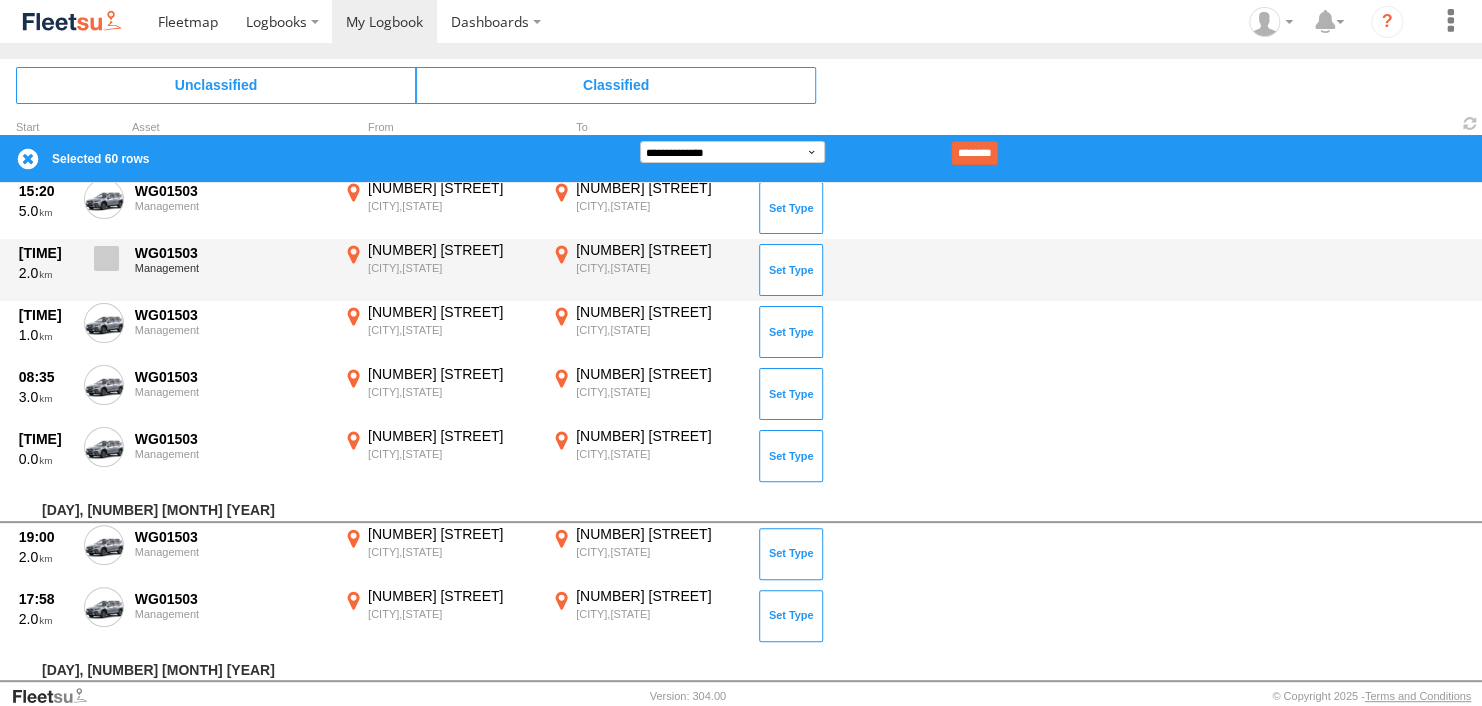click at bounding box center (106, 258) 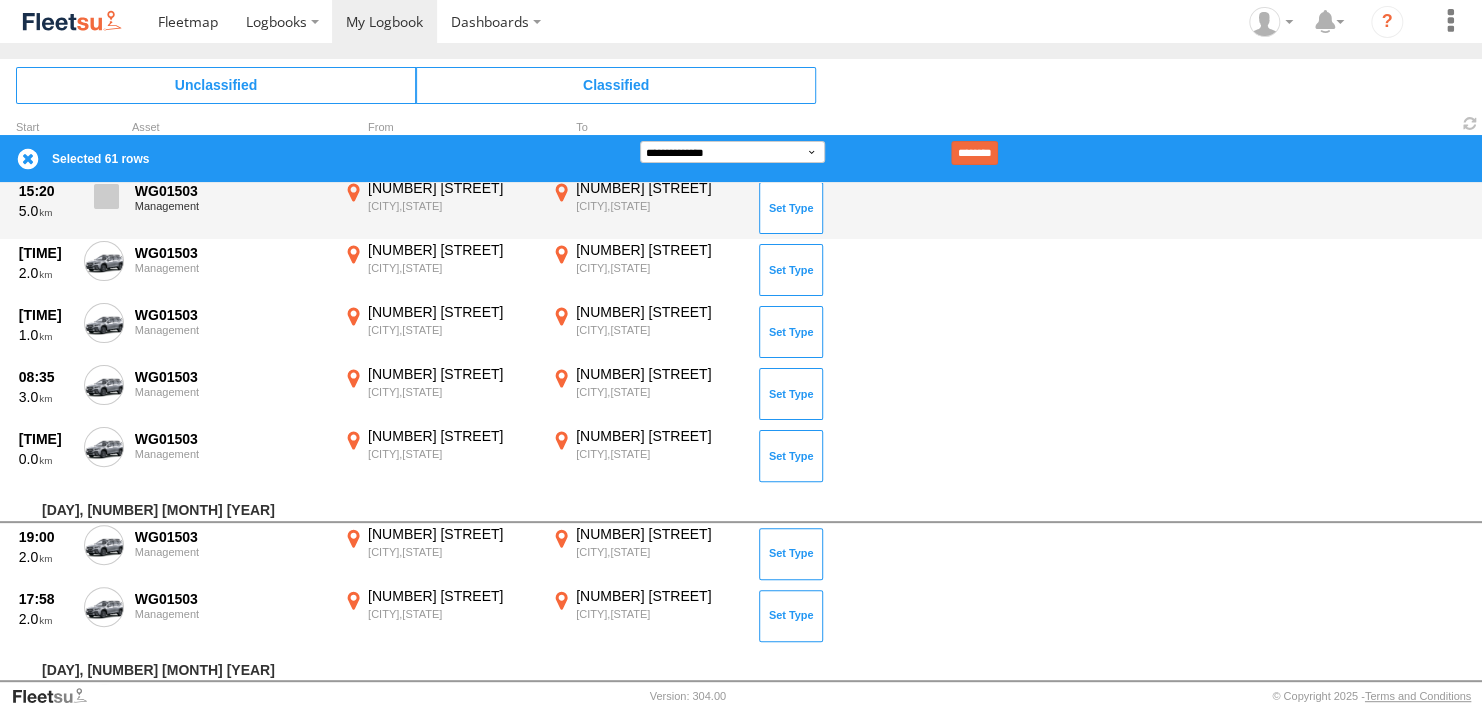 click at bounding box center [106, 196] 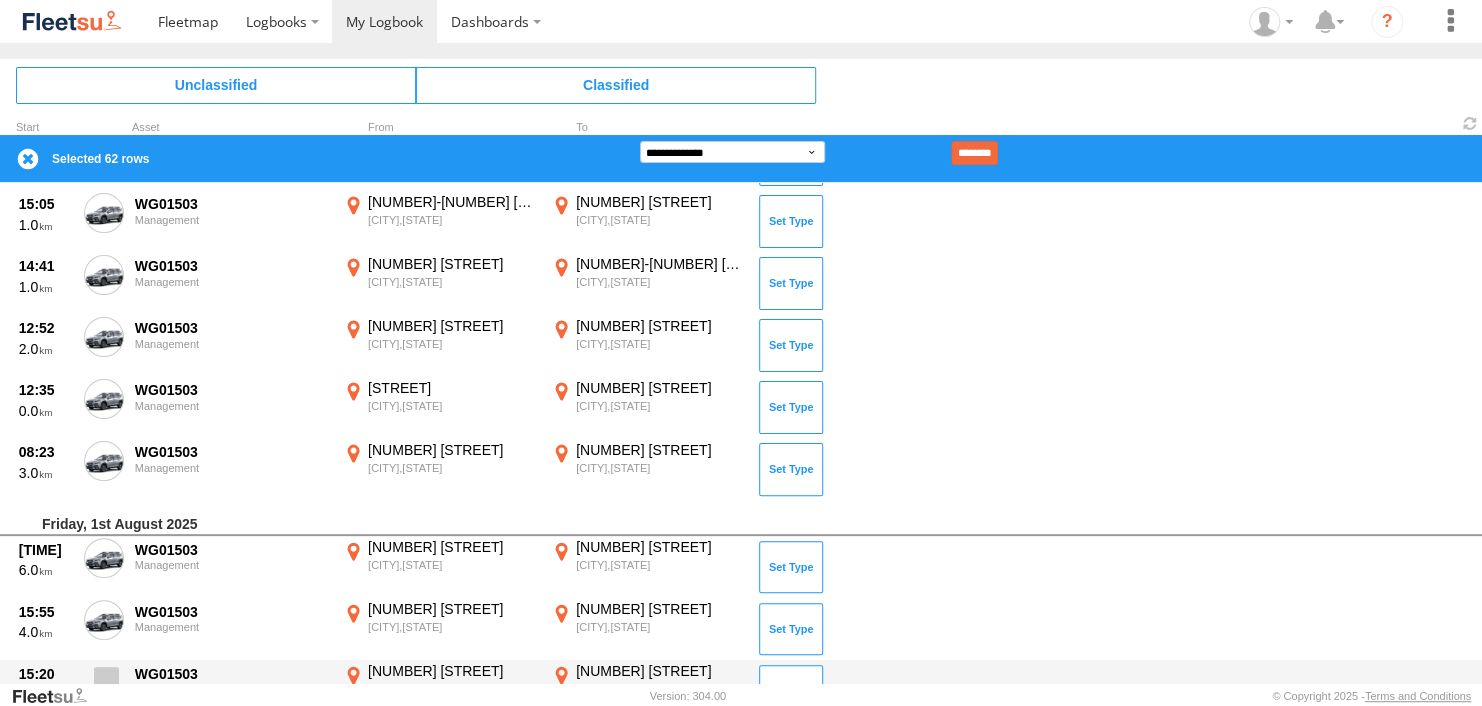scroll, scrollTop: 930, scrollLeft: 0, axis: vertical 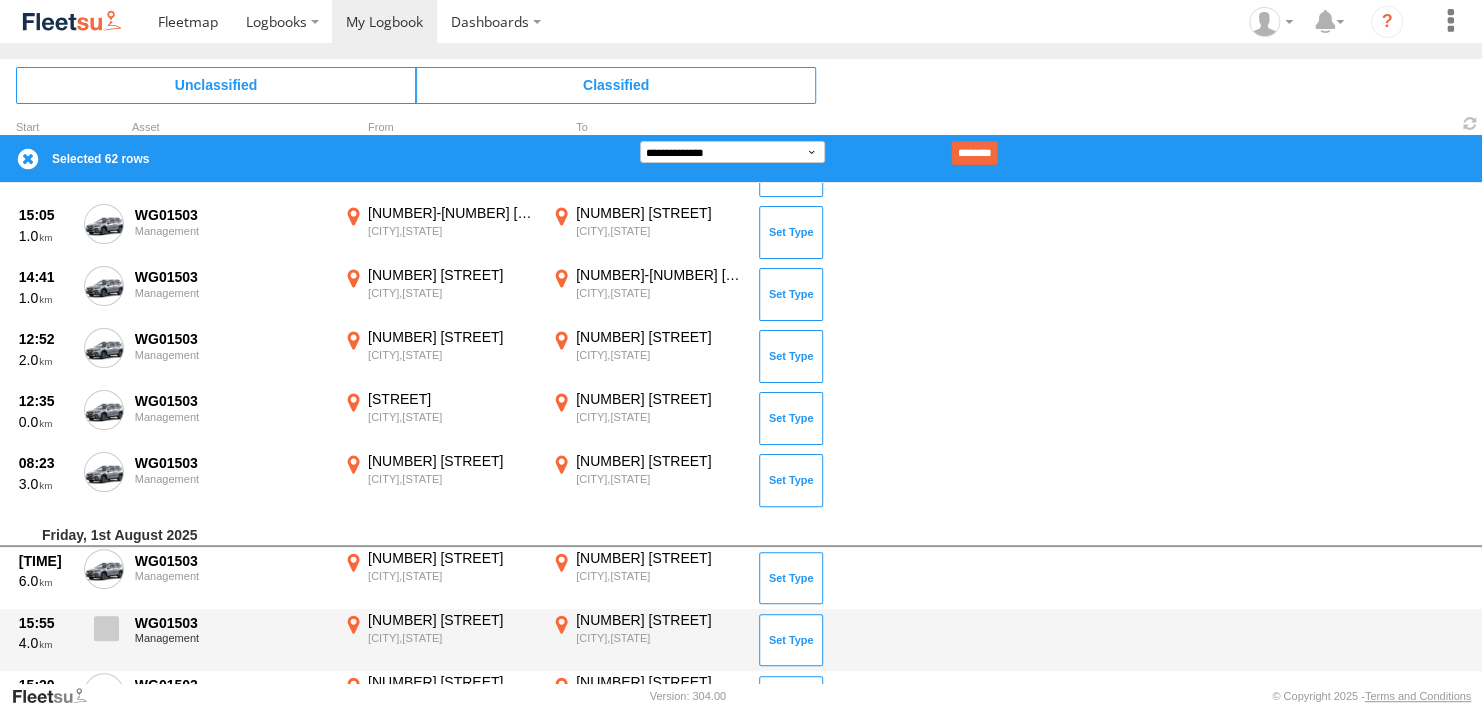 click at bounding box center [106, 628] 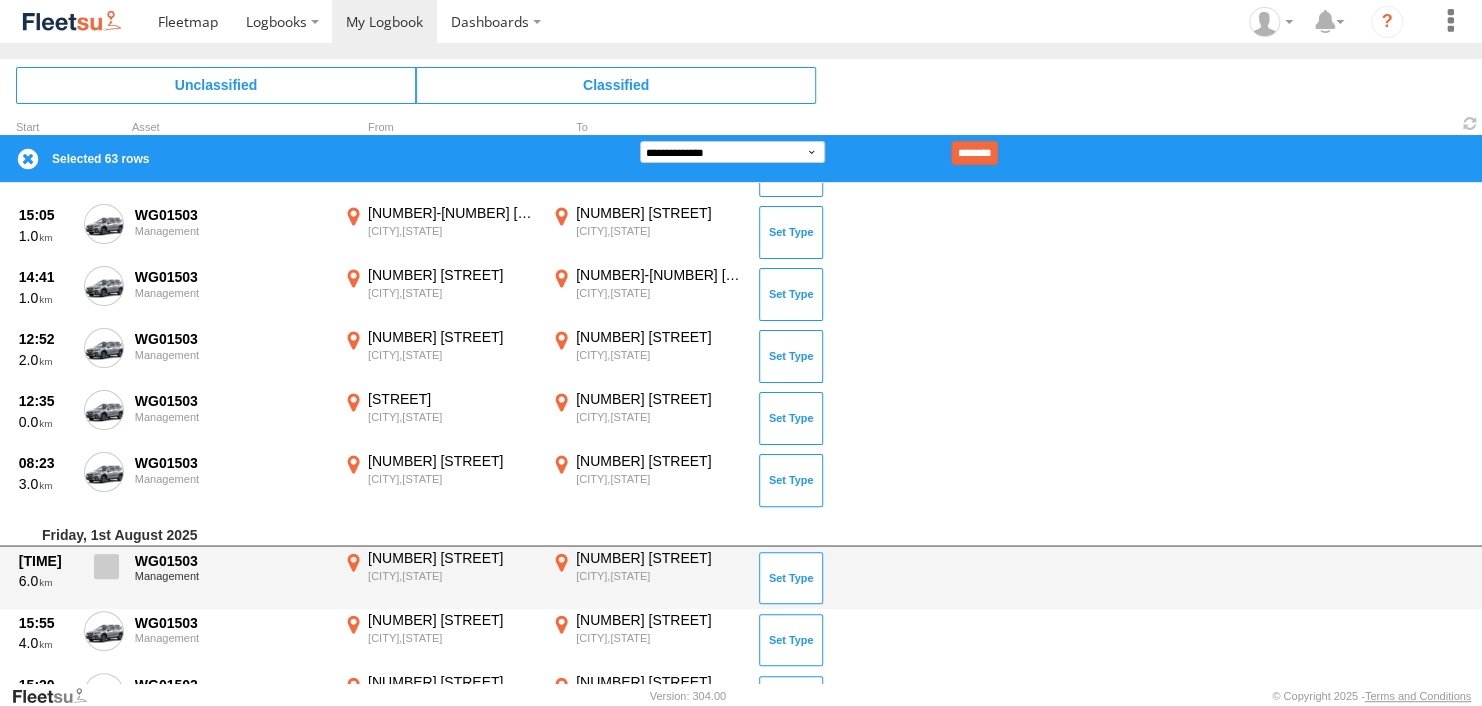 click at bounding box center (106, 566) 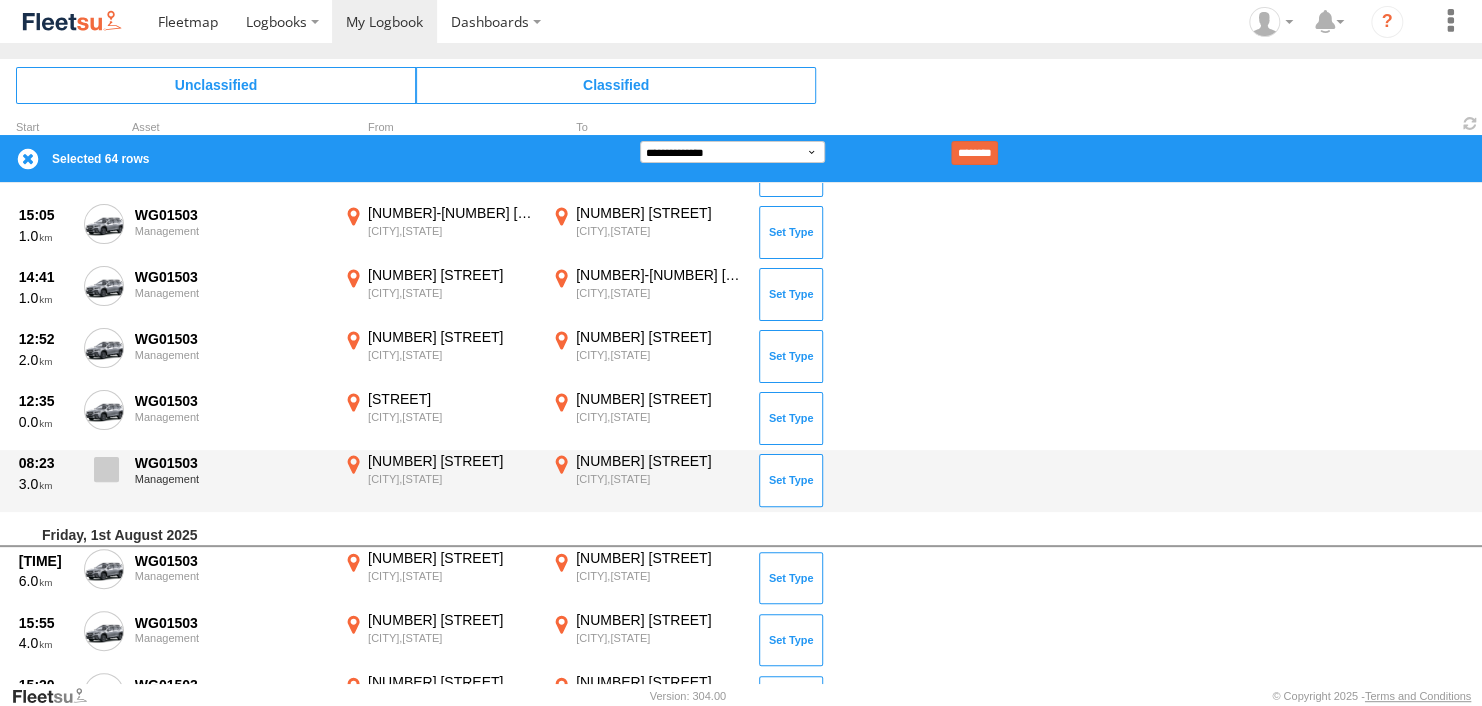 click at bounding box center [106, 469] 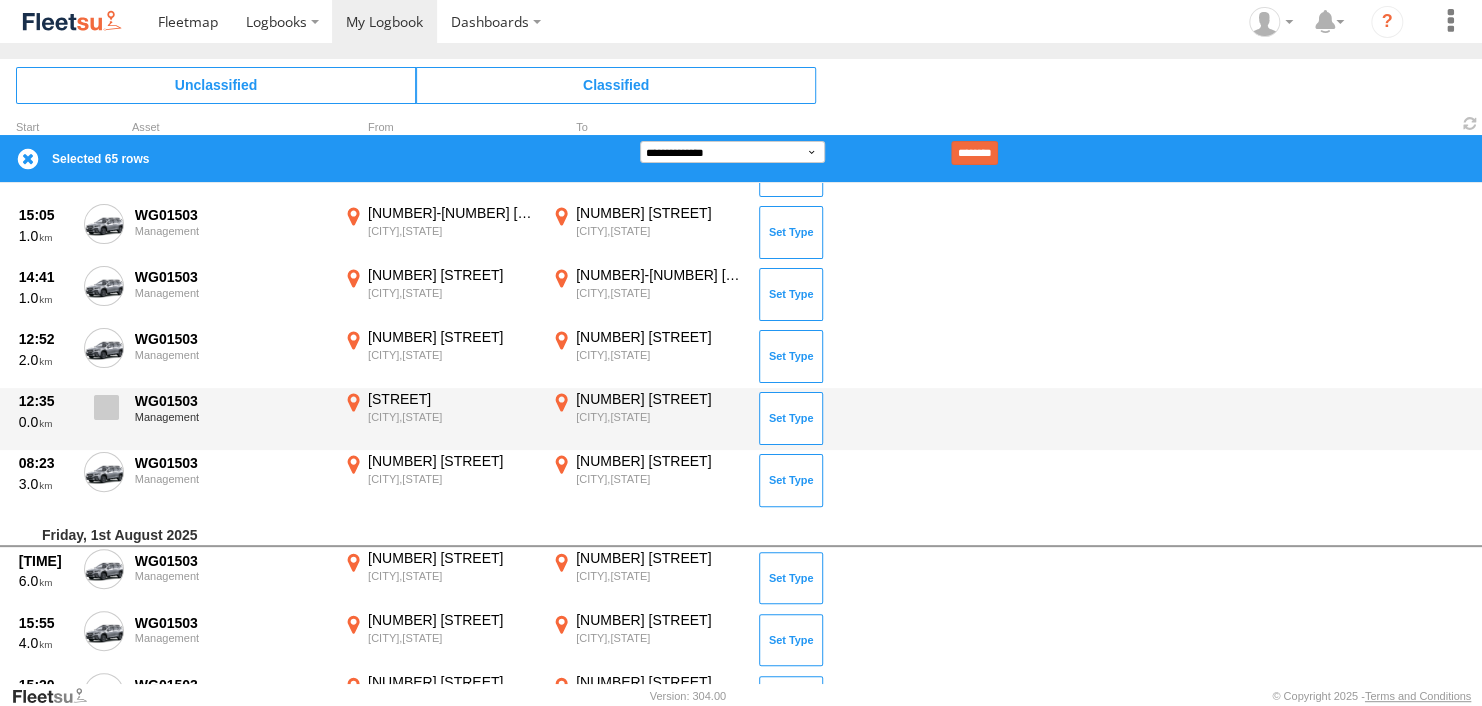 click at bounding box center [106, 407] 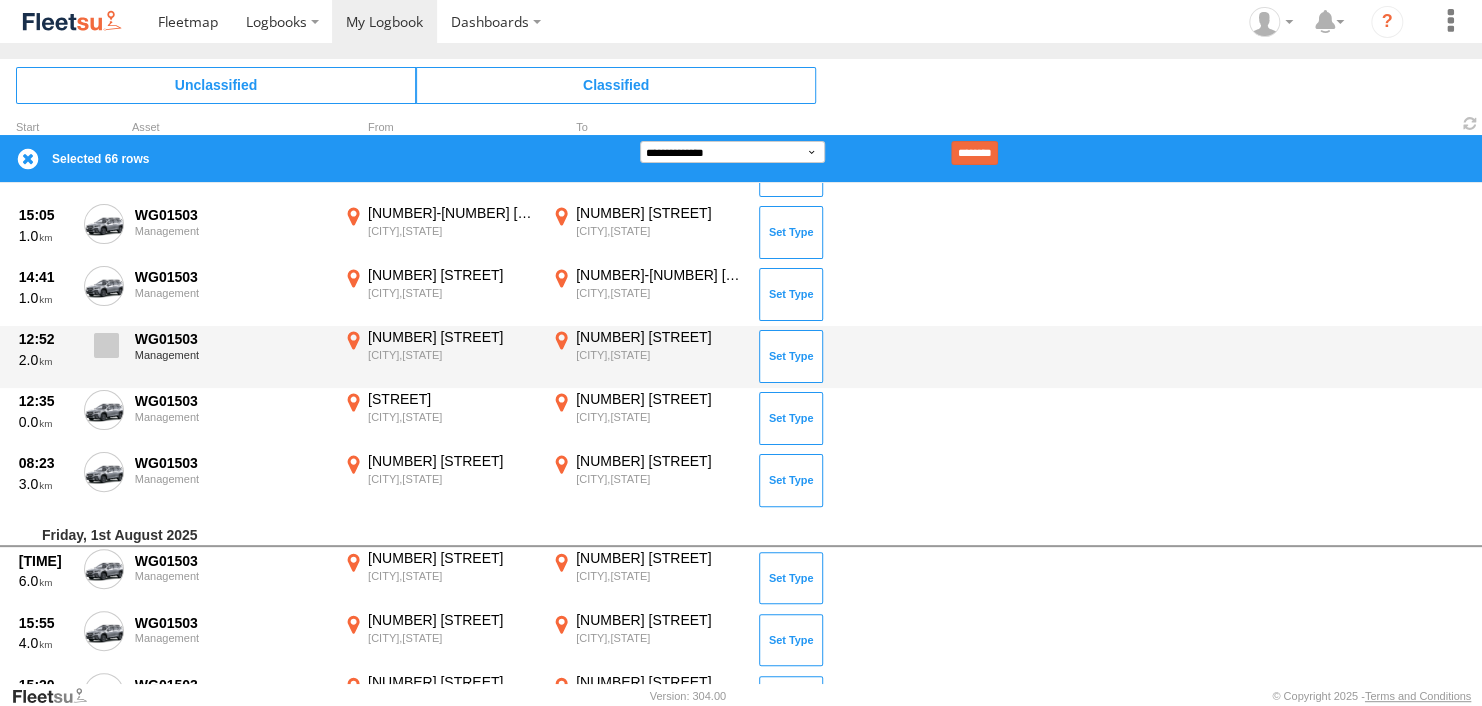 click at bounding box center (106, 345) 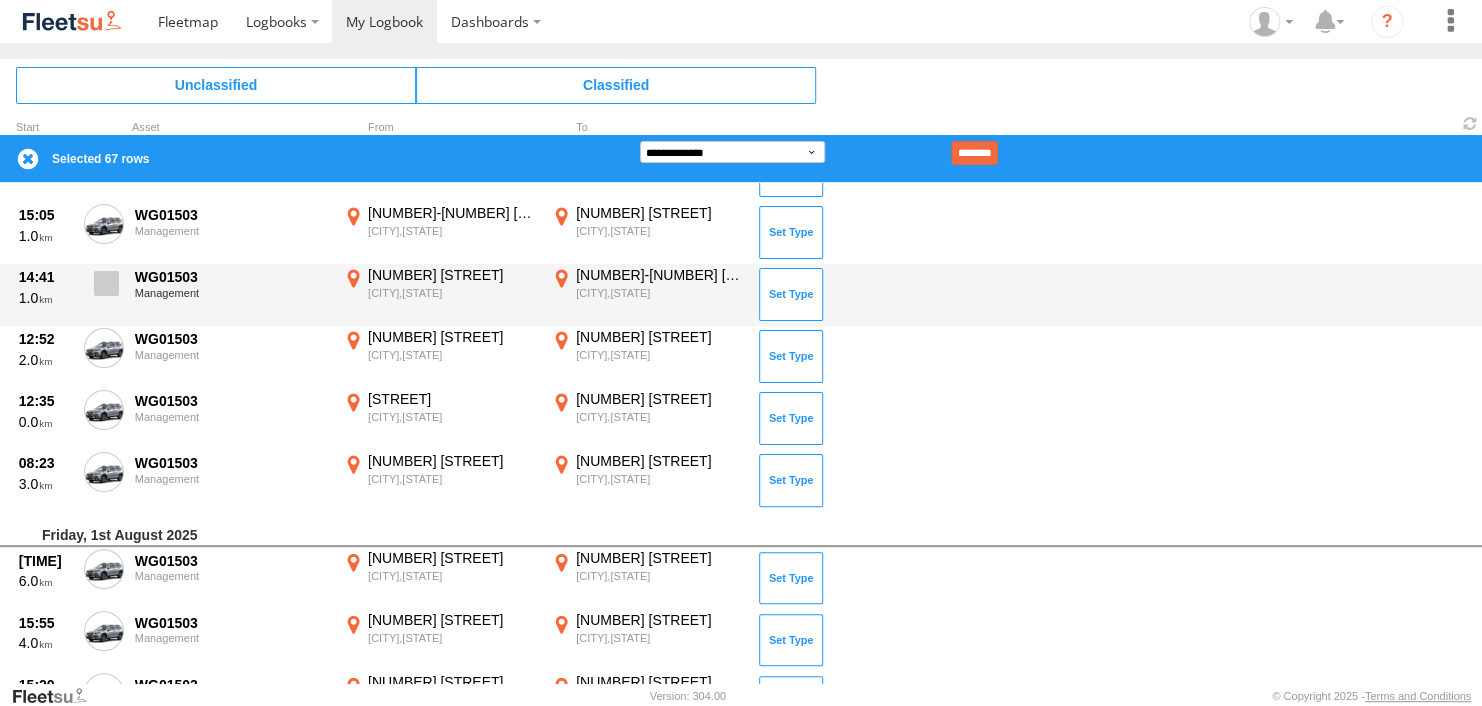click at bounding box center (106, 283) 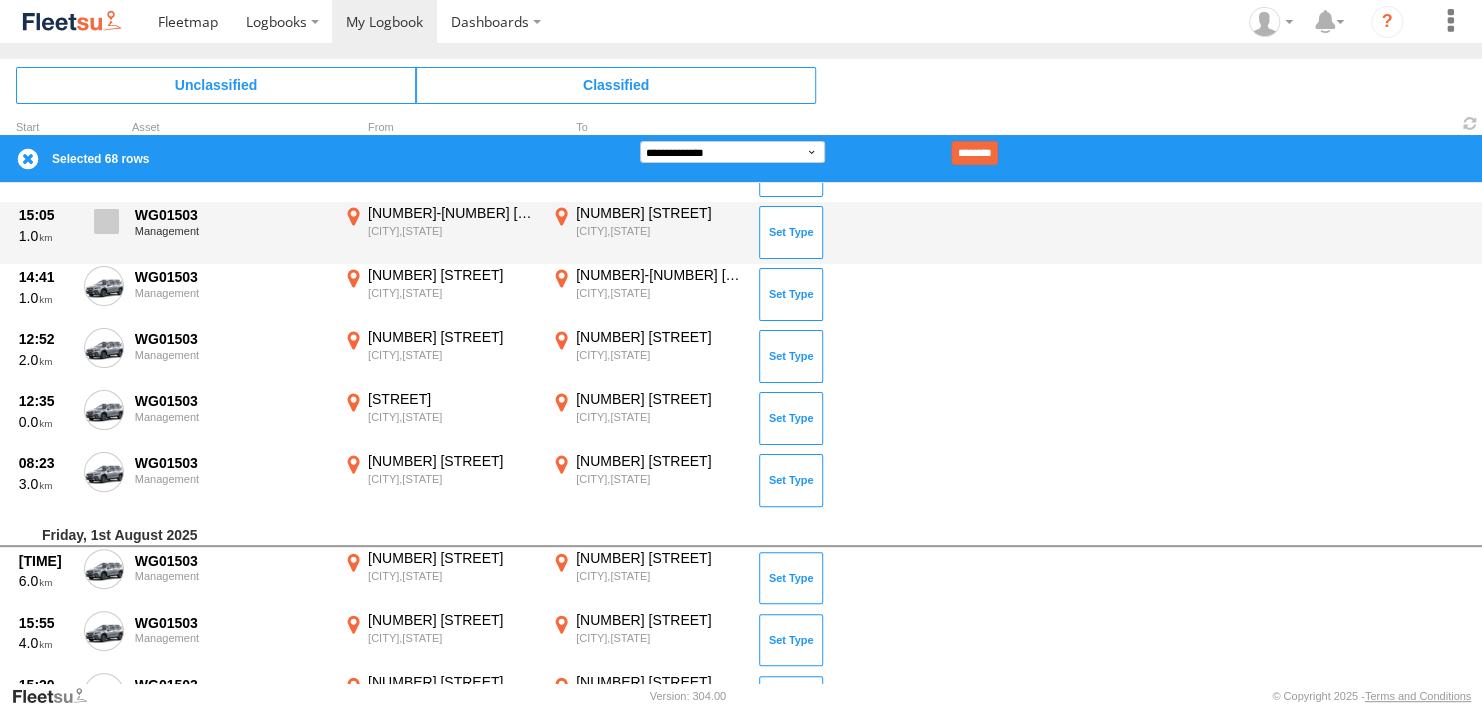 click at bounding box center (106, 221) 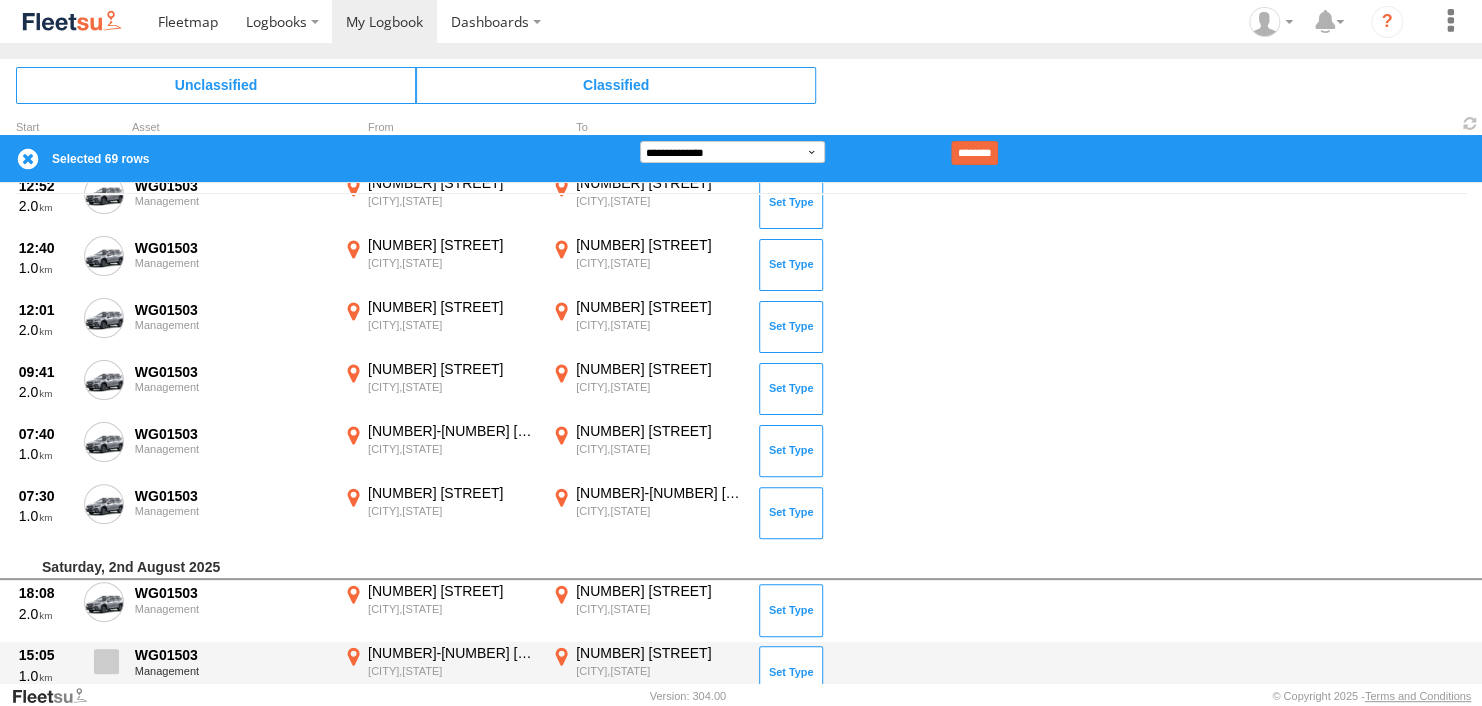 scroll, scrollTop: 450, scrollLeft: 0, axis: vertical 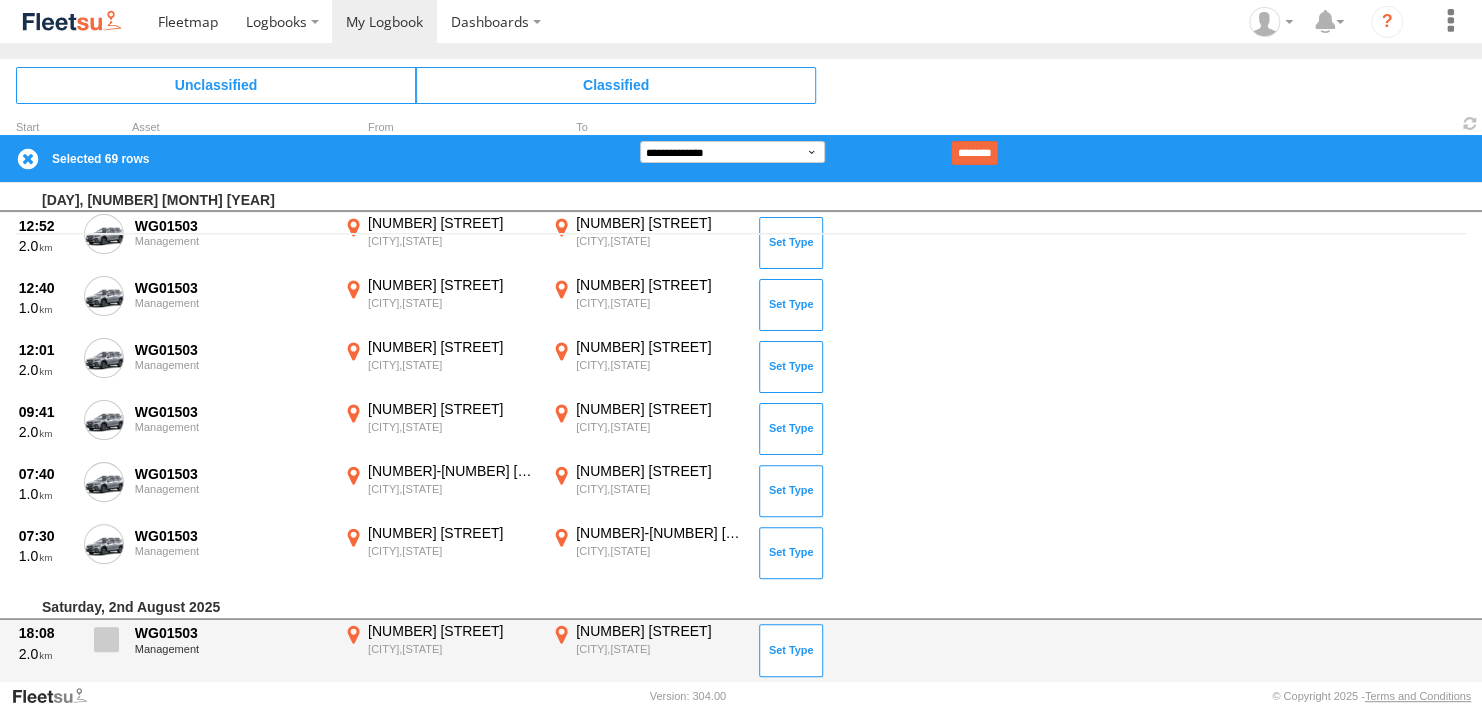 click at bounding box center (106, 639) 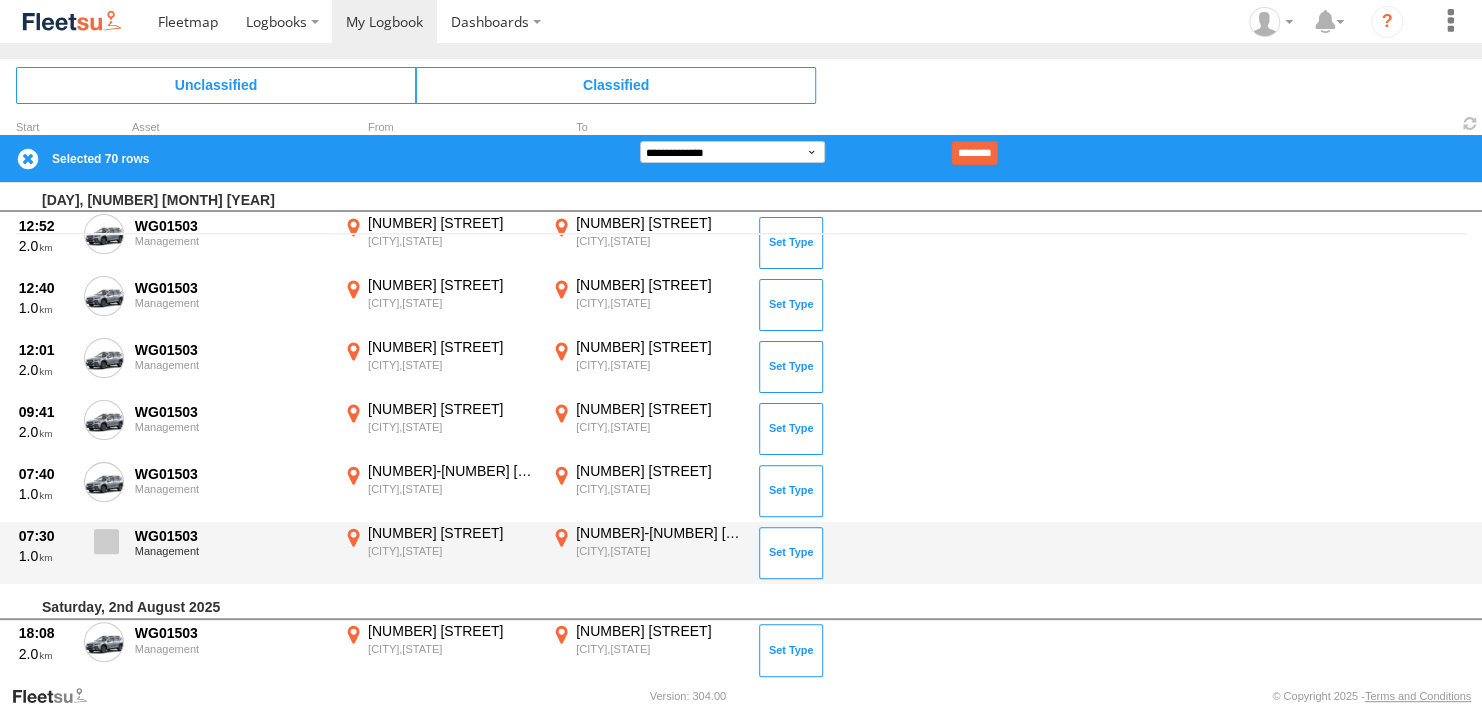 click at bounding box center [106, 541] 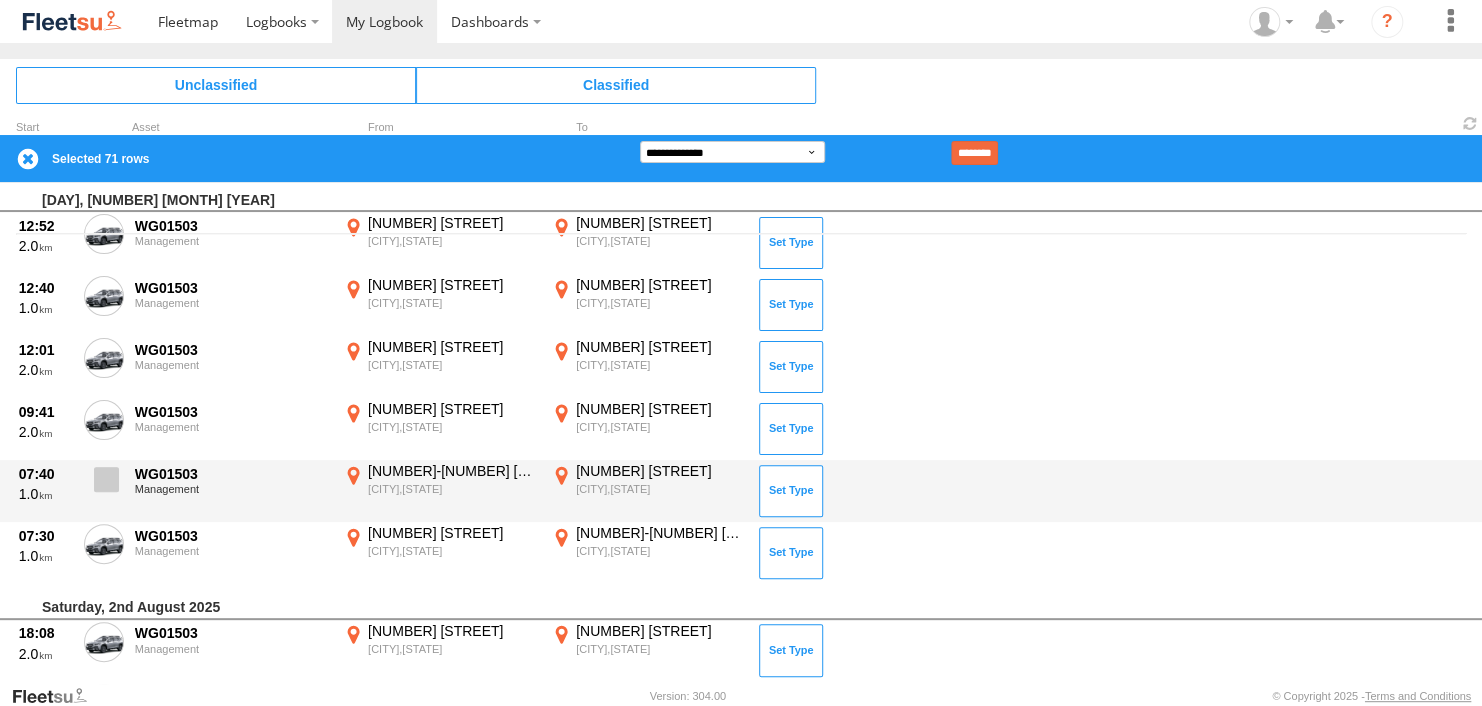 click at bounding box center [106, 479] 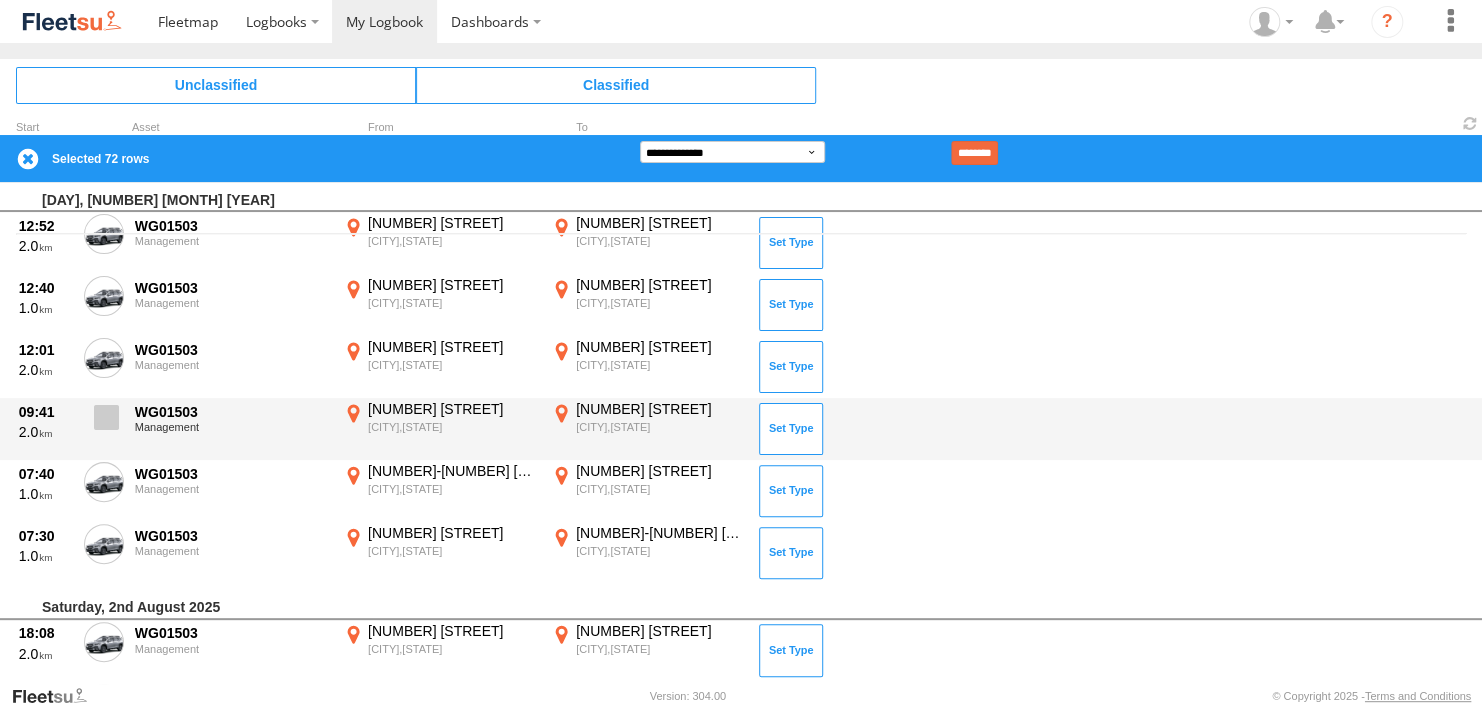 click at bounding box center (106, 417) 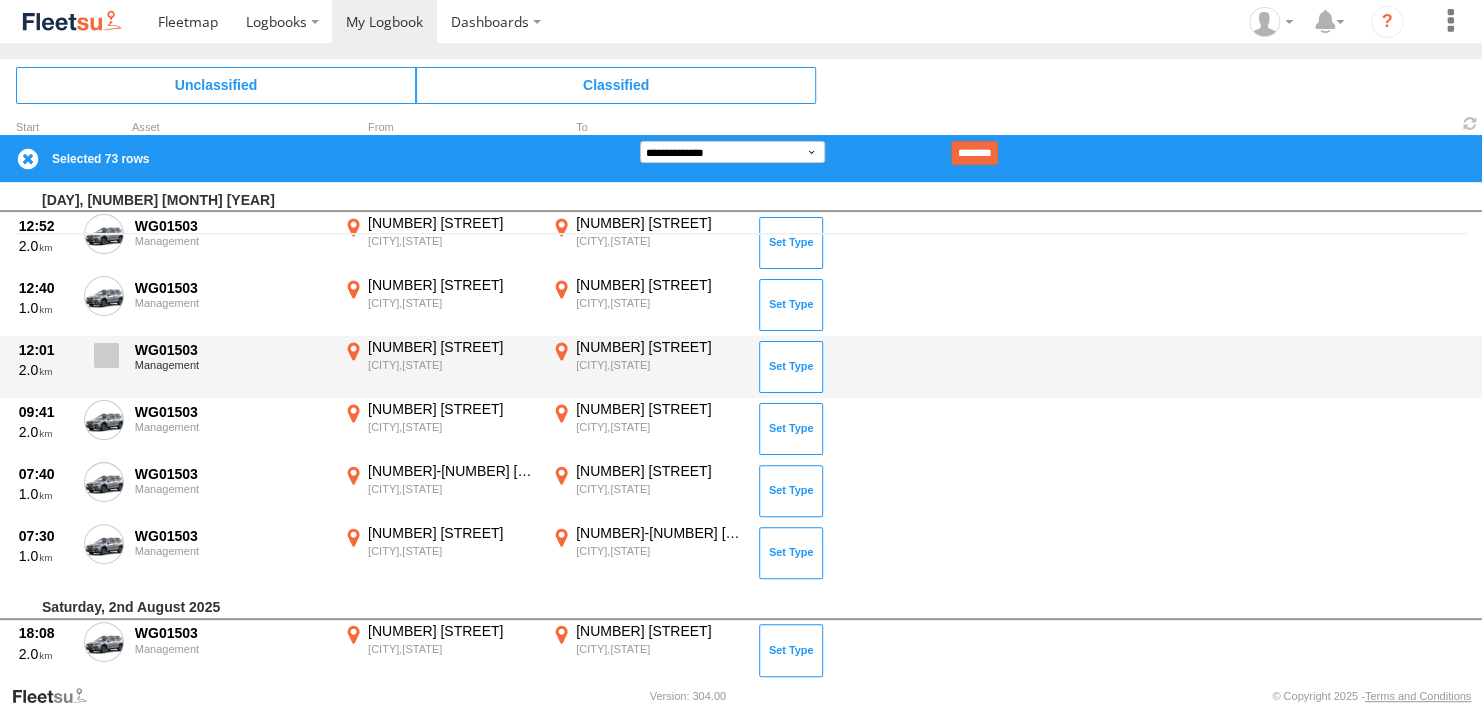 click at bounding box center (106, 355) 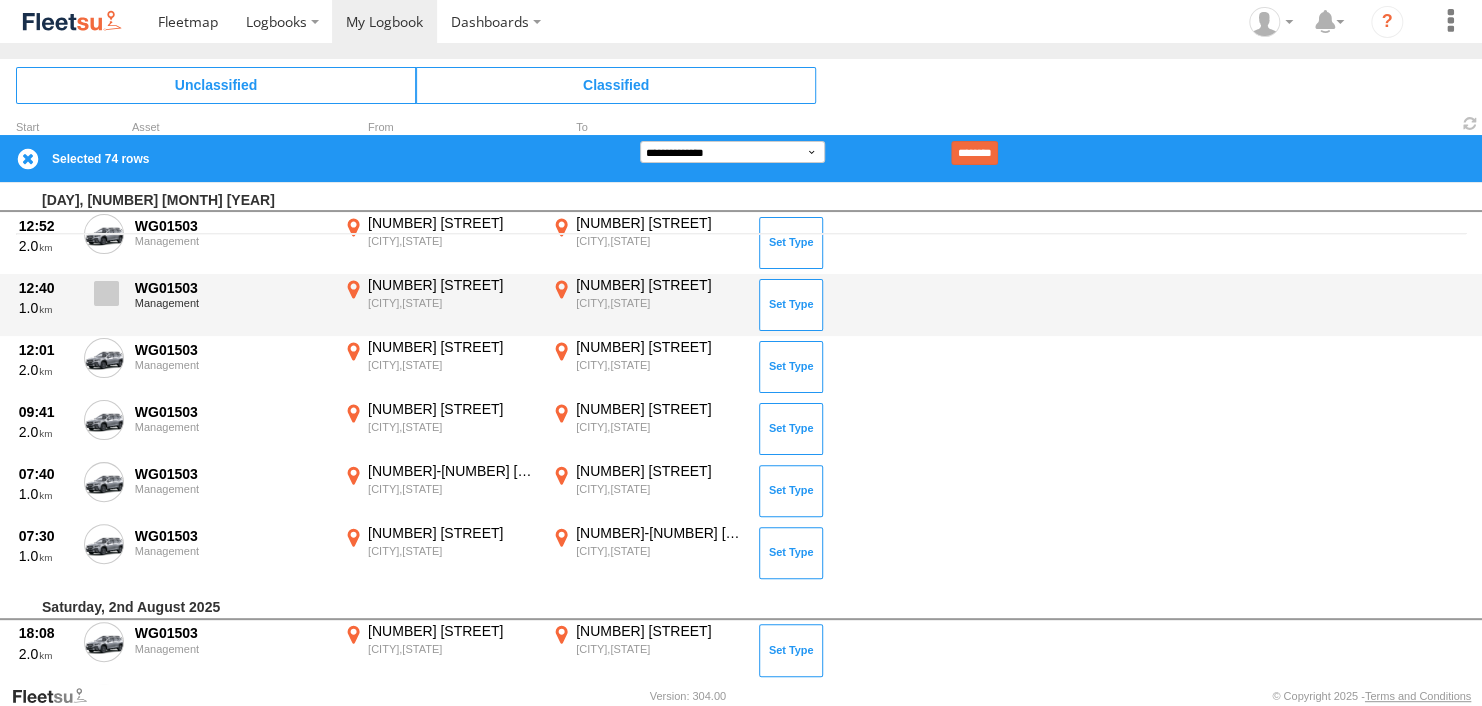 click at bounding box center [106, 293] 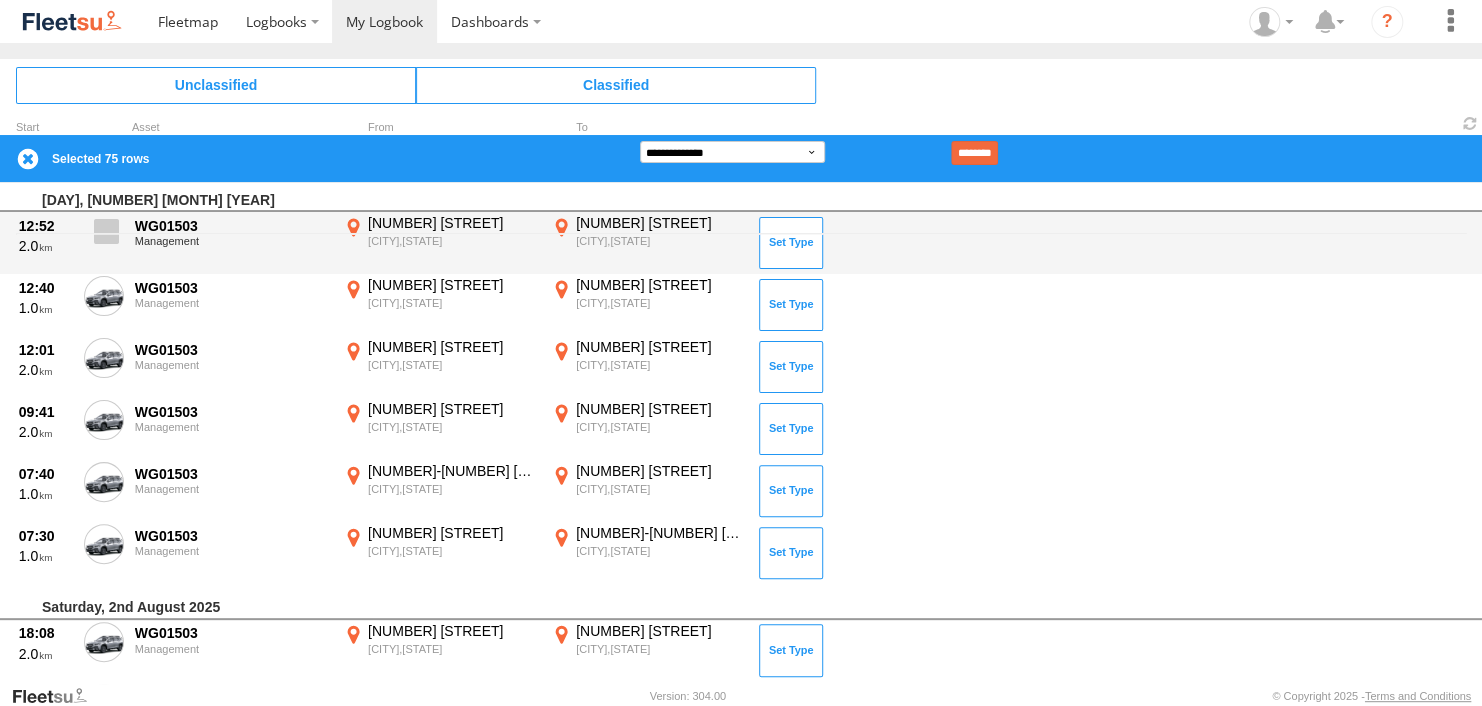 click at bounding box center [106, 231] 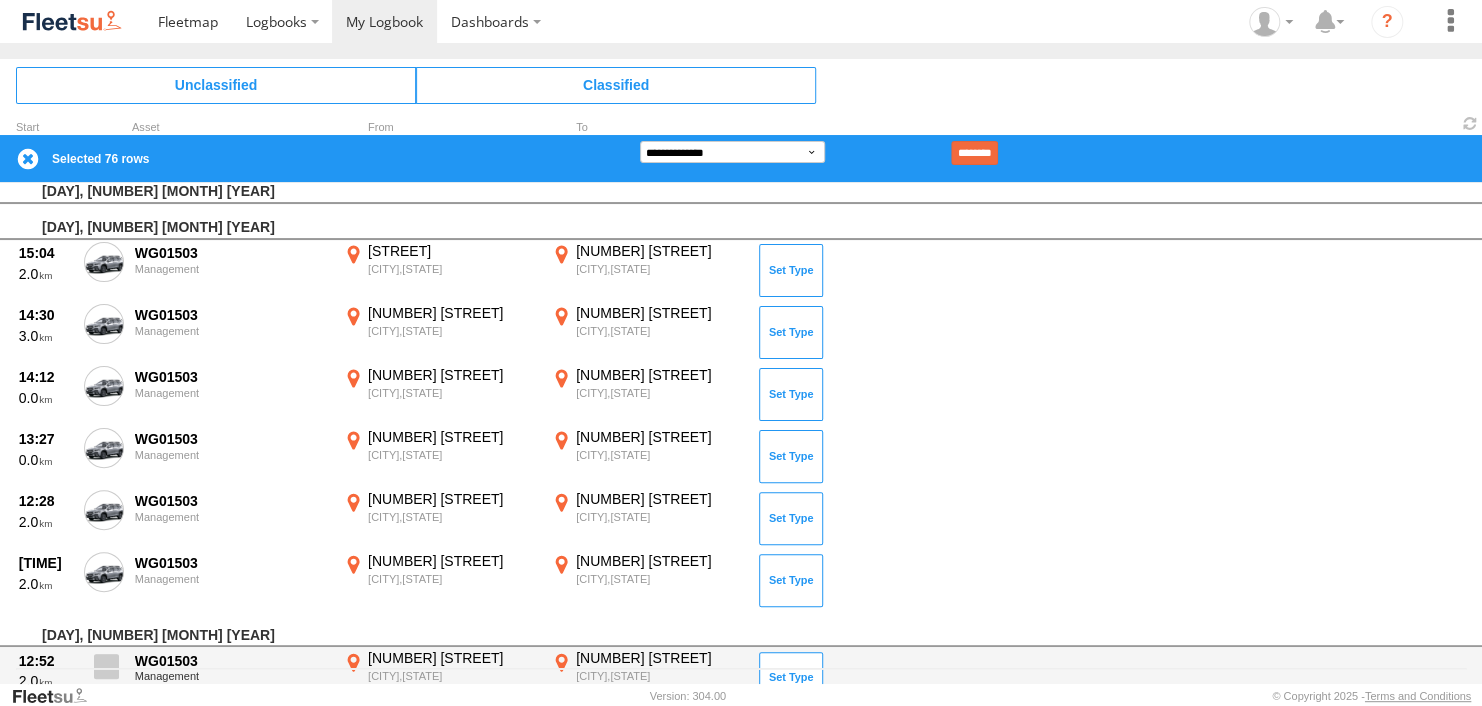 scroll, scrollTop: 10, scrollLeft: 0, axis: vertical 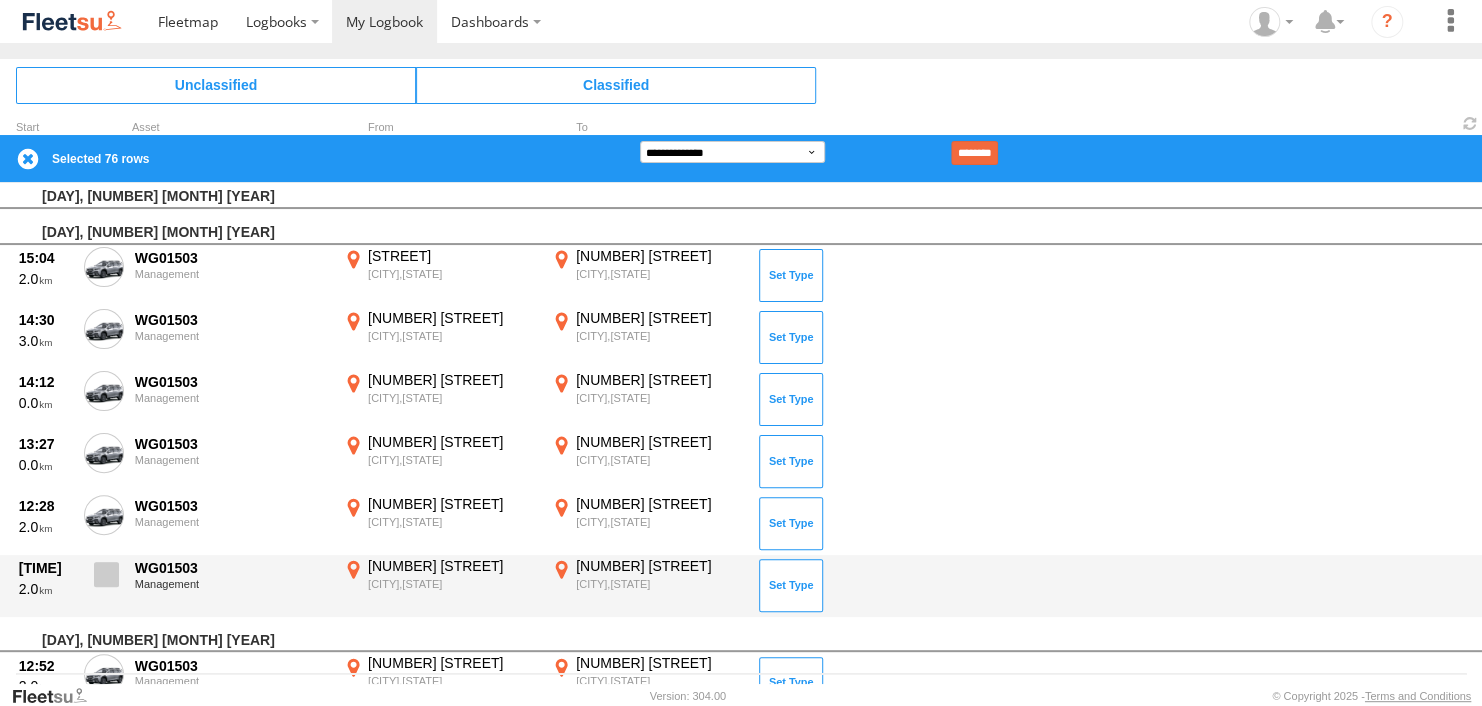 click at bounding box center [106, 574] 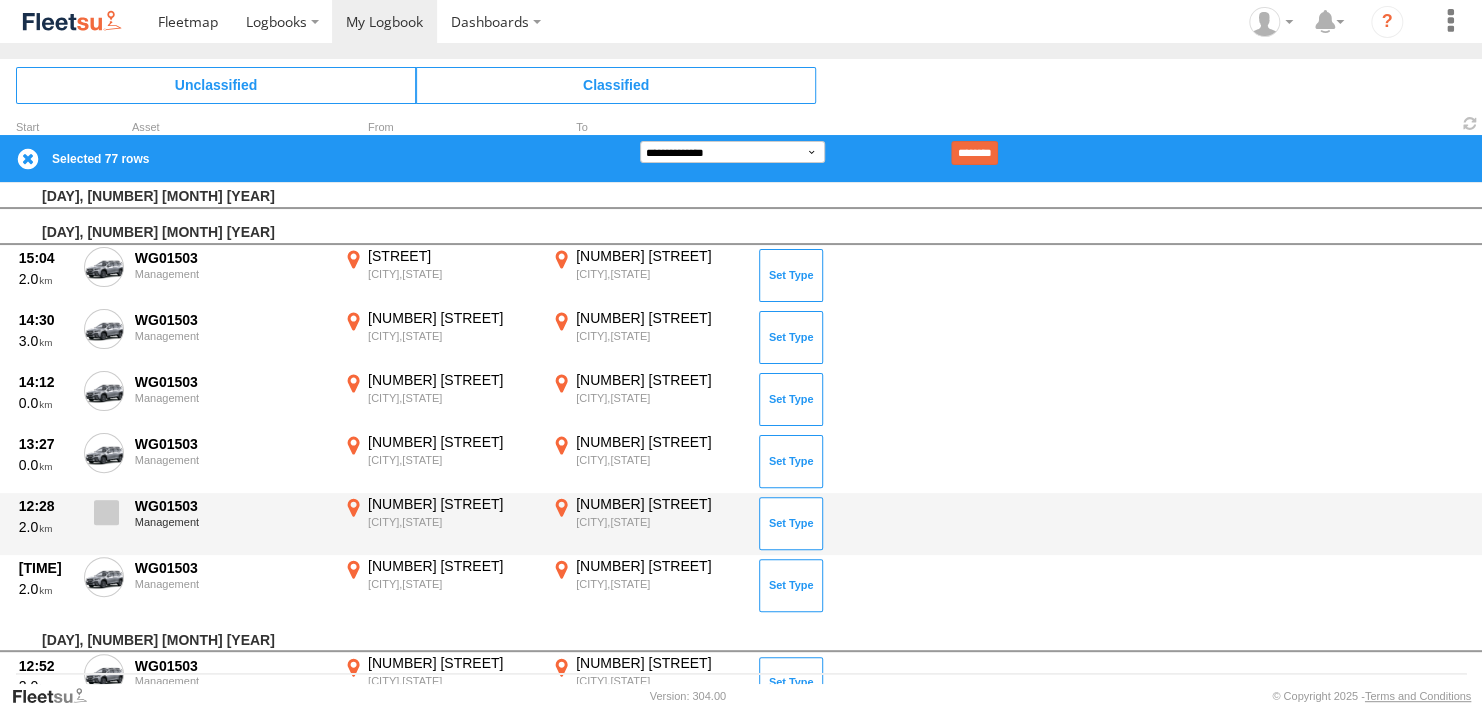 click at bounding box center [106, 512] 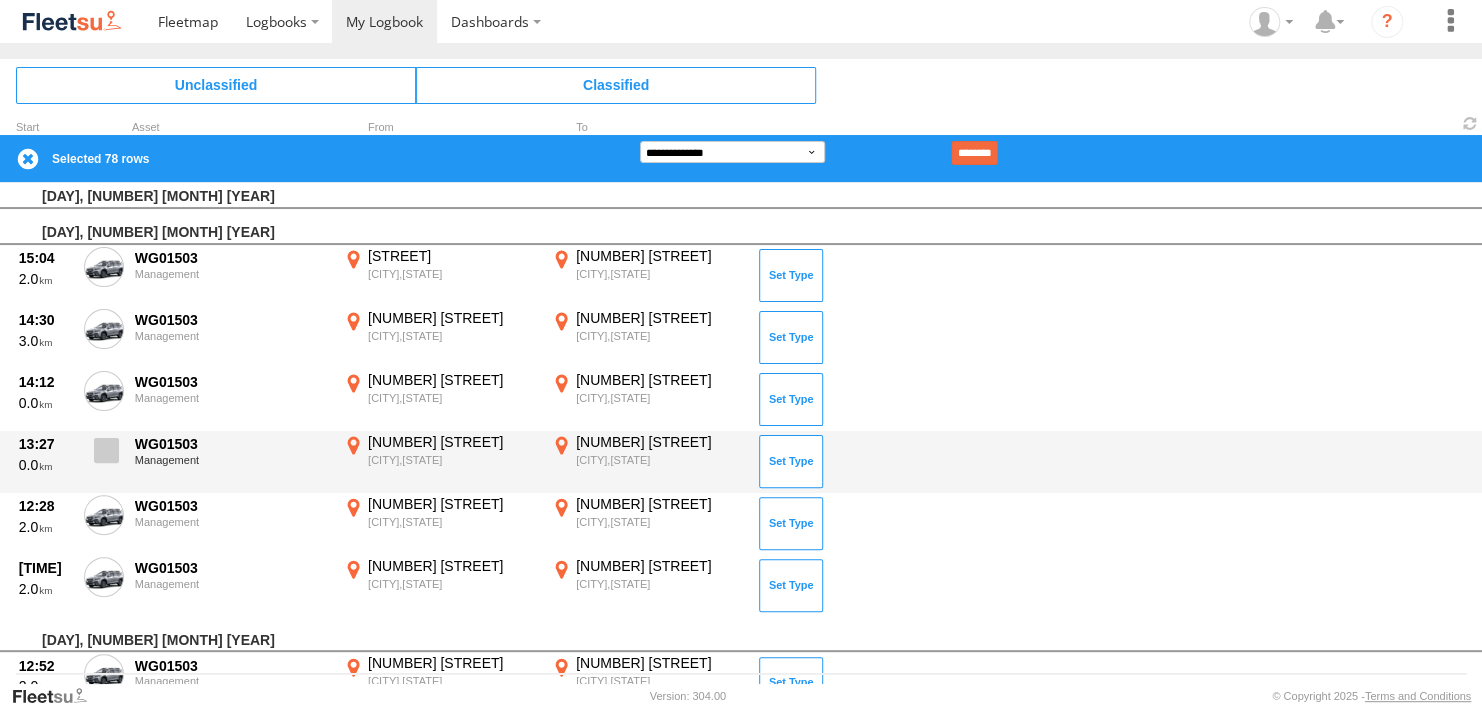 click at bounding box center (106, 450) 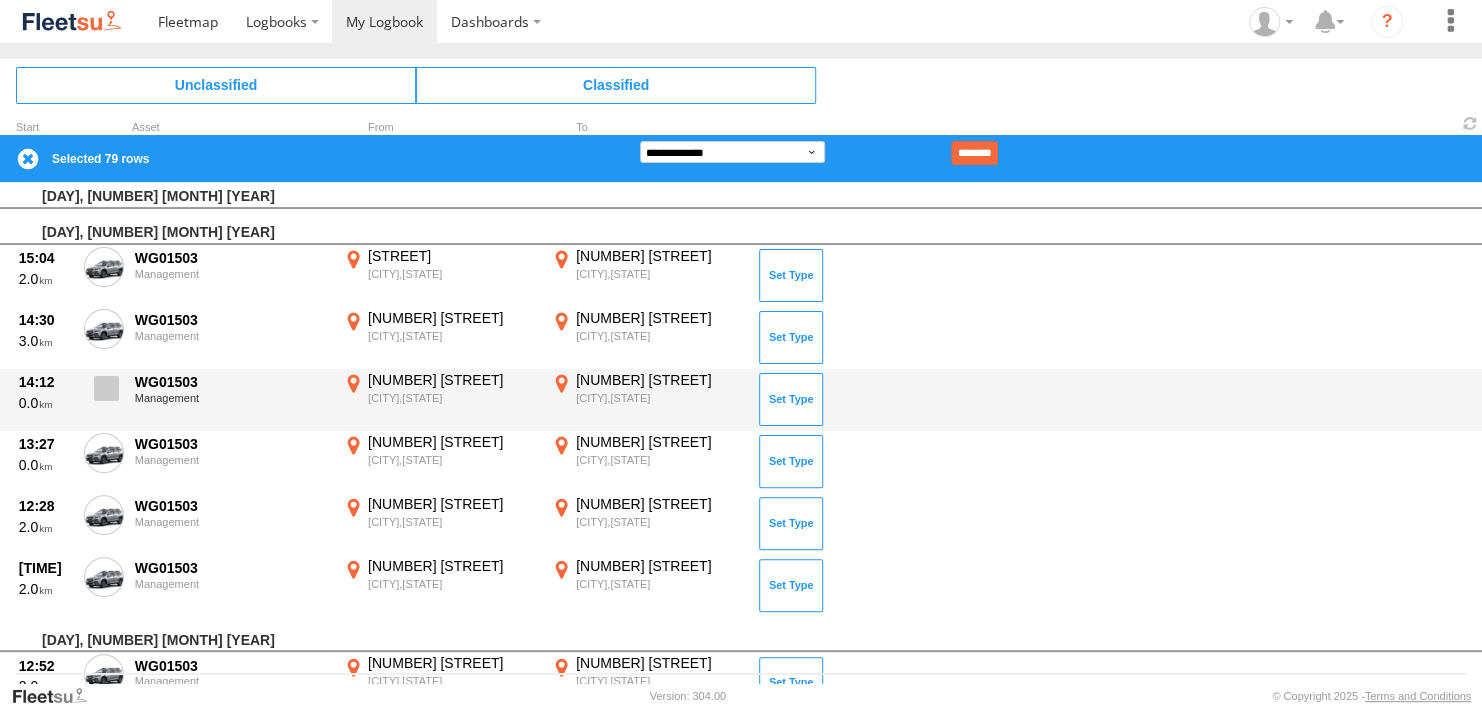 click at bounding box center (104, 394) 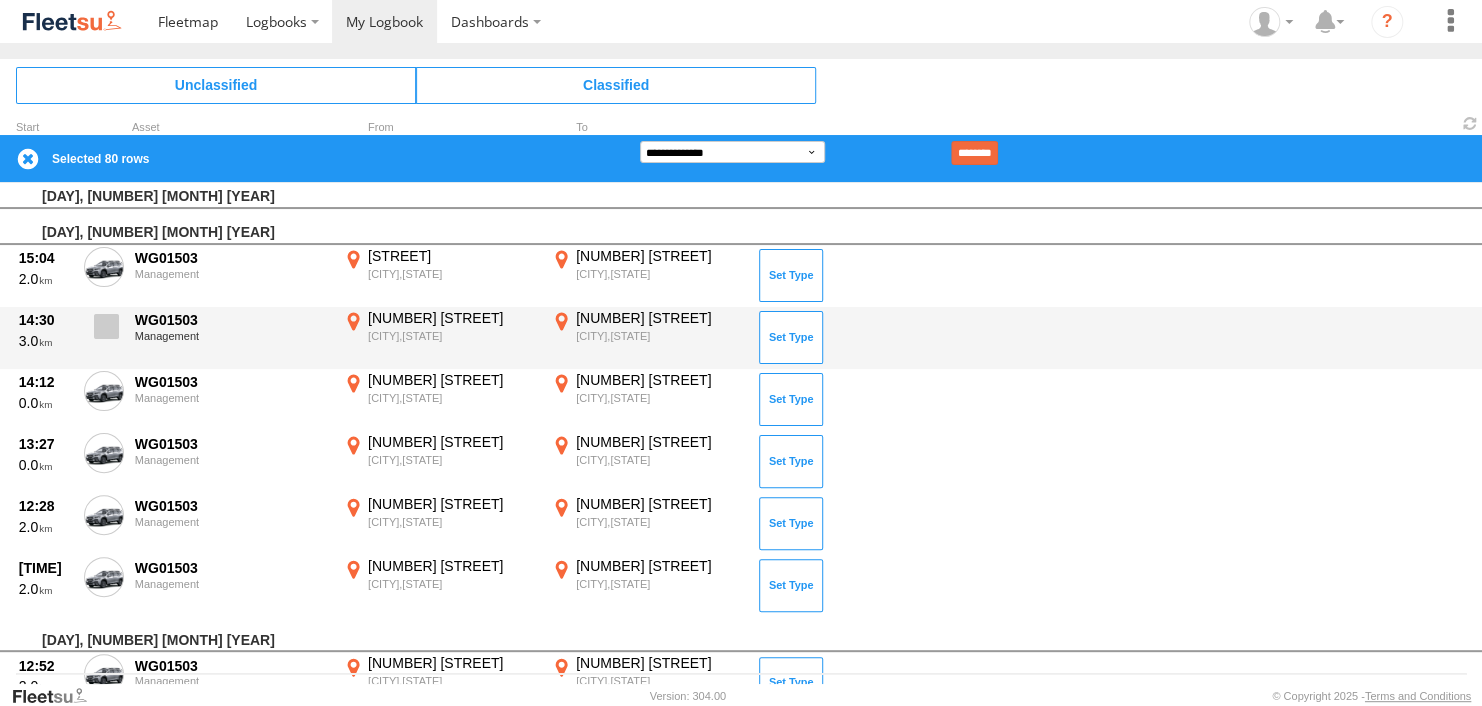 click at bounding box center [104, 332] 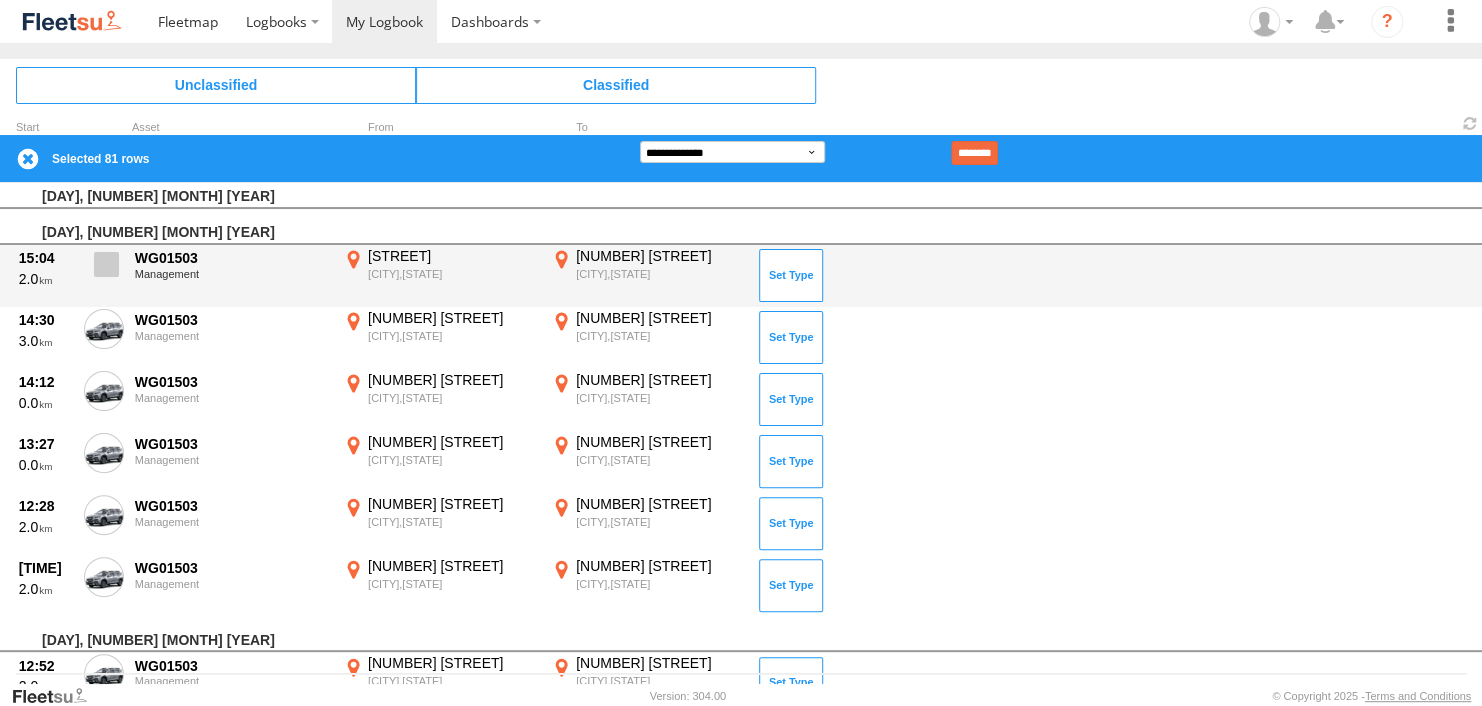 click at bounding box center [104, 270] 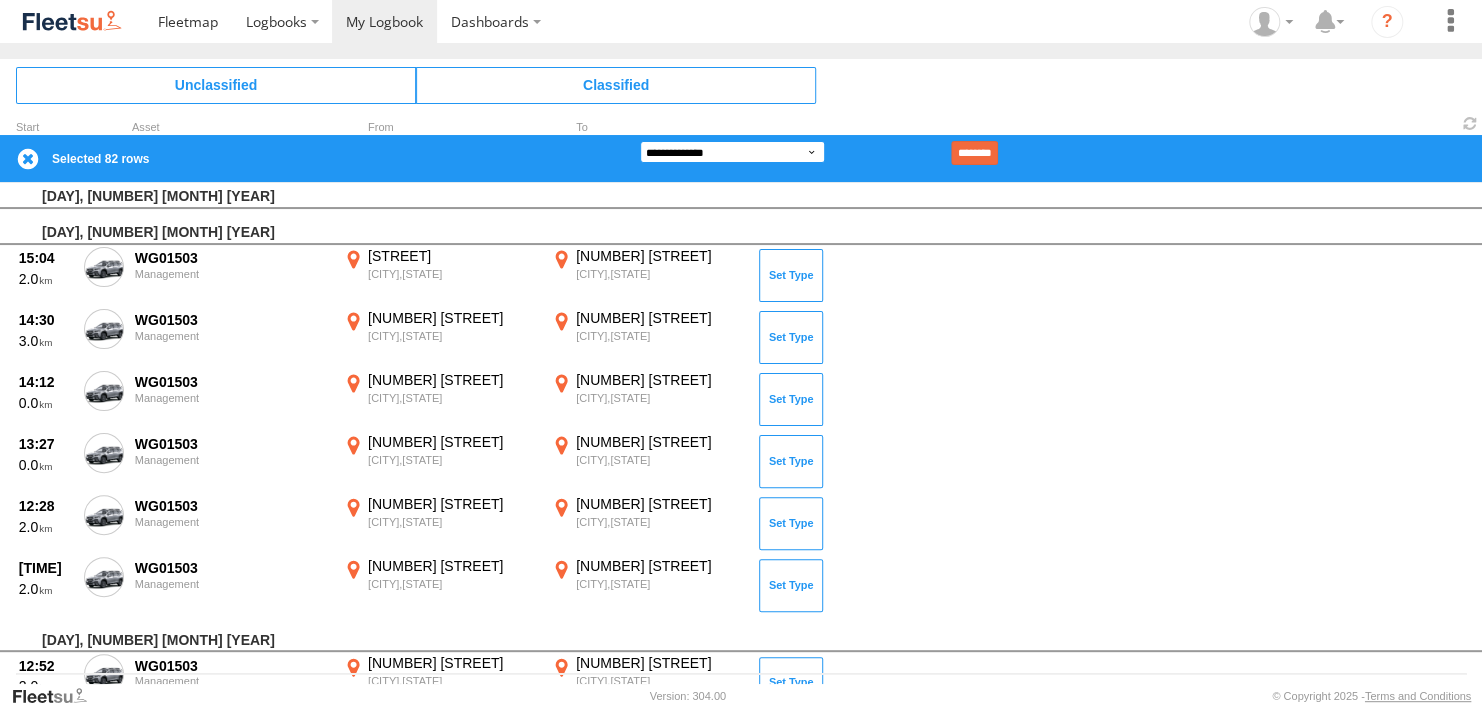 click on "**********" at bounding box center (732, 152) 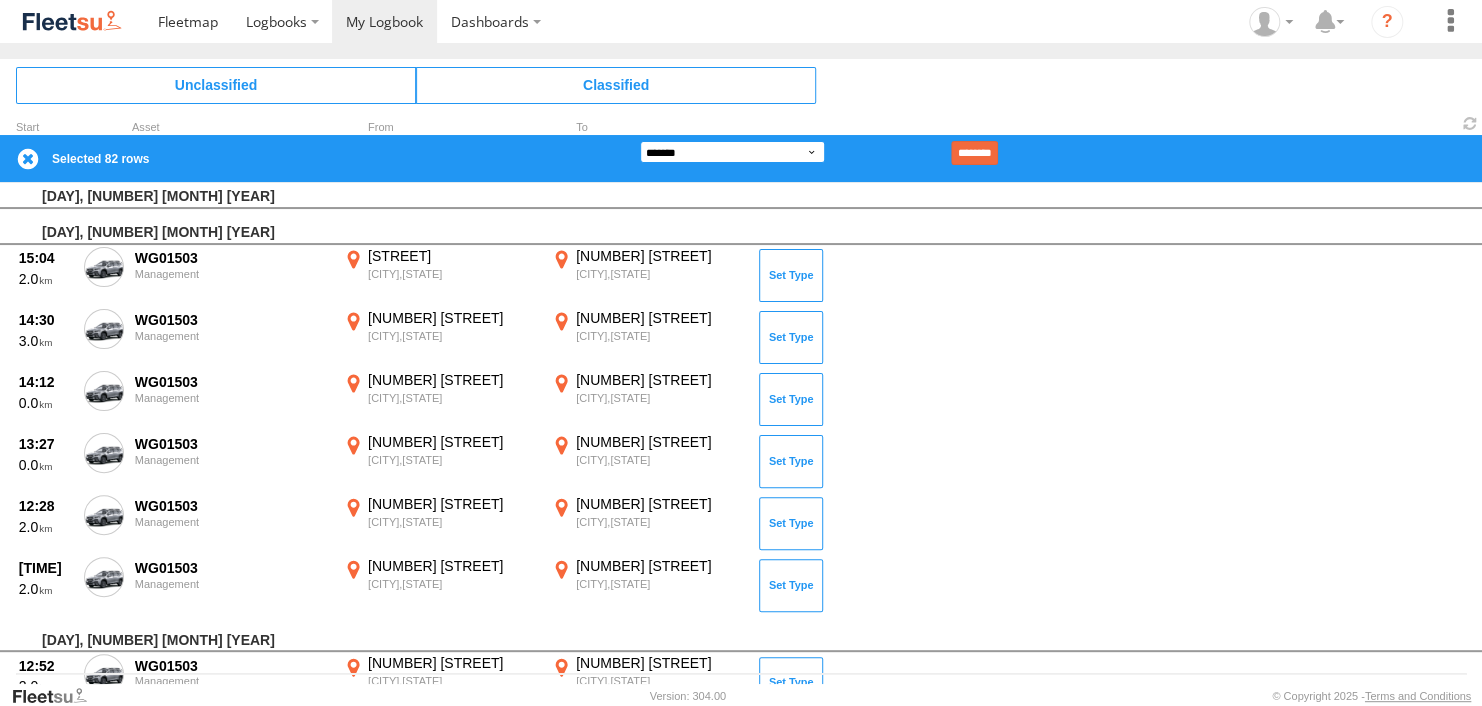 click on "**********" at bounding box center (732, 152) 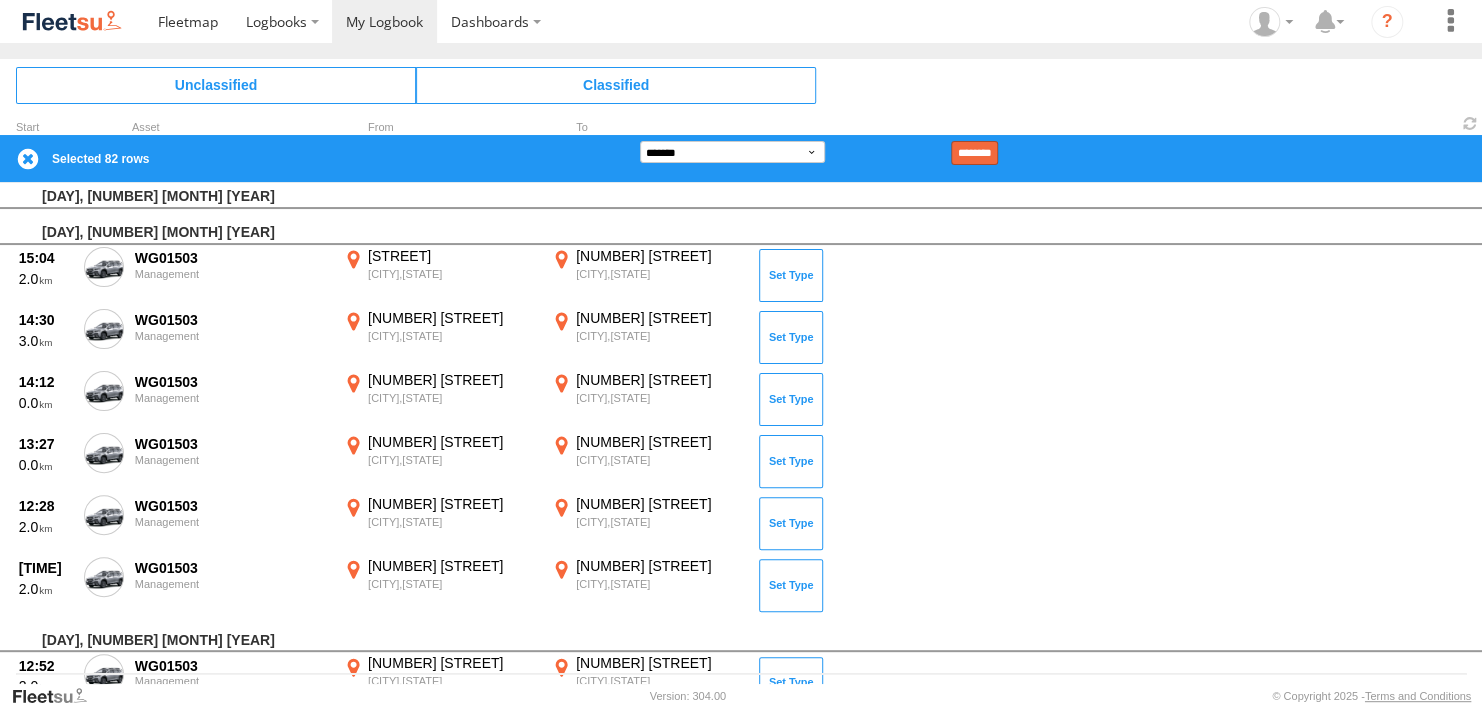 click on "********" at bounding box center [974, 153] 